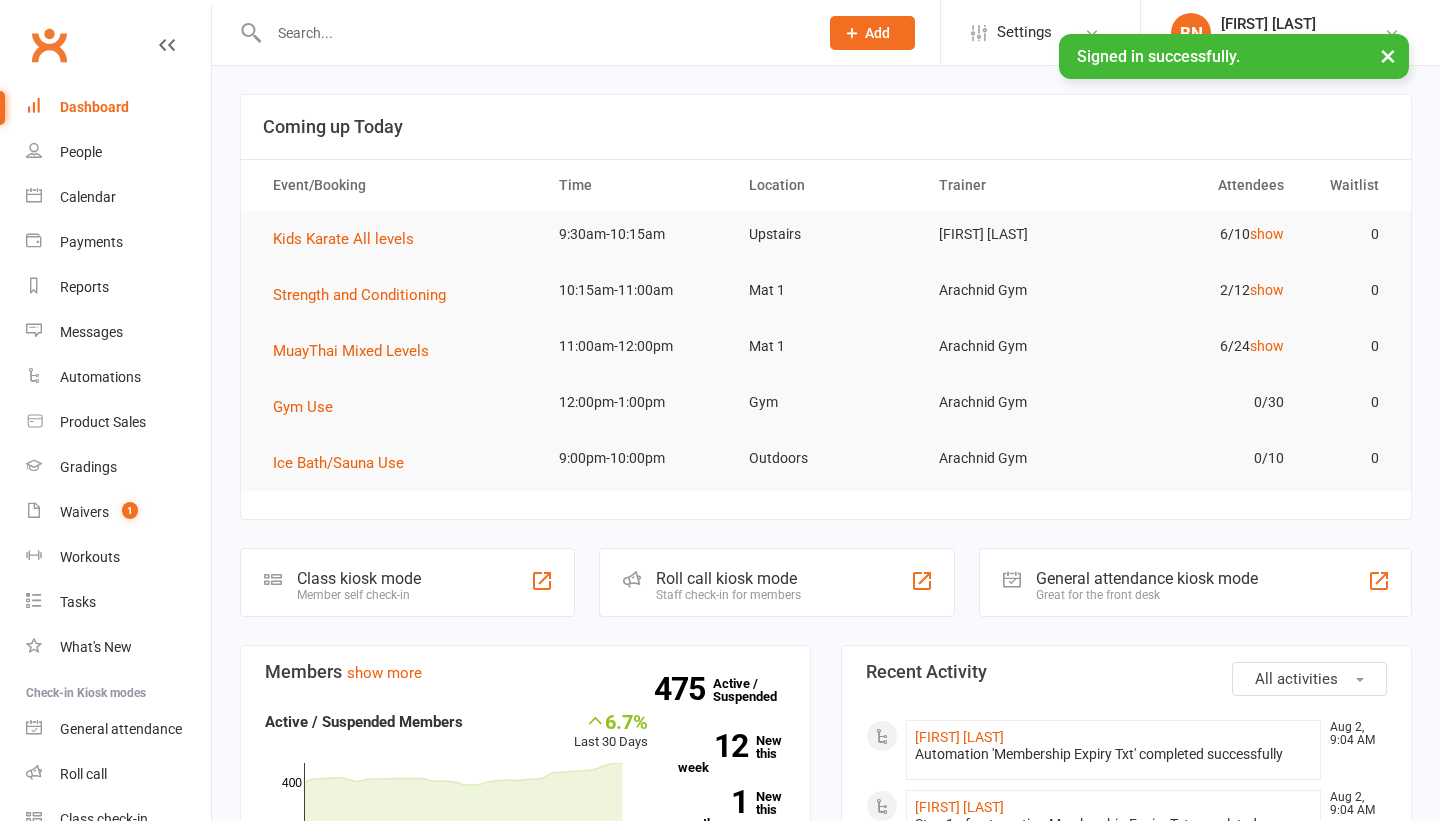 scroll, scrollTop: 0, scrollLeft: 0, axis: both 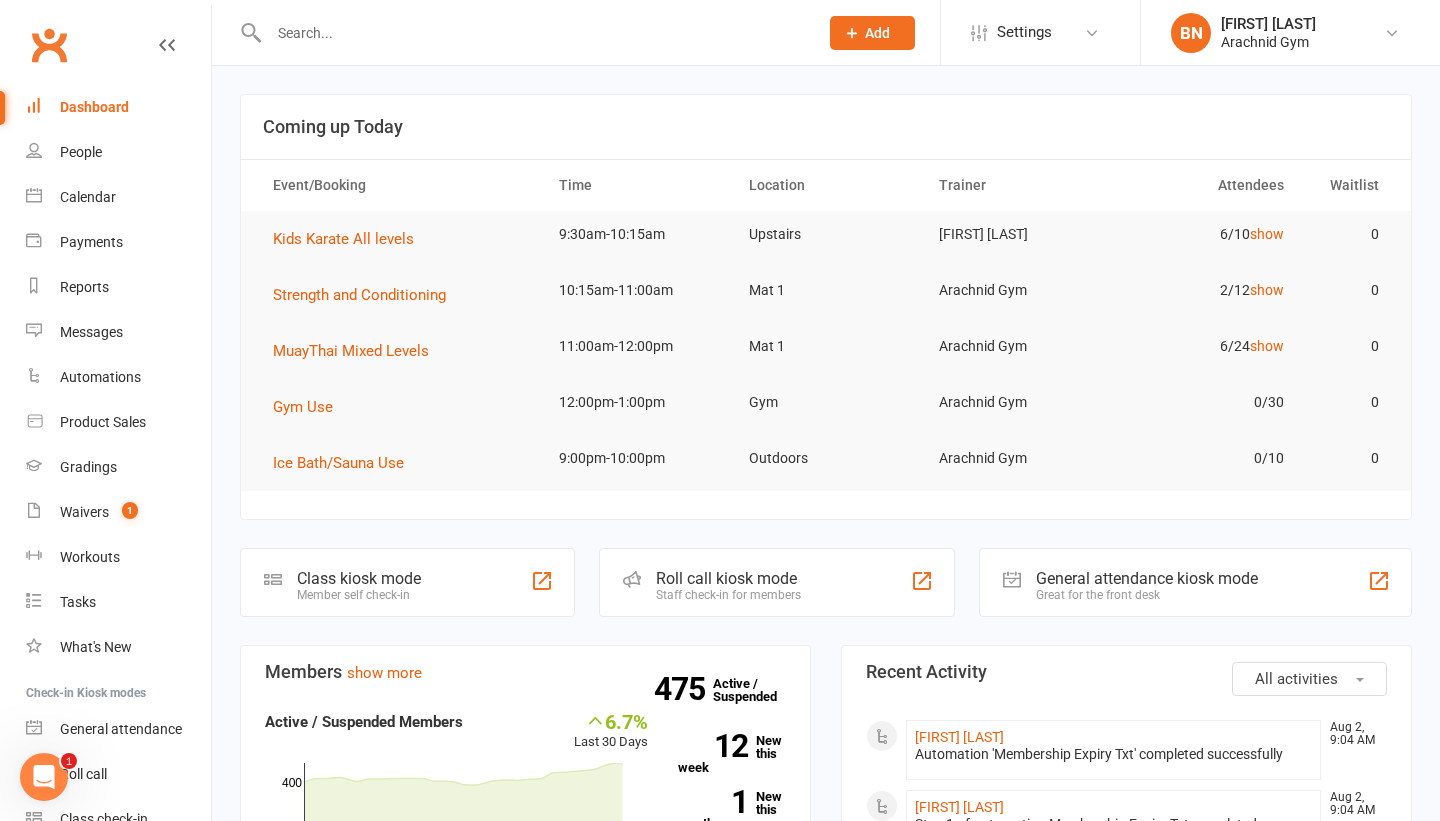 click at bounding box center [533, 33] 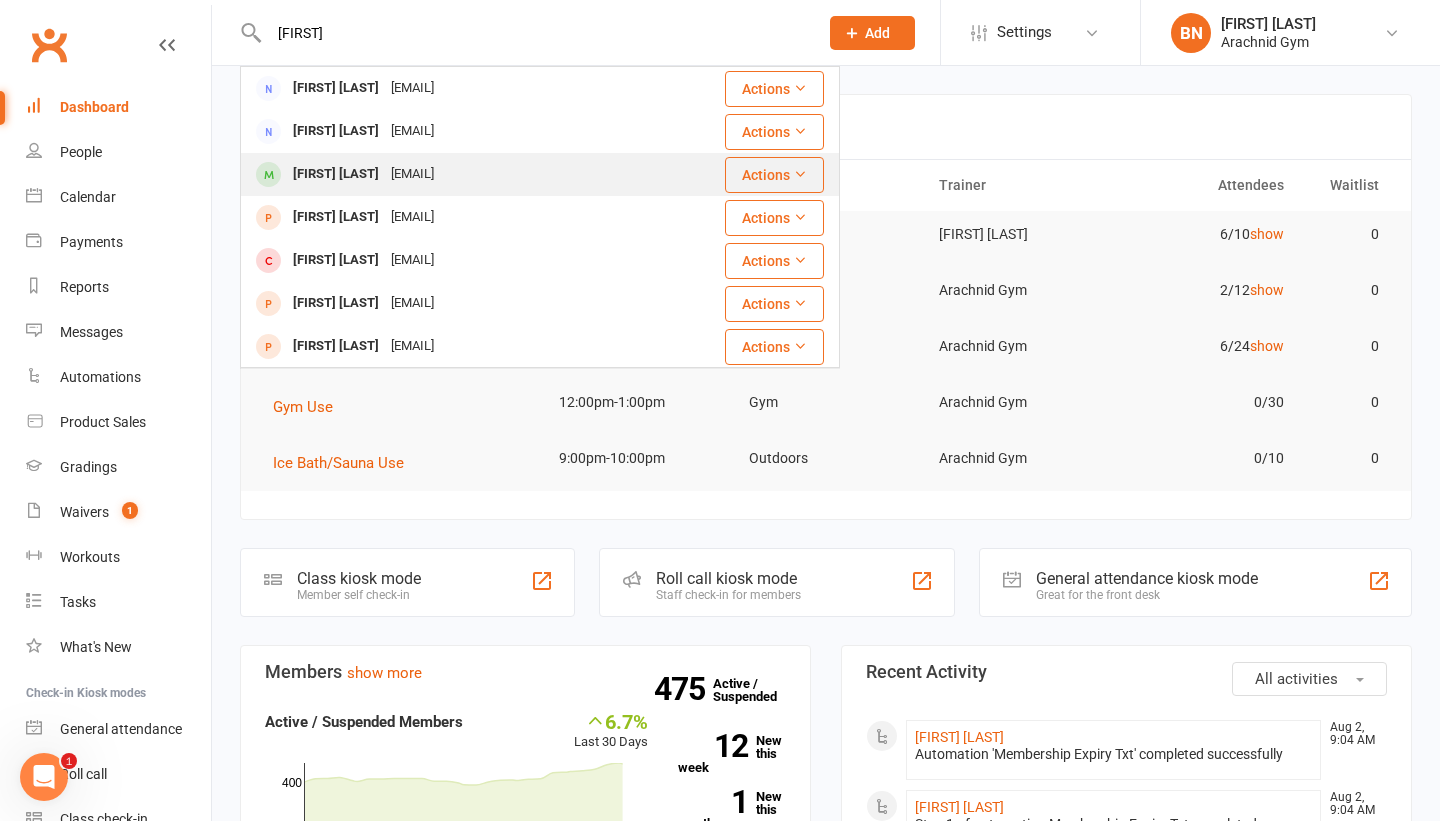 type on "[FIRST]" 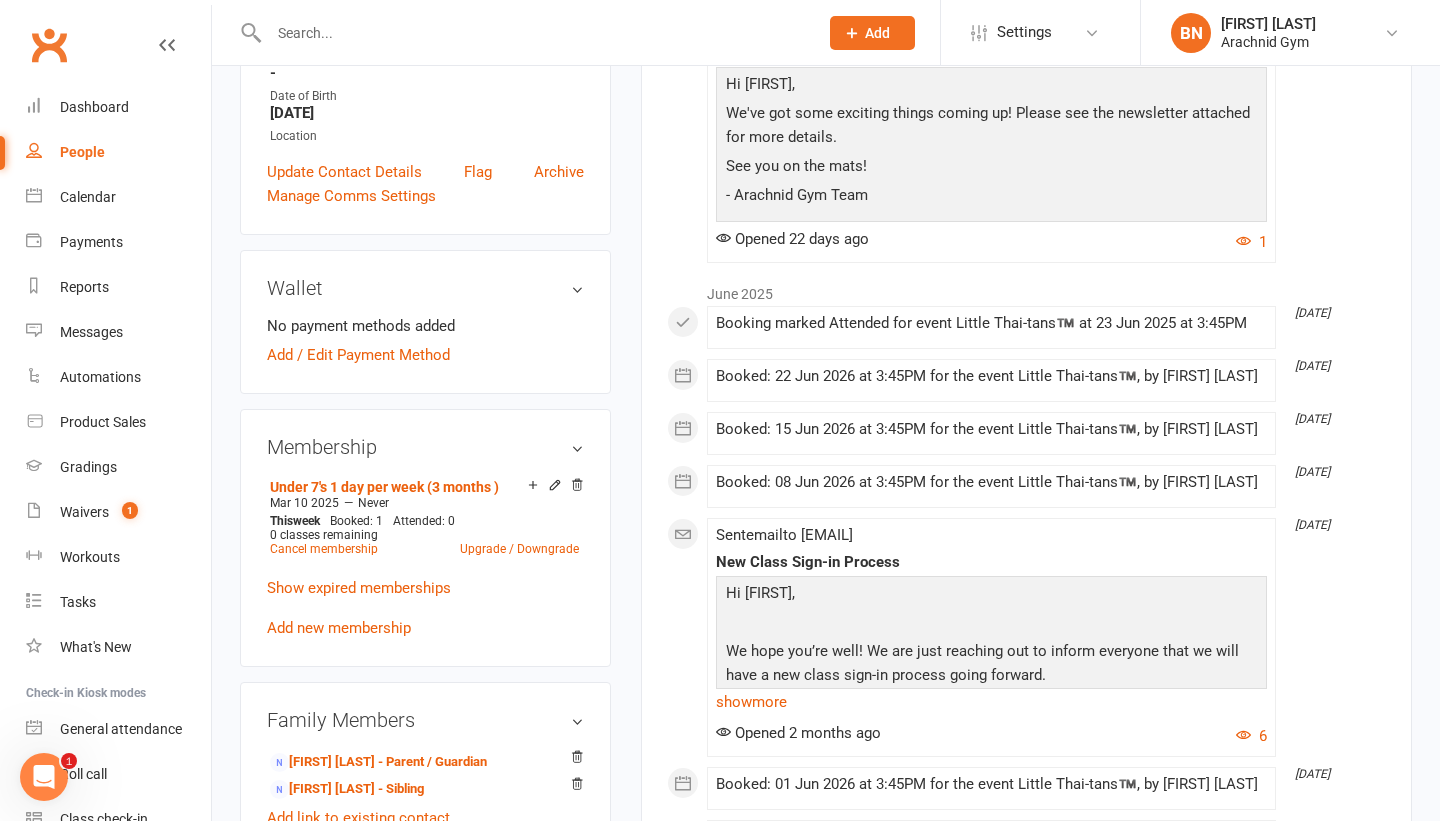scroll, scrollTop: 421, scrollLeft: 0, axis: vertical 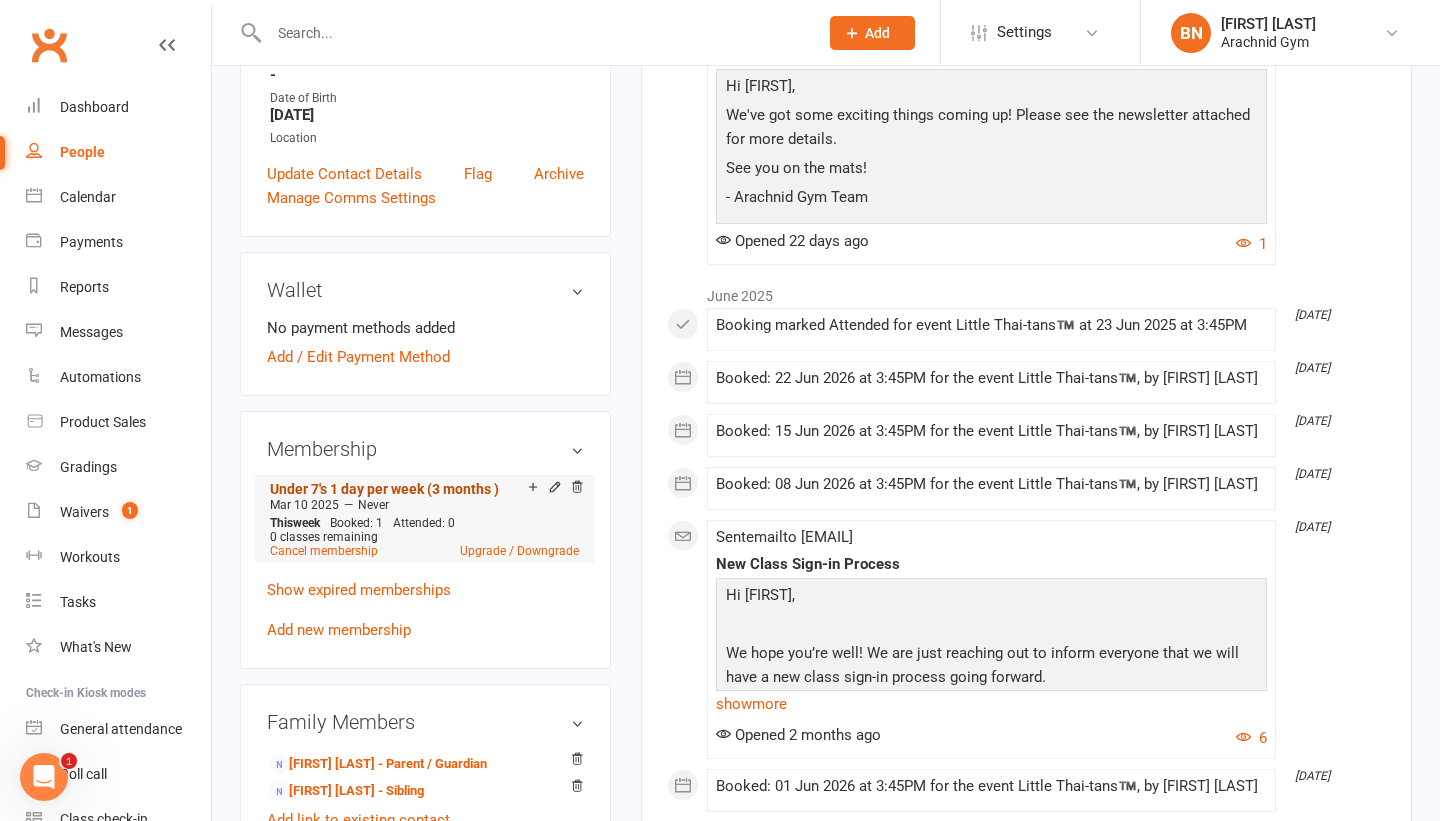 click on "Under 7's 1 day per week (3 months )" at bounding box center (384, 489) 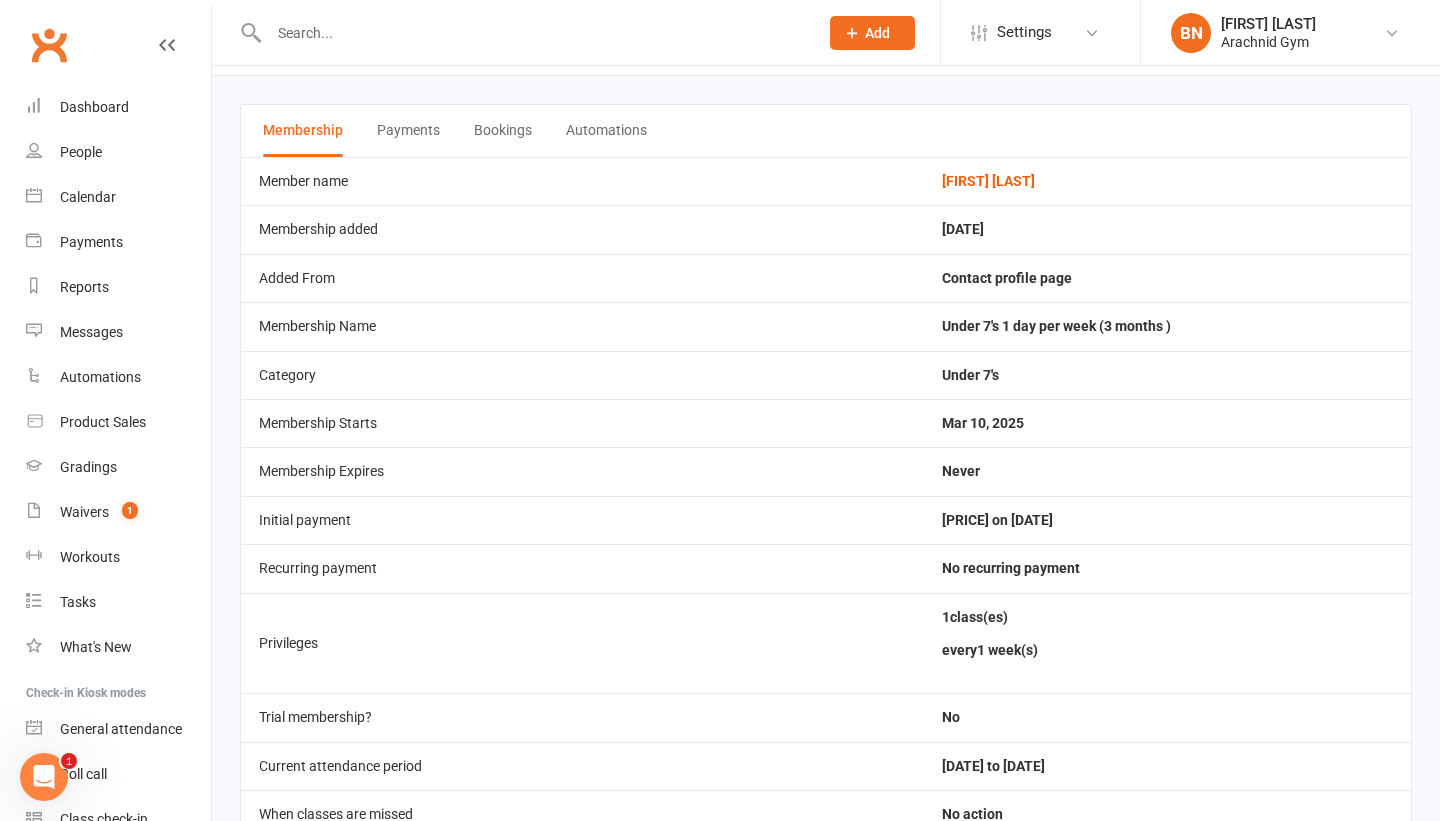 scroll, scrollTop: 0, scrollLeft: 0, axis: both 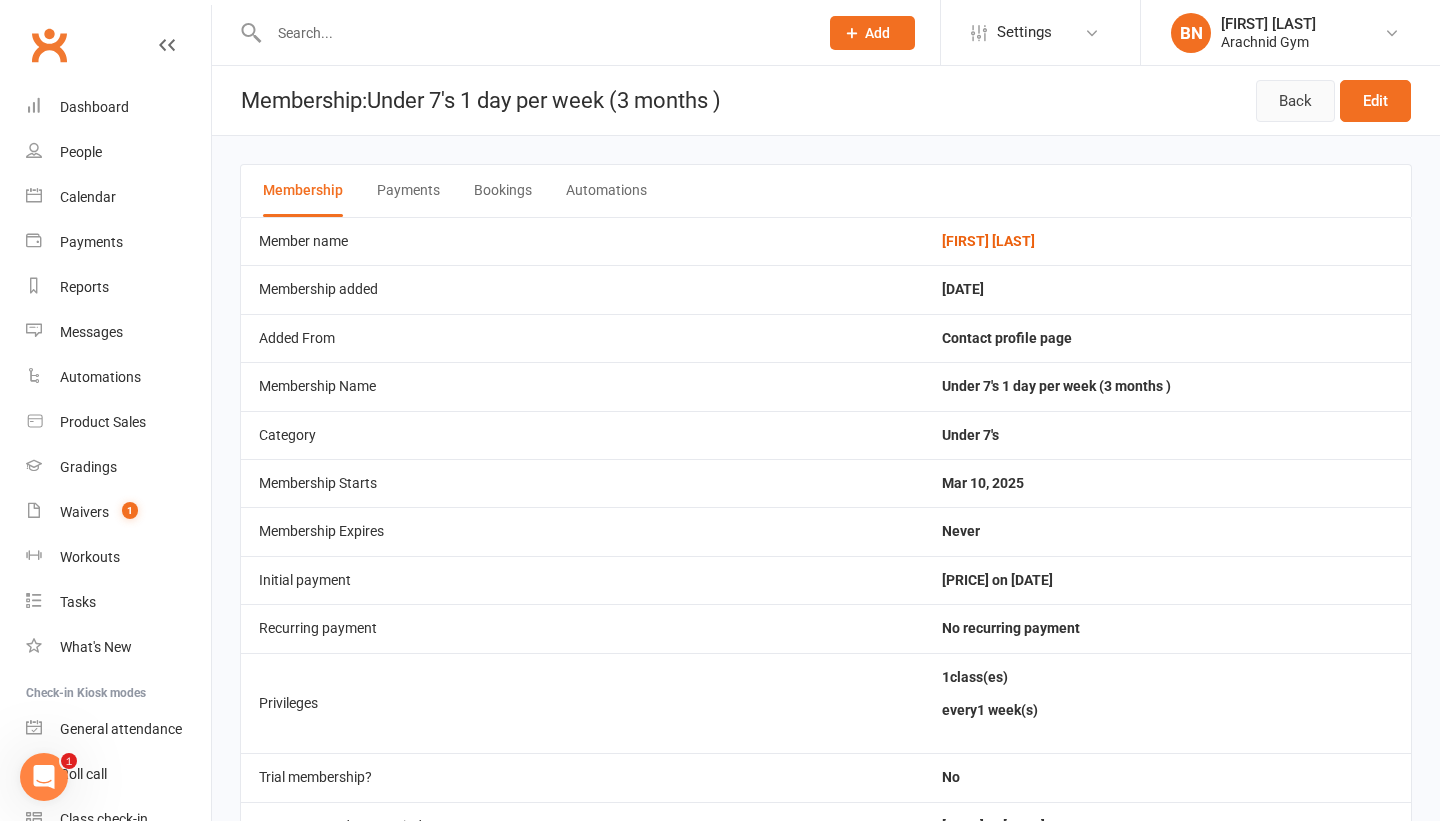 click on "Back" at bounding box center (1295, 101) 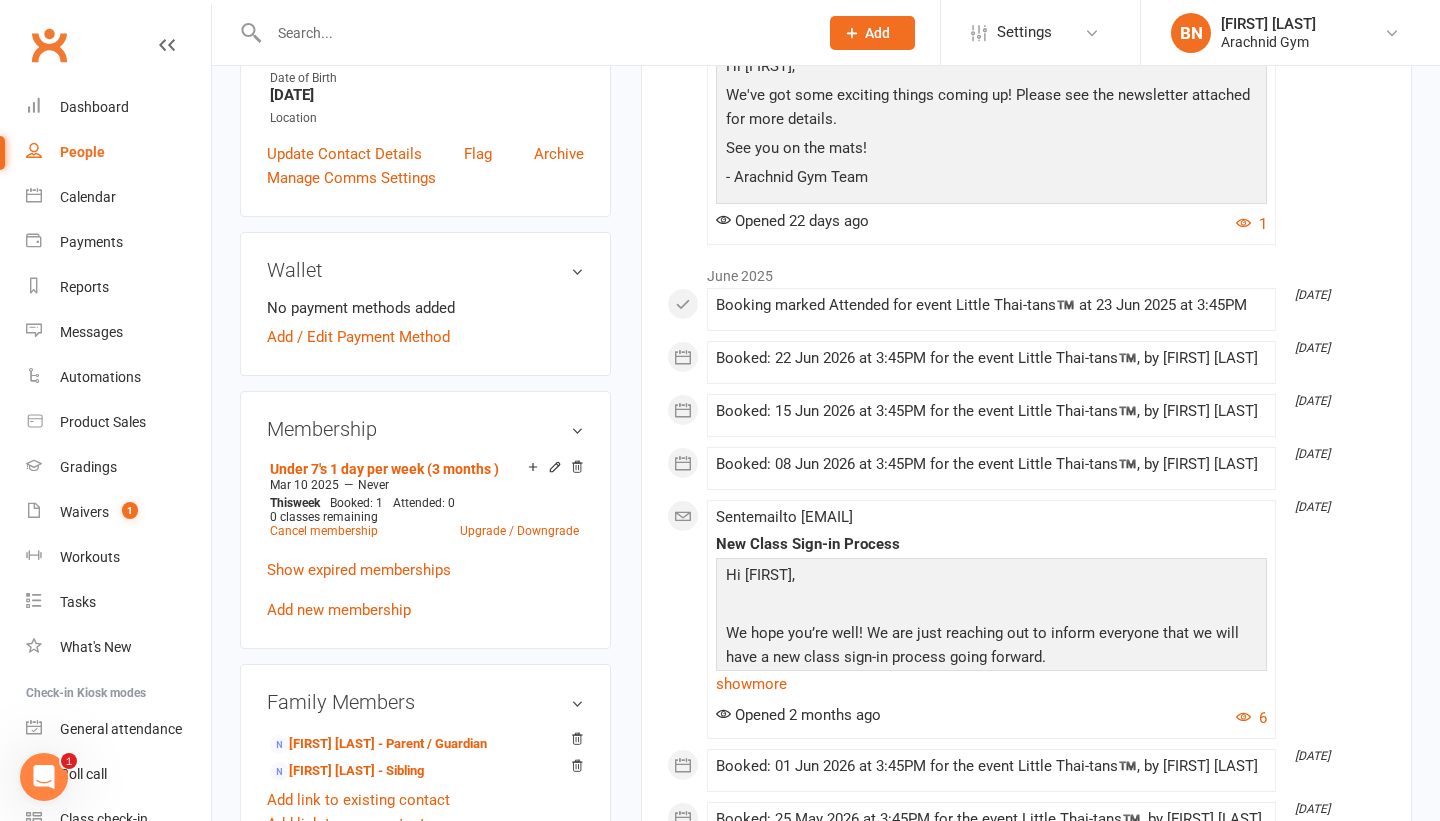 scroll, scrollTop: 444, scrollLeft: 0, axis: vertical 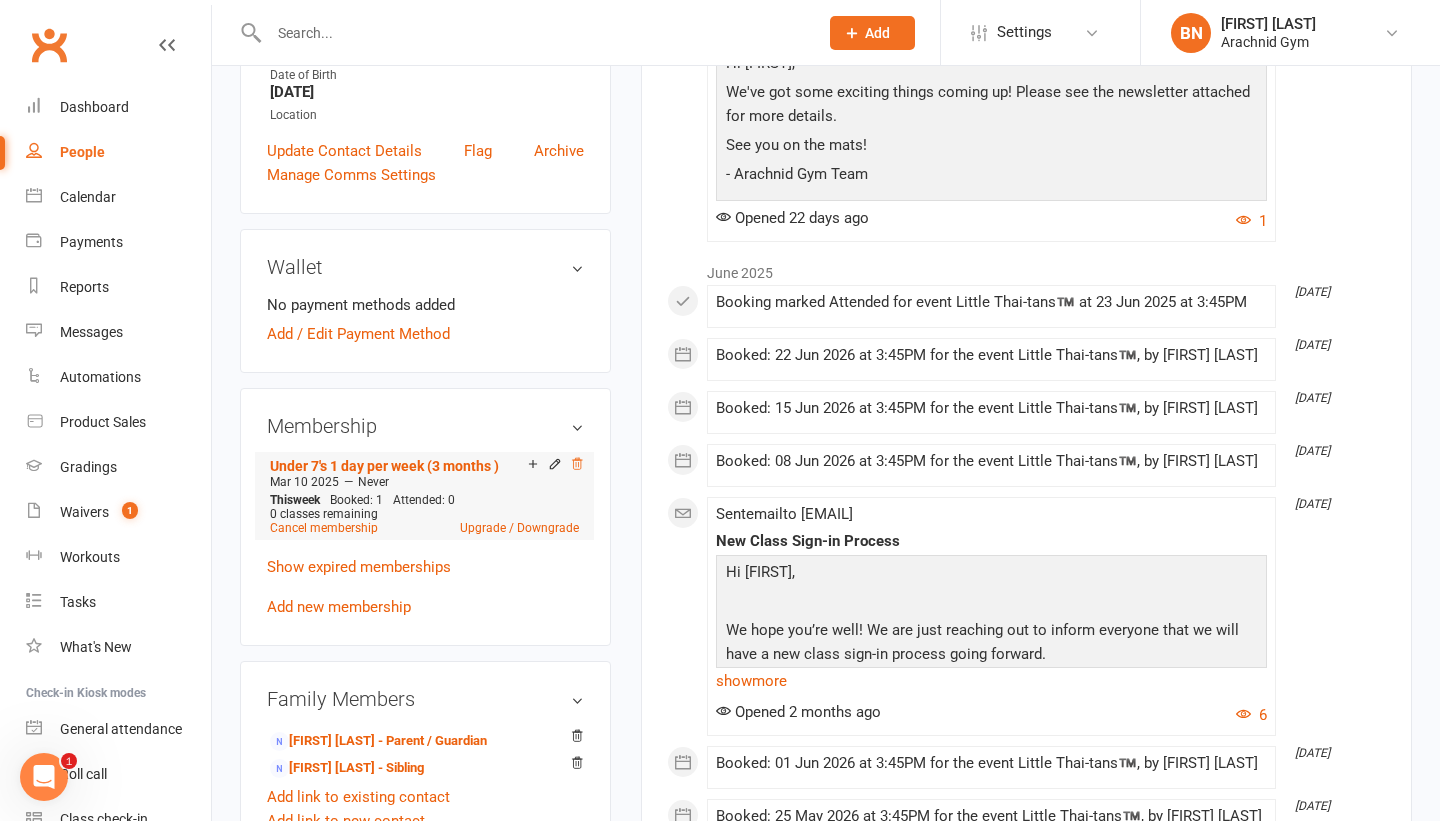 click 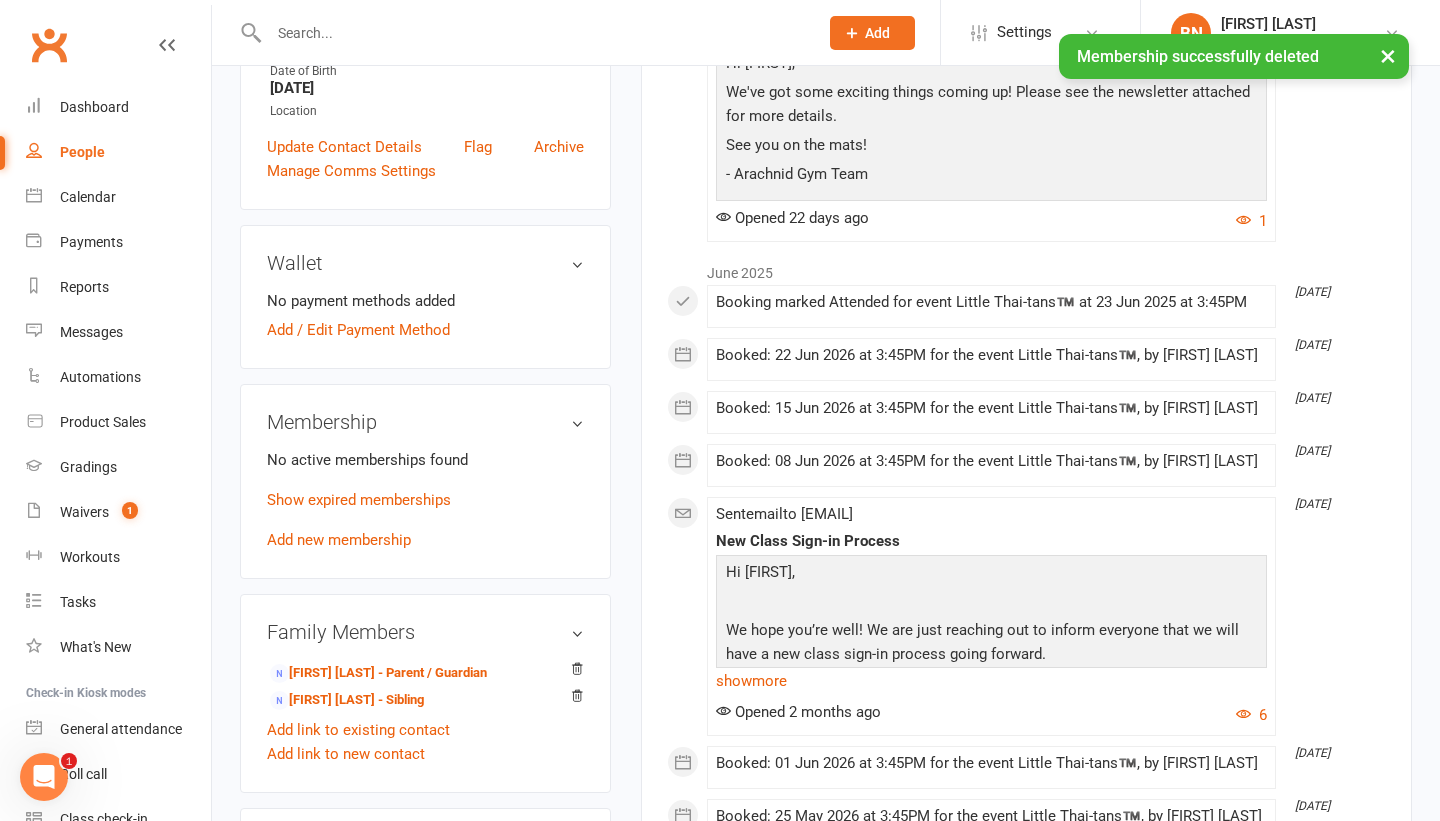scroll, scrollTop: 440, scrollLeft: 0, axis: vertical 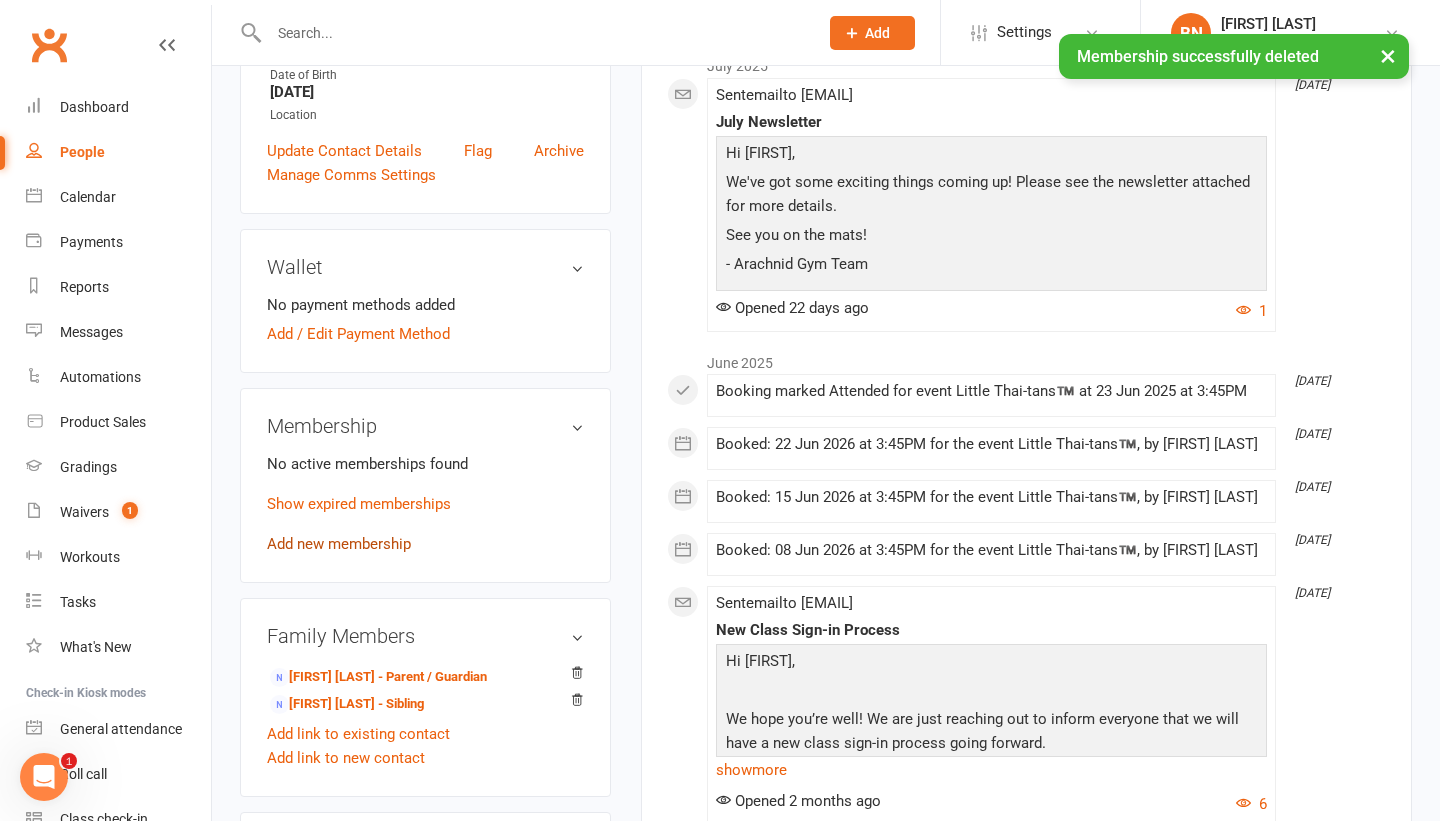 click on "Add new membership" at bounding box center (339, 544) 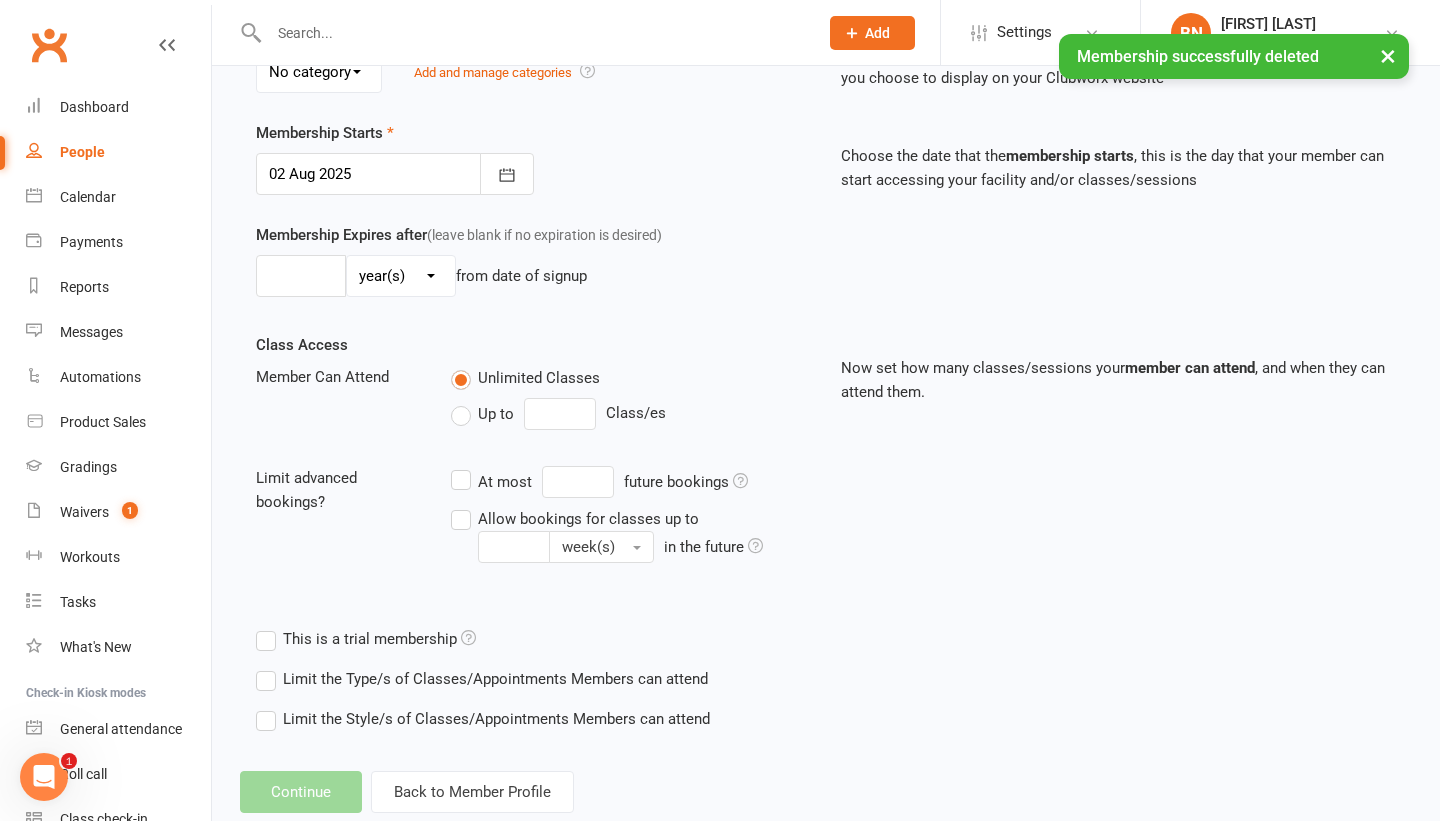 scroll, scrollTop: 0, scrollLeft: 0, axis: both 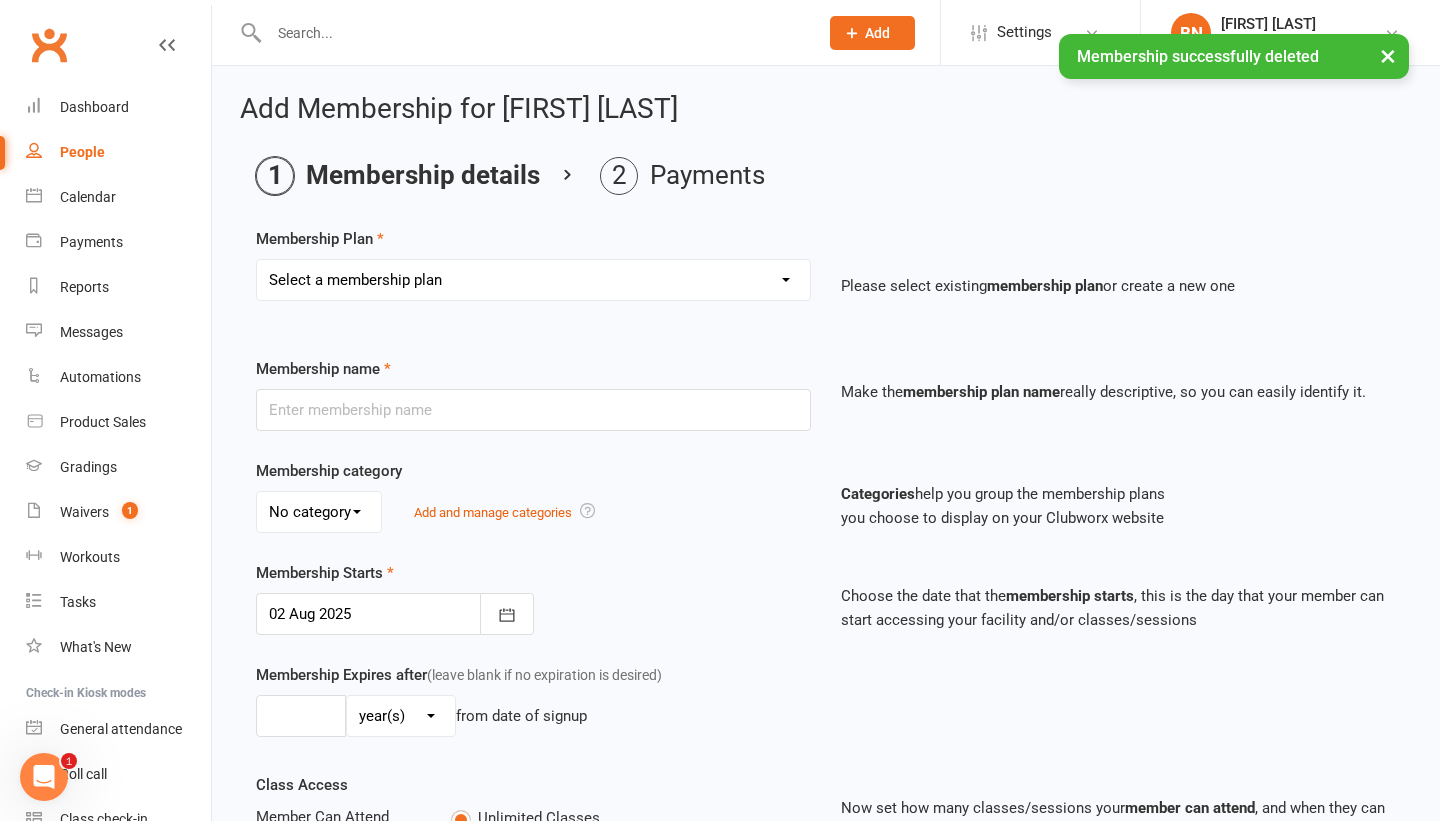 click on "Select a membership plan Create new Membership Plan Adults Teens 7-12's Under 7's Little Dragons/ Little Thai-tans 2x classes per week - 3 Month membership (WEEKLY PAYMENTS) Kids Karate/ Kids Muay Thai. 1x class per week- 3 month membership (WEEKLY PAYMENTS) Kids Karate/ Kids Muay Thai. 1x class per week- 6 month membership (WEEKLY PAYMENTS) Kids Karate/ Kids Muay Thai. 1x class per week- 12 month membership (WEEKLY PAYMENTS) Kids Karate/ Kids Muay Thai. 2x classes per week- 3 month membership (WEEKLY PAYMENTS) Kids Karate/ Kids Muay Thai. 2x classes per week- 6 month membership (WEEKLY PAYMENTS) Kids Karate/ Kids Muay Thai. 2x classes per week- 12 month membership (WEEKLY PAYMENTS) Kids Karate/ Kids Muay Thai. unlimited classes per week- 3 month membership (WEEKLY PAYMENTS) Kids Karate/ Kids Muay Thai. unlimited classes per week- 12 month membership (WEEKLY PAYMENTS) Teens 2x classes per week. 3 month membership (WEEKLY PAYMENTS) Teens 2x classes per week. 12 month membership (WEEKLY PAYMENTS) Gym Access" at bounding box center [533, 280] 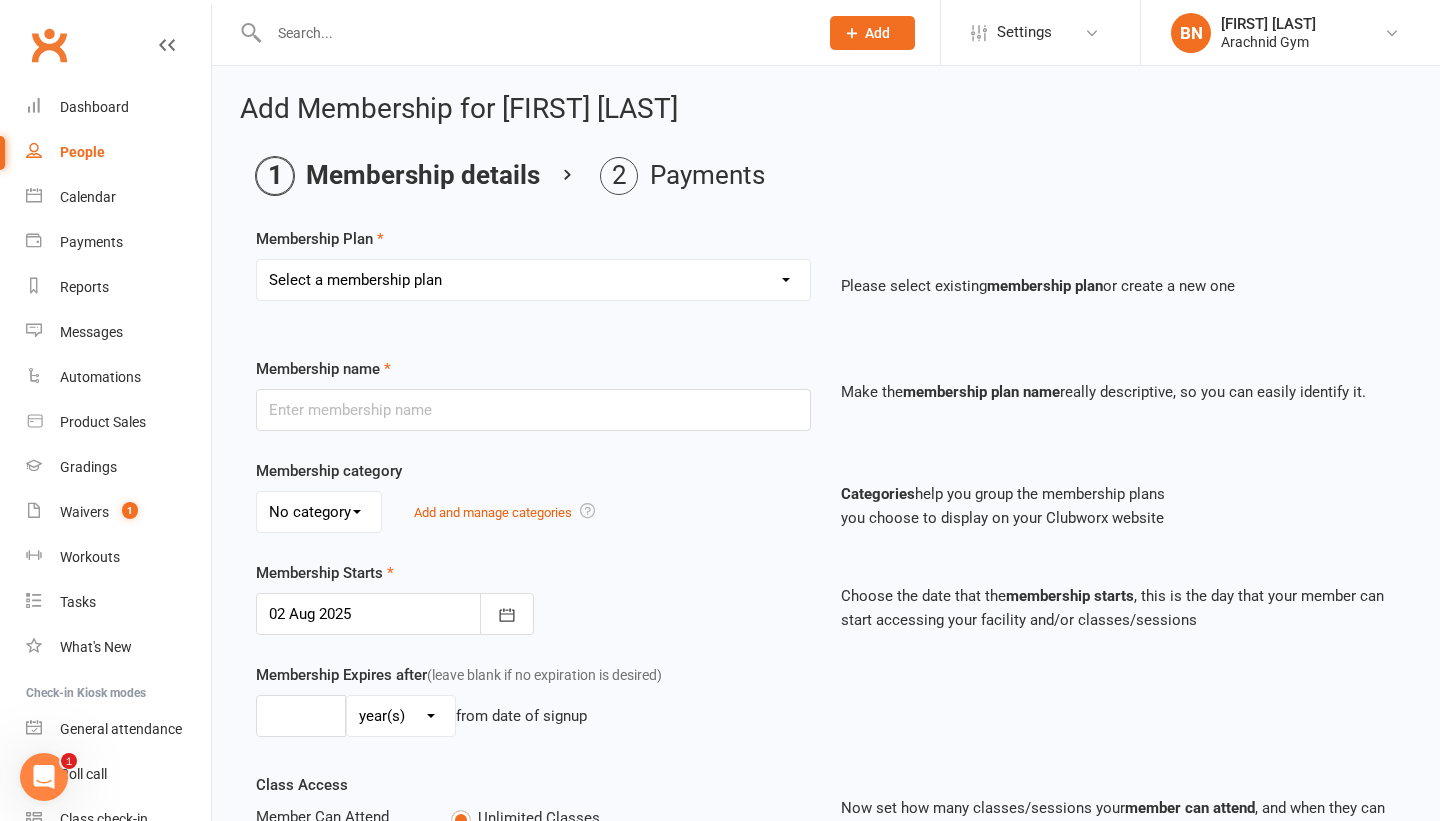 select on "4" 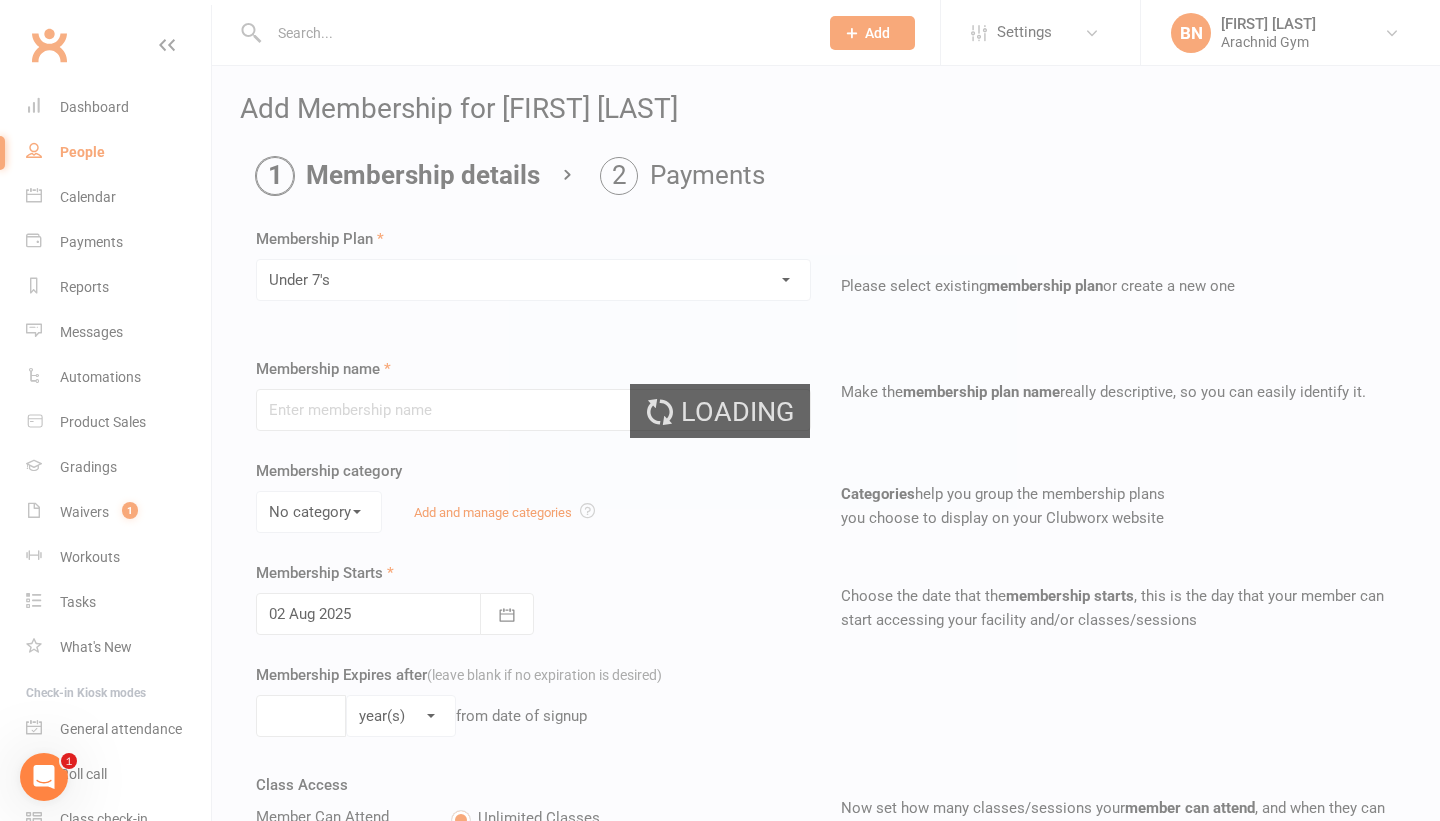 type on "Under 7's" 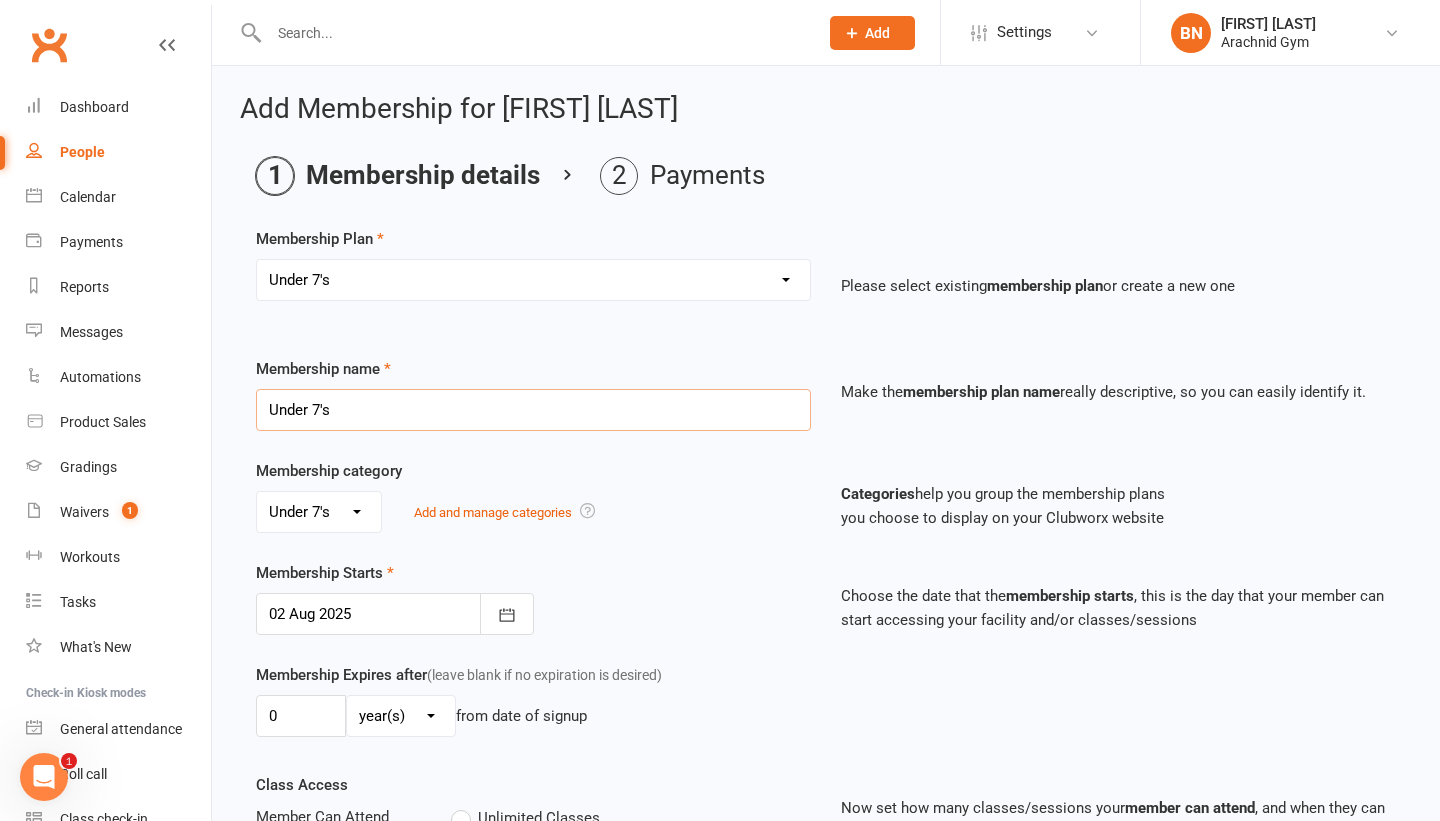 click on "Under 7's" at bounding box center (533, 410) 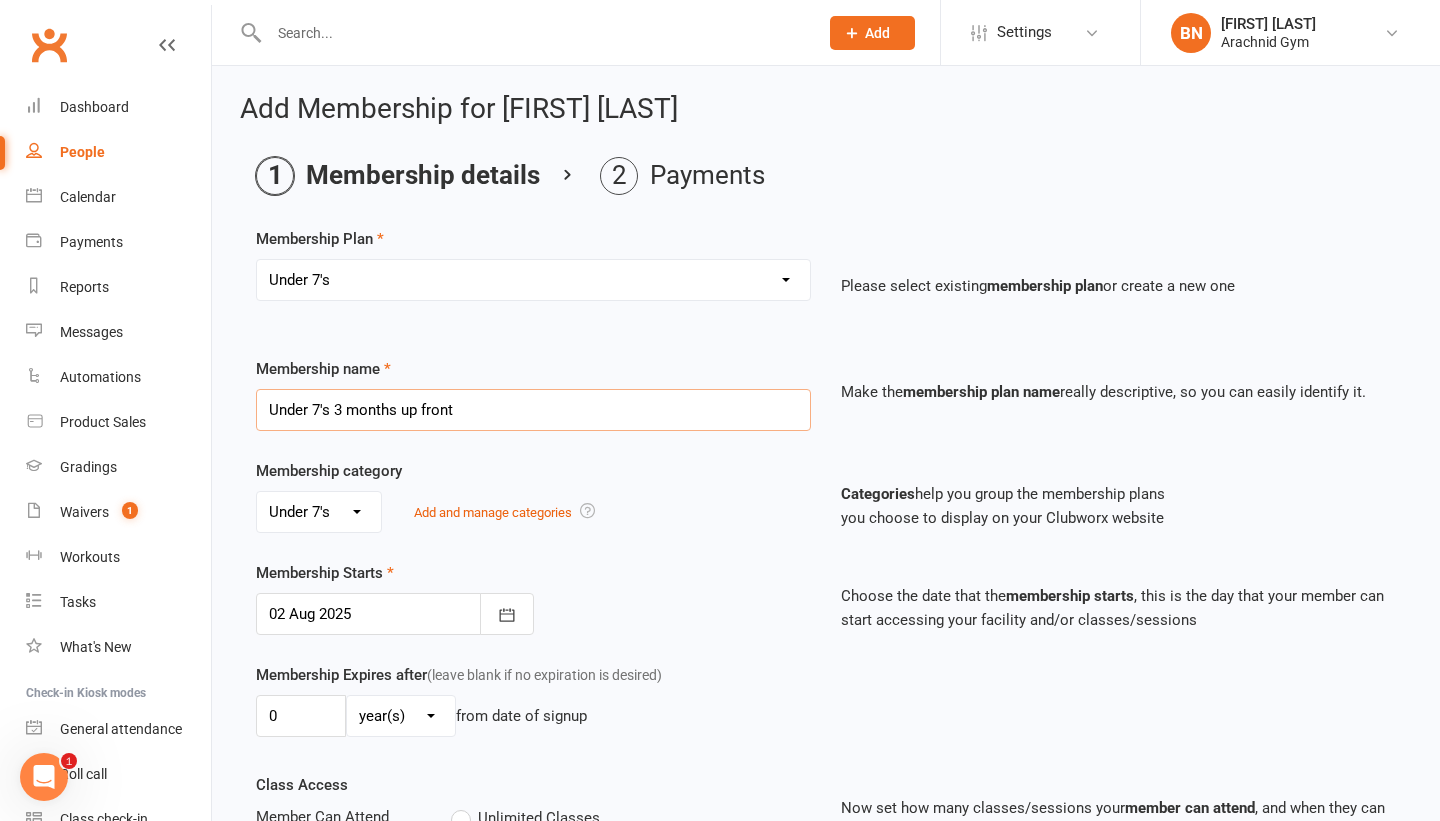 click on "Under 7's 3 months up front" at bounding box center (533, 410) 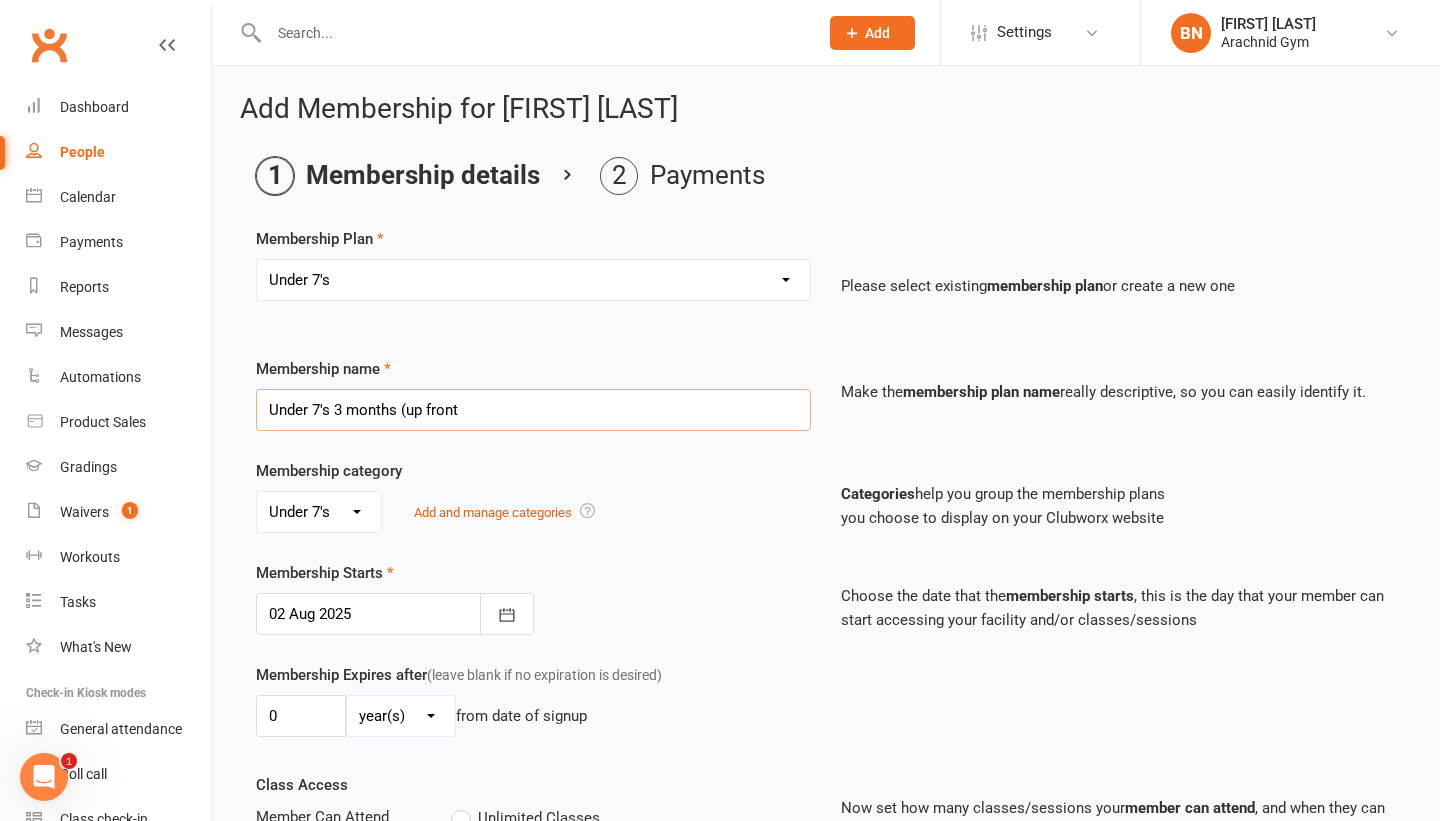 click on "Under 7's 3 months (up front" at bounding box center [533, 410] 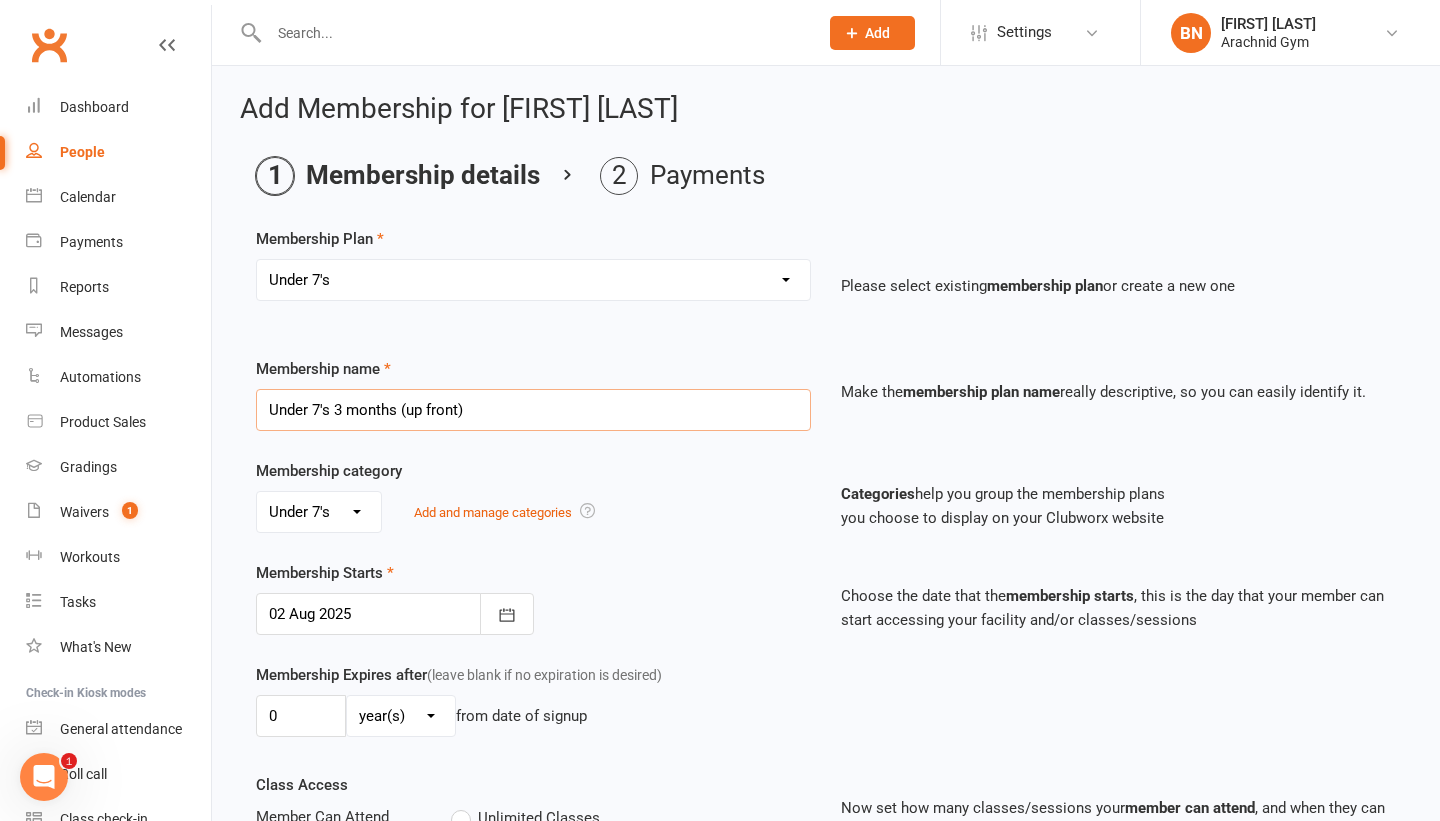 type on "Under 7's 3 months (up front)" 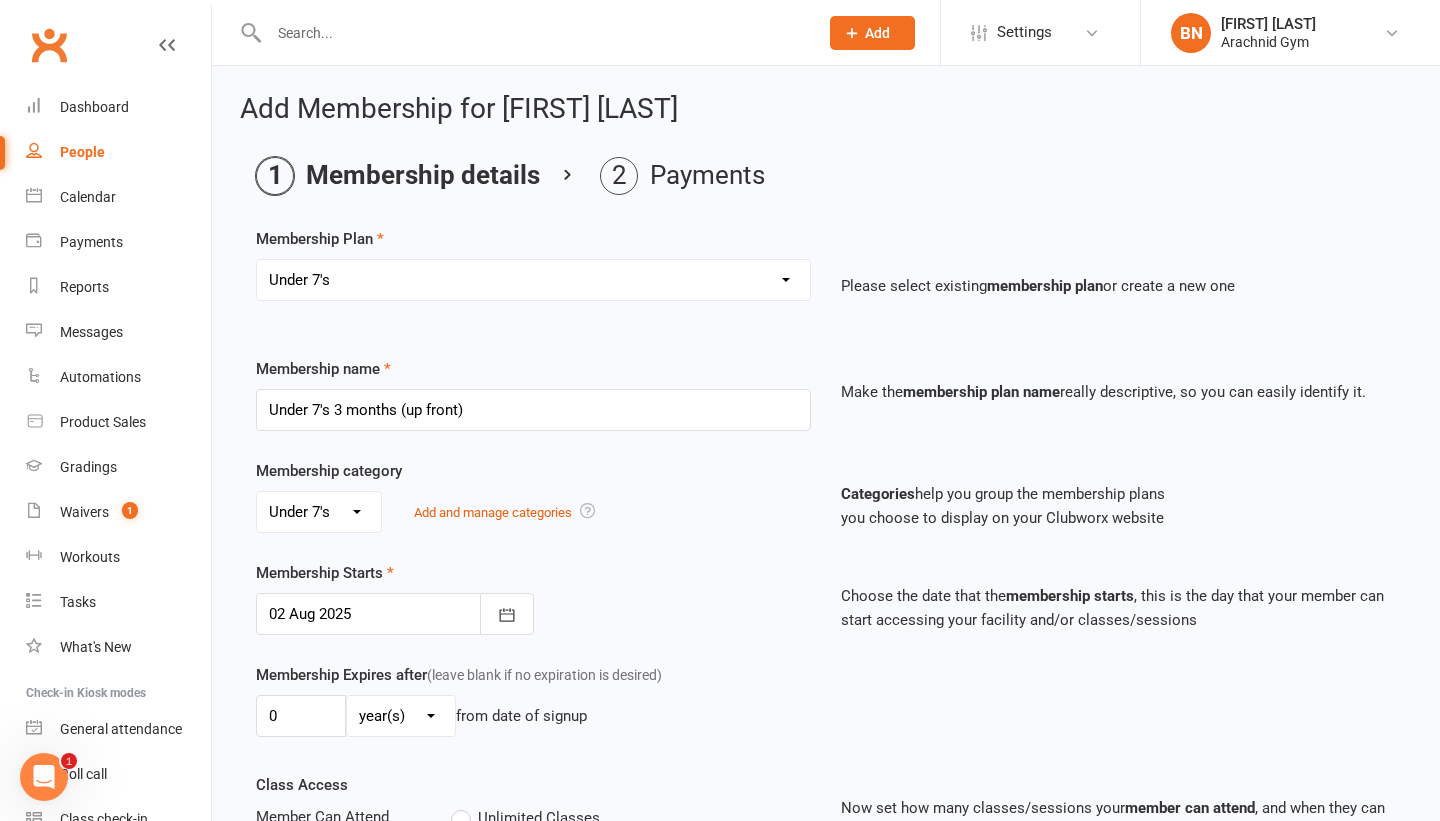 click on "day(s) week(s) month(s) year(s)" at bounding box center [401, 716] 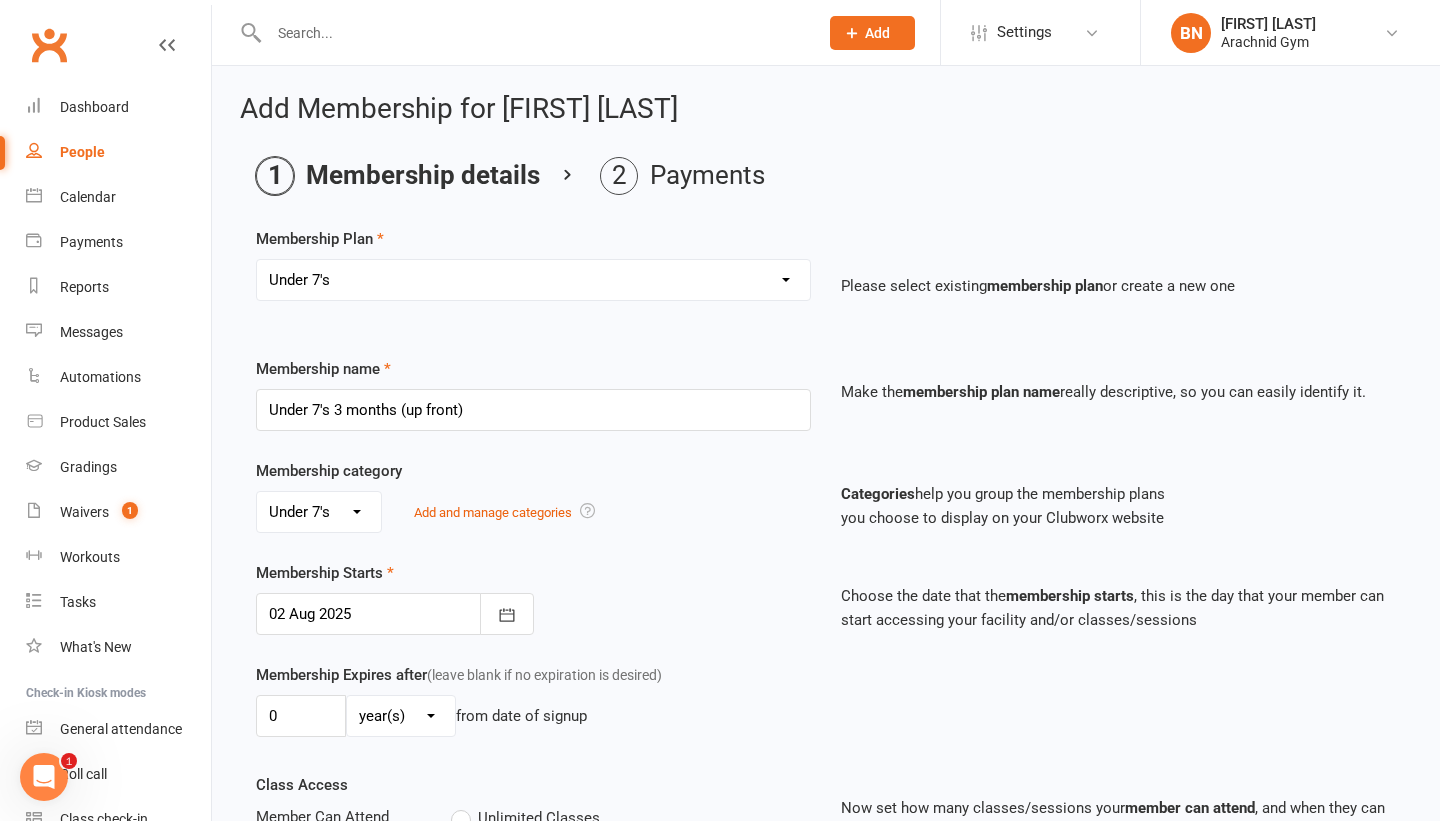 select on "2" 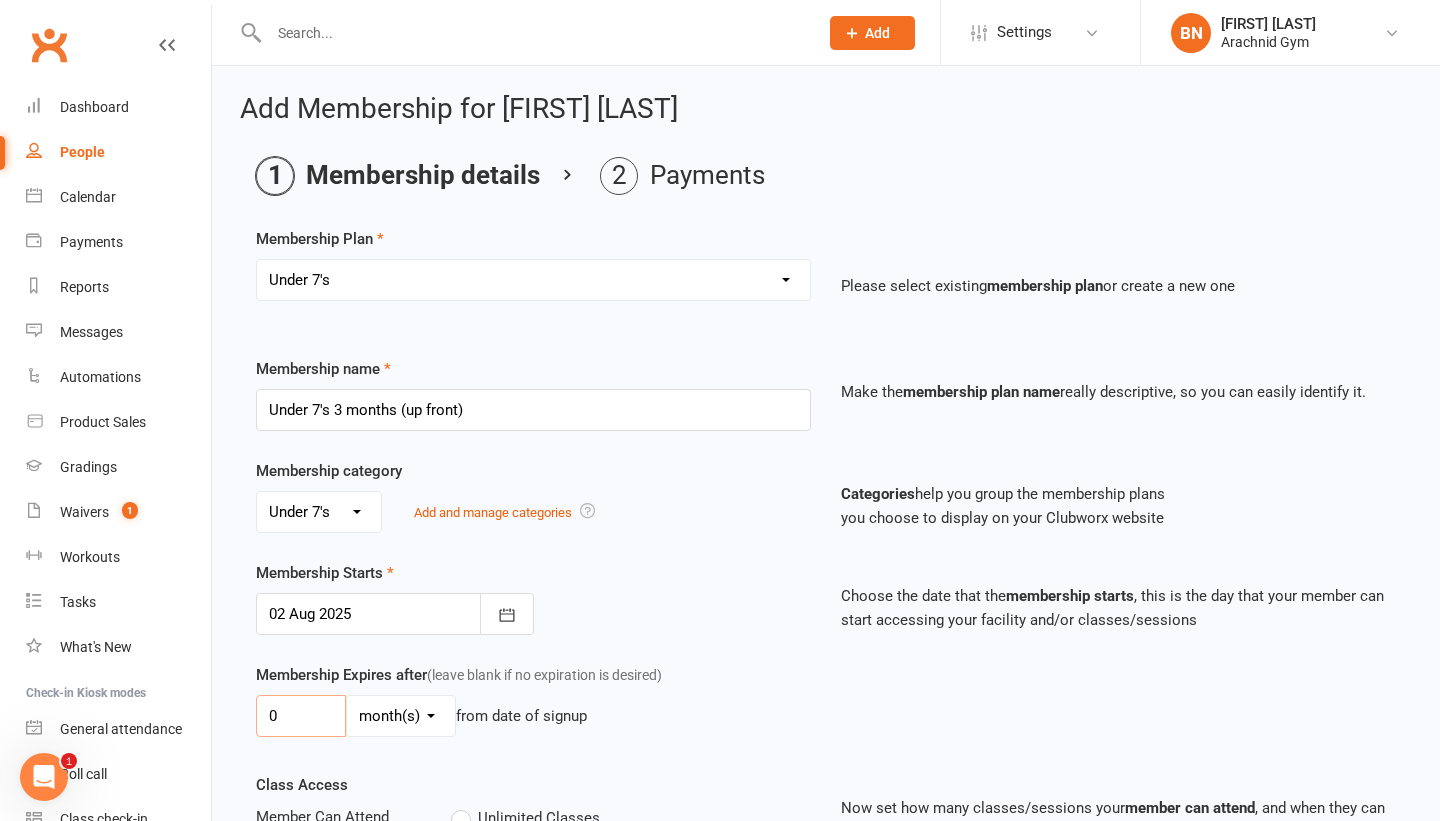 click on "0" at bounding box center [301, 716] 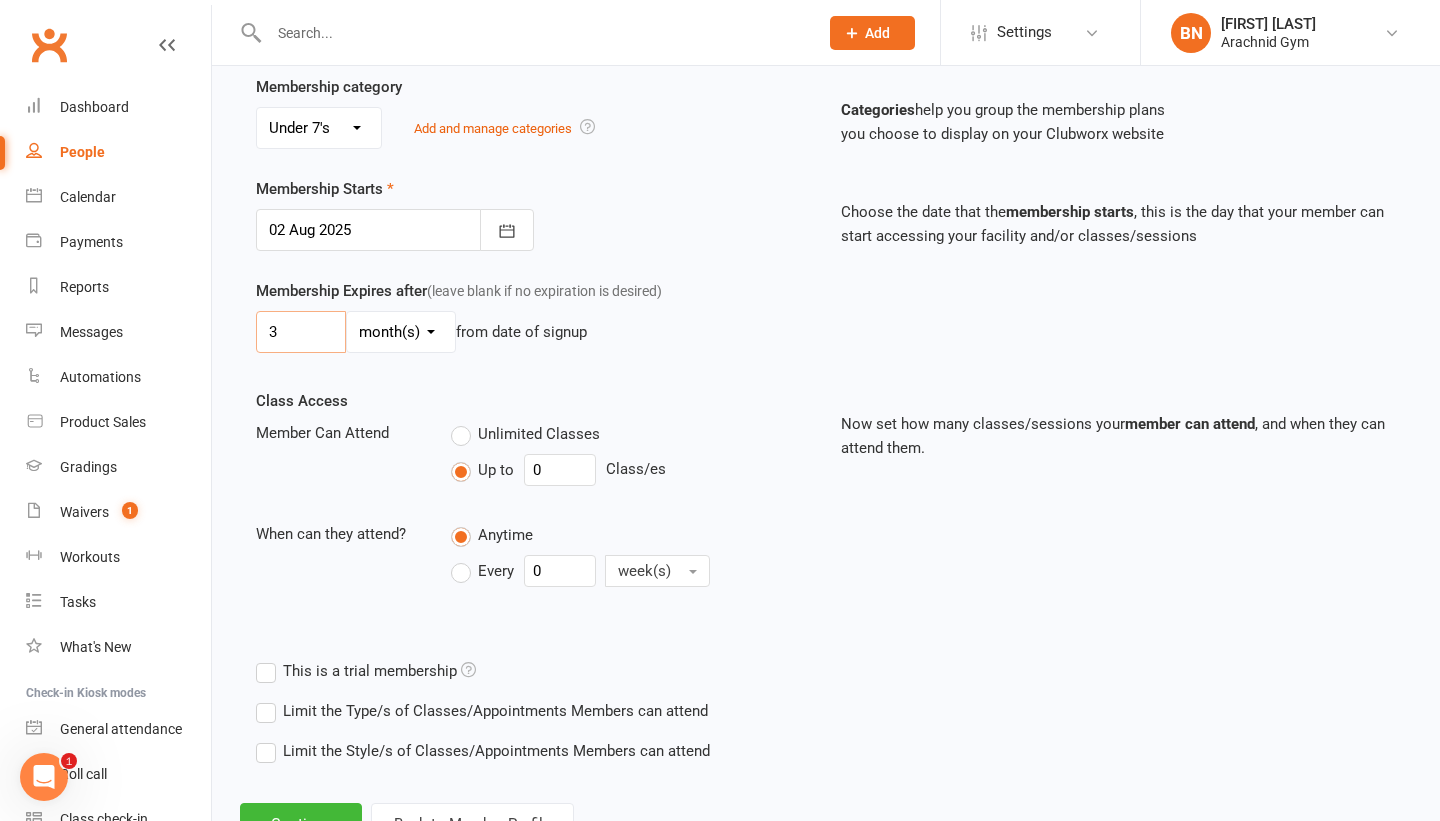 scroll, scrollTop: 387, scrollLeft: 0, axis: vertical 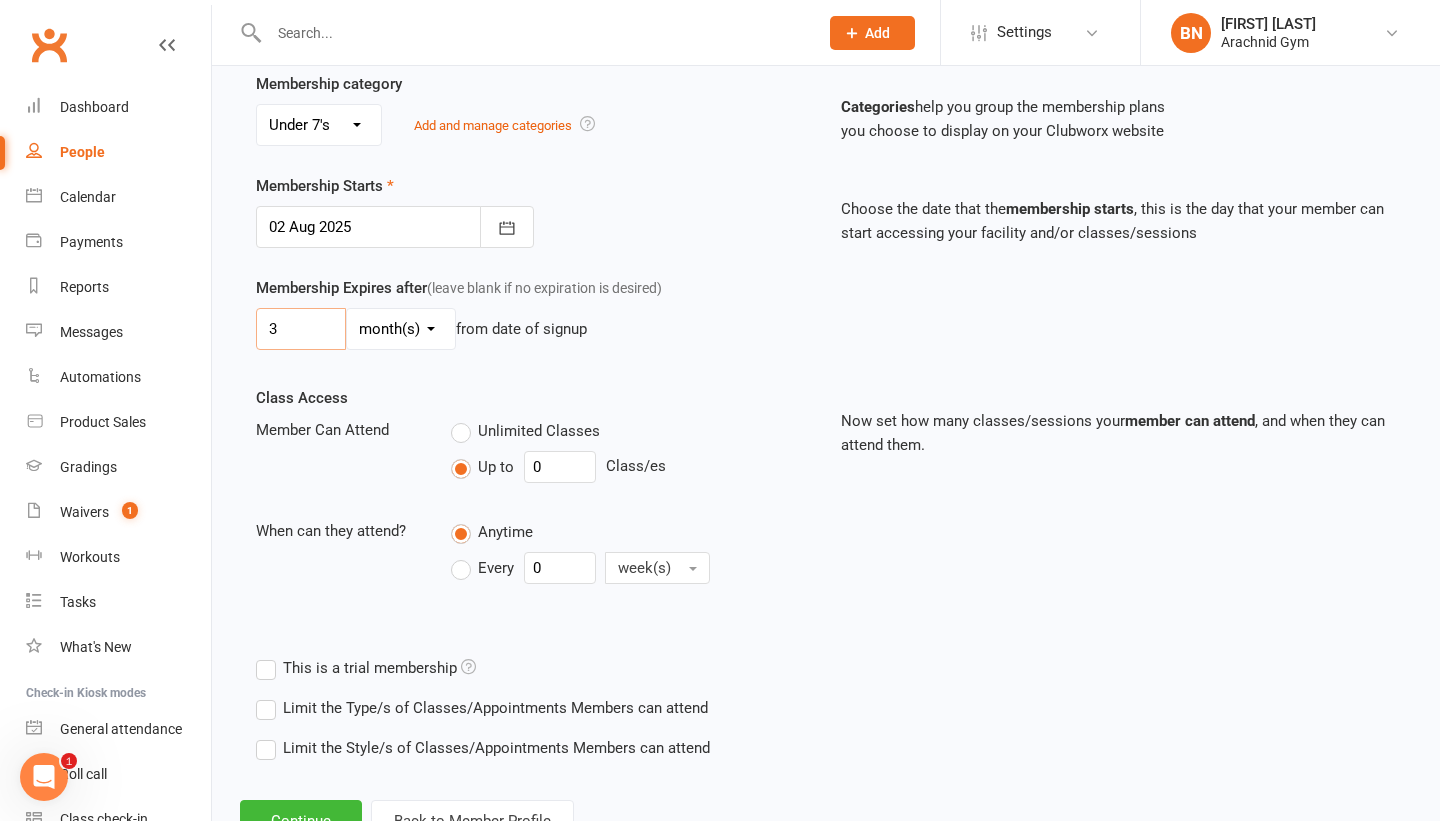 type on "3" 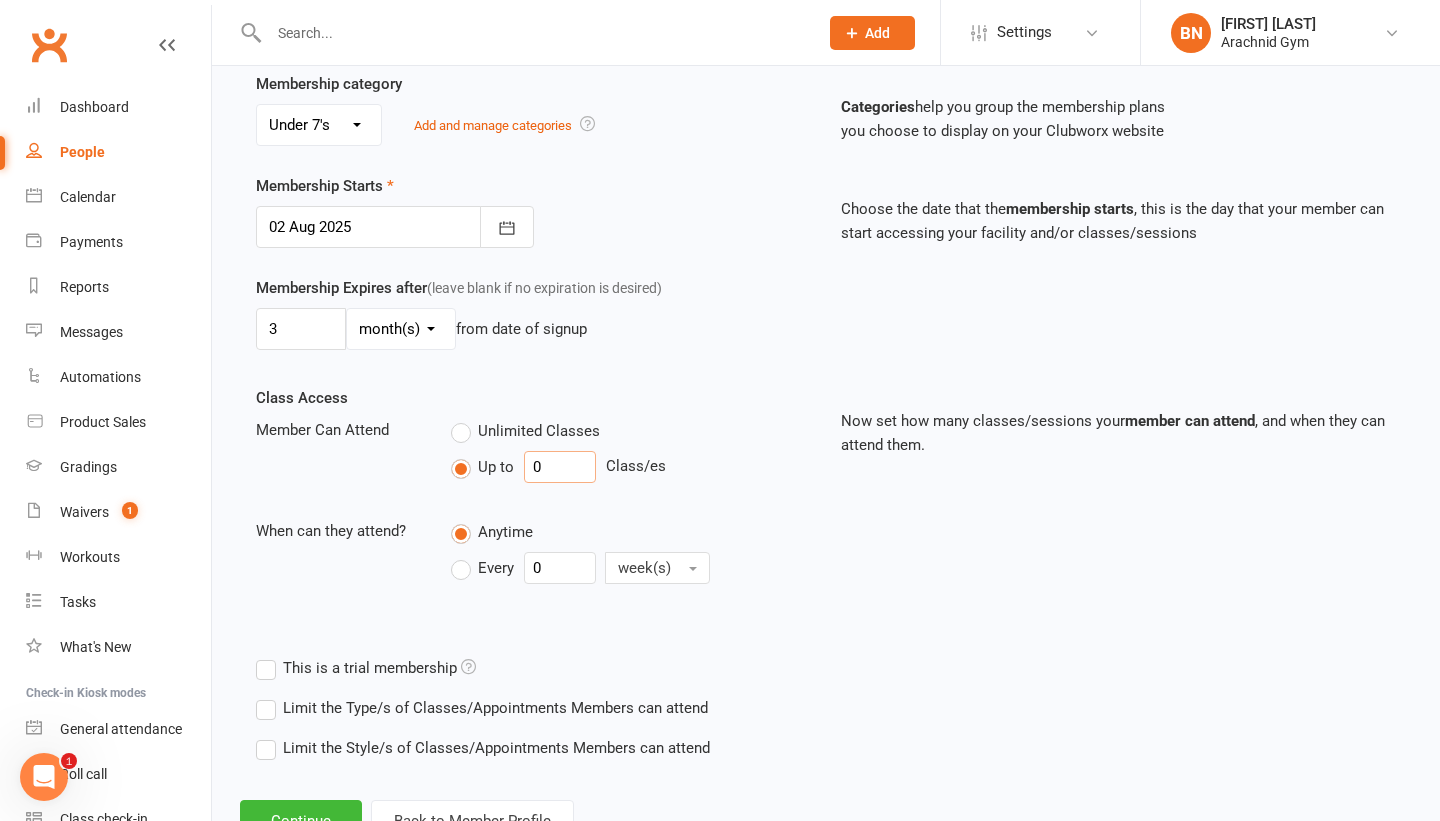 click on "0" at bounding box center [560, 467] 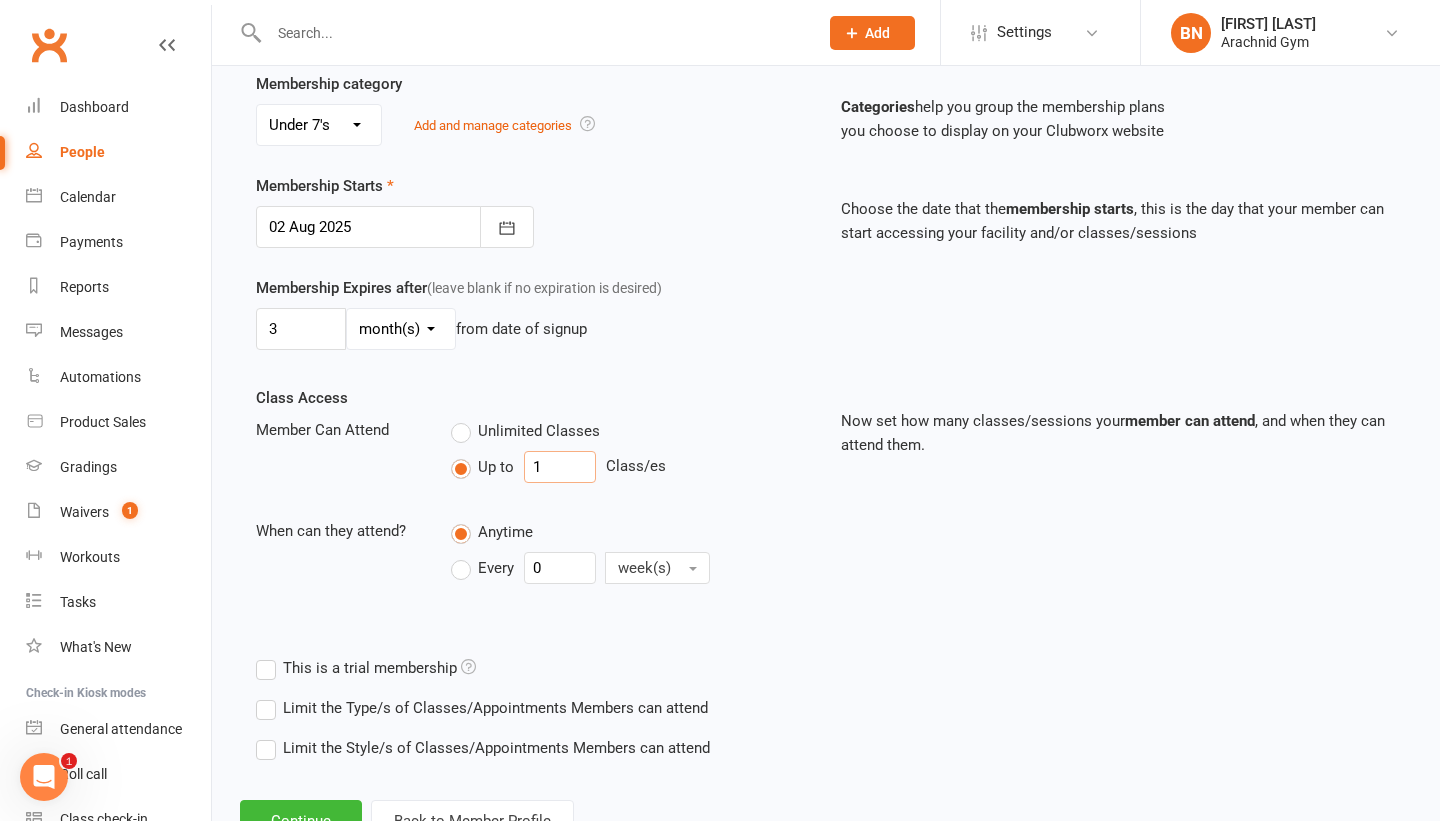 type on "1" 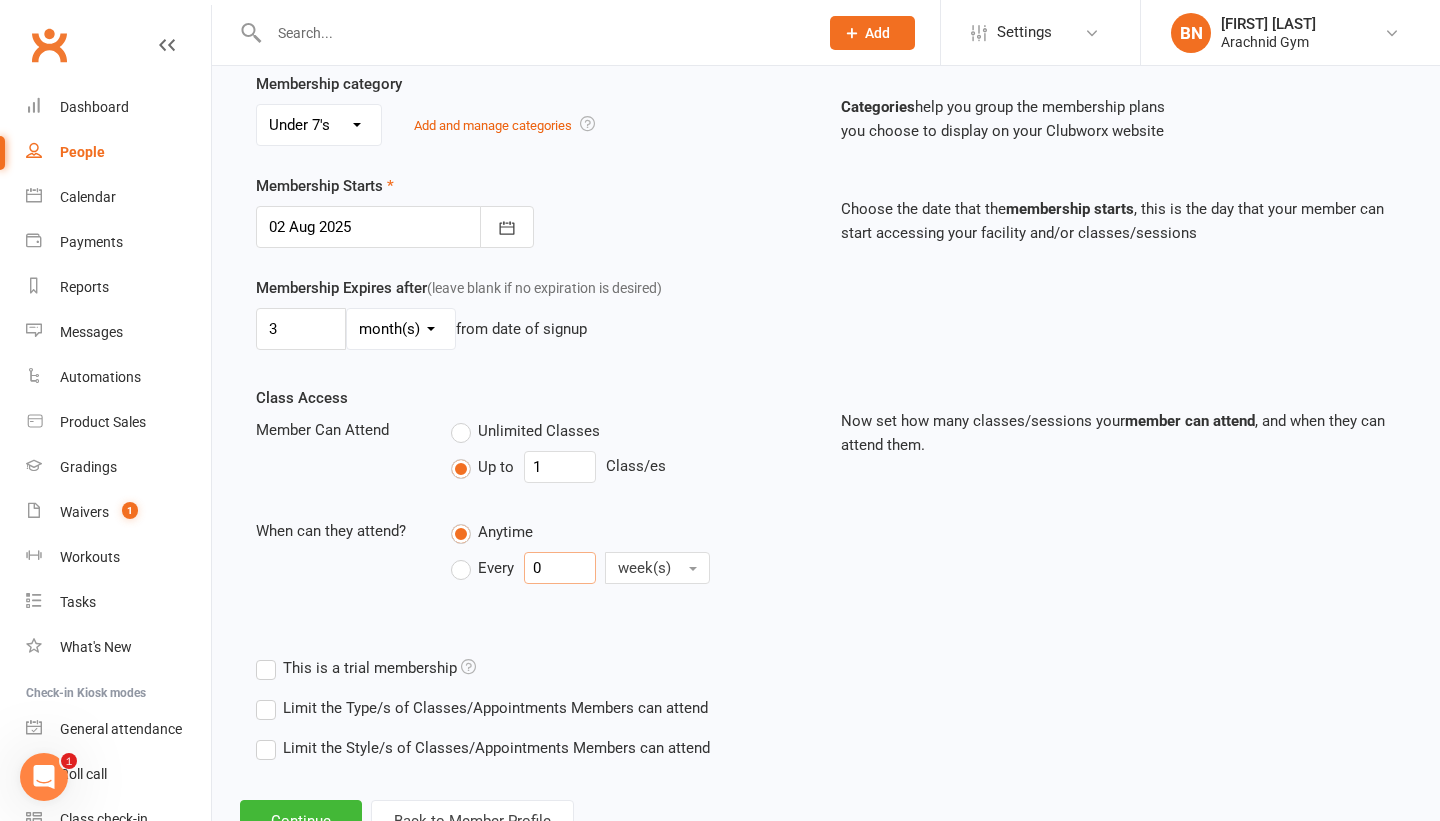 click on "0" at bounding box center (560, 568) 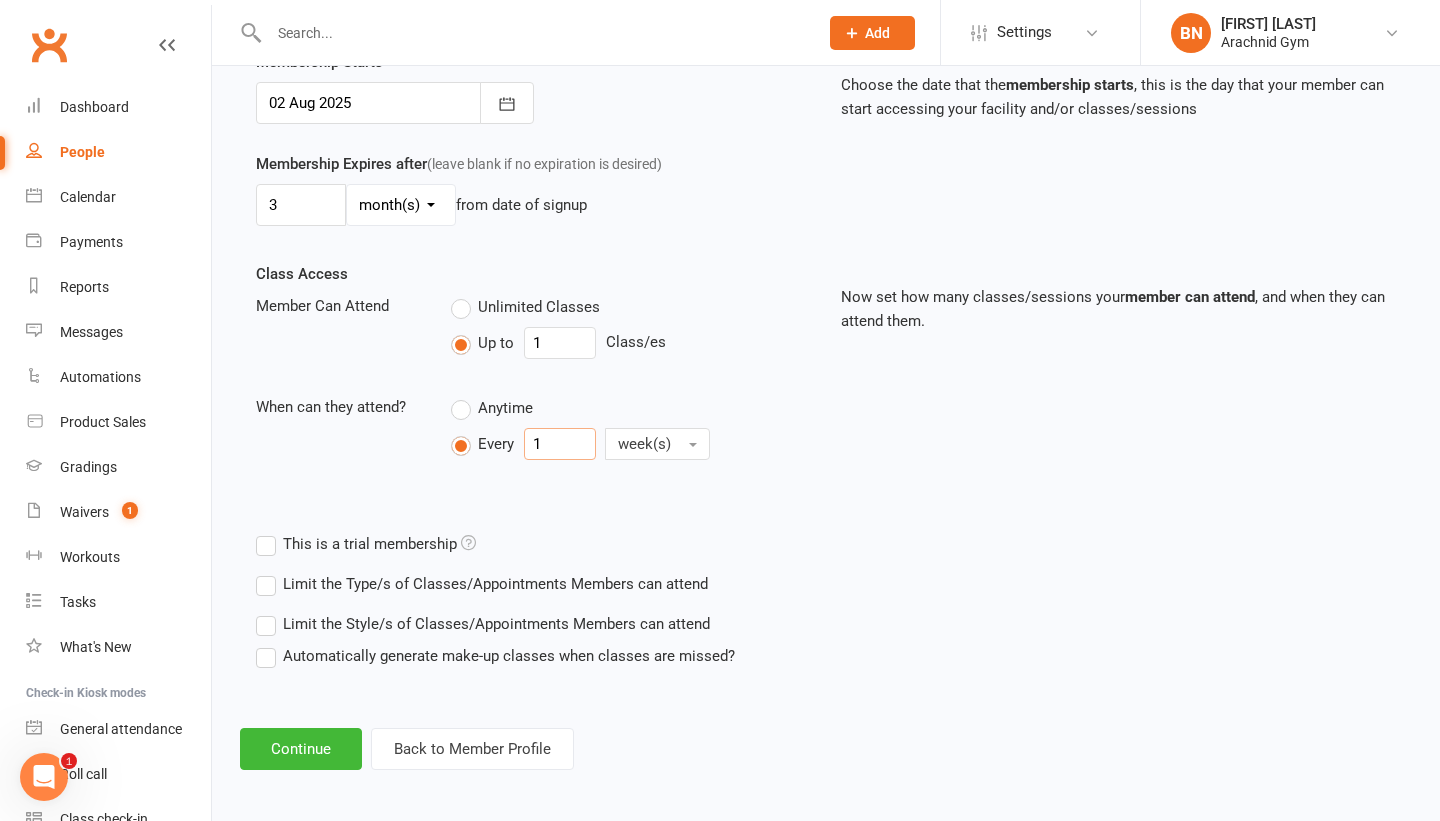 scroll, scrollTop: 517, scrollLeft: 0, axis: vertical 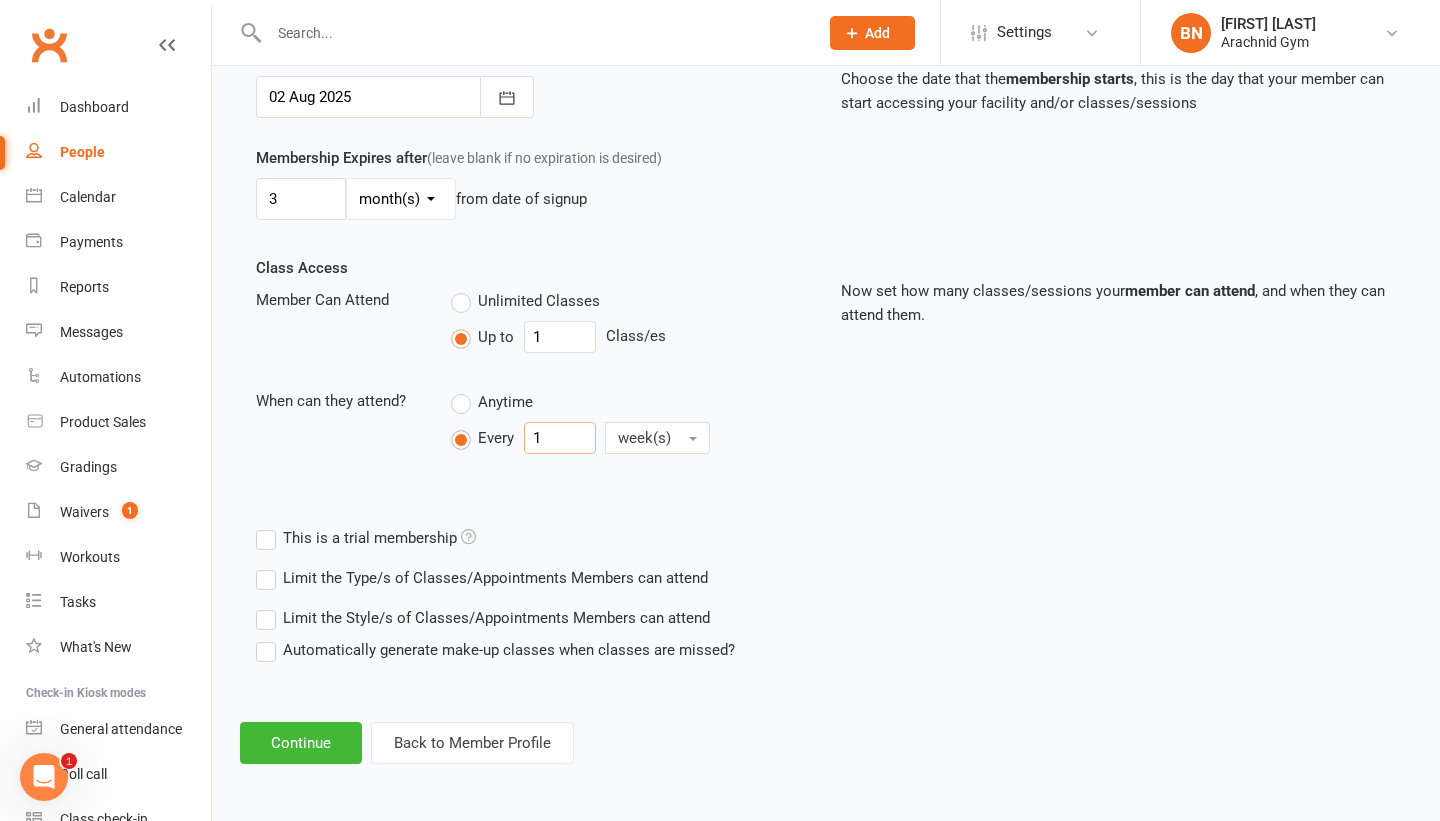 type on "1" 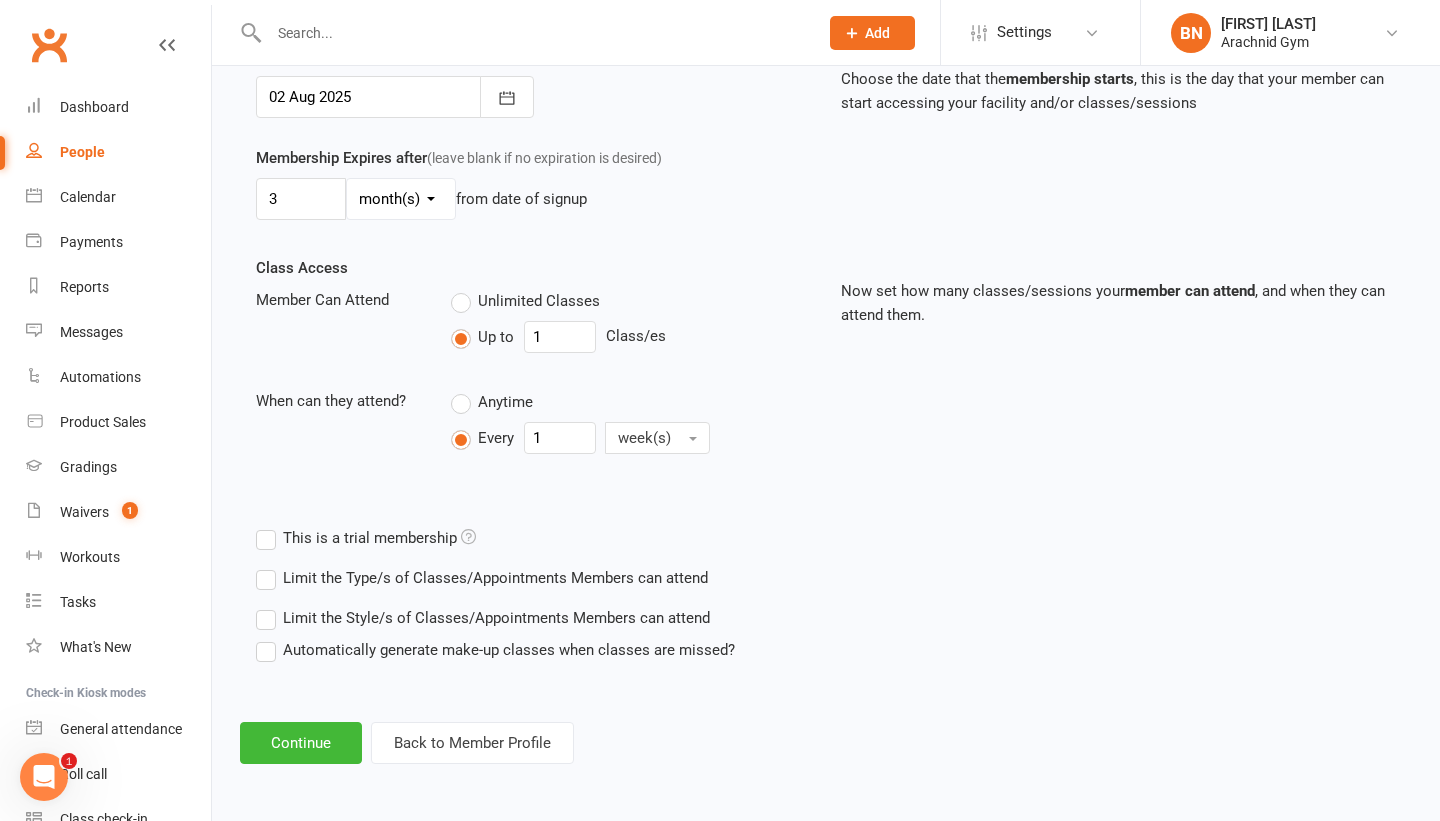 click on "Limit the Type/s of Classes/Appointments Members can attend" at bounding box center (482, 578) 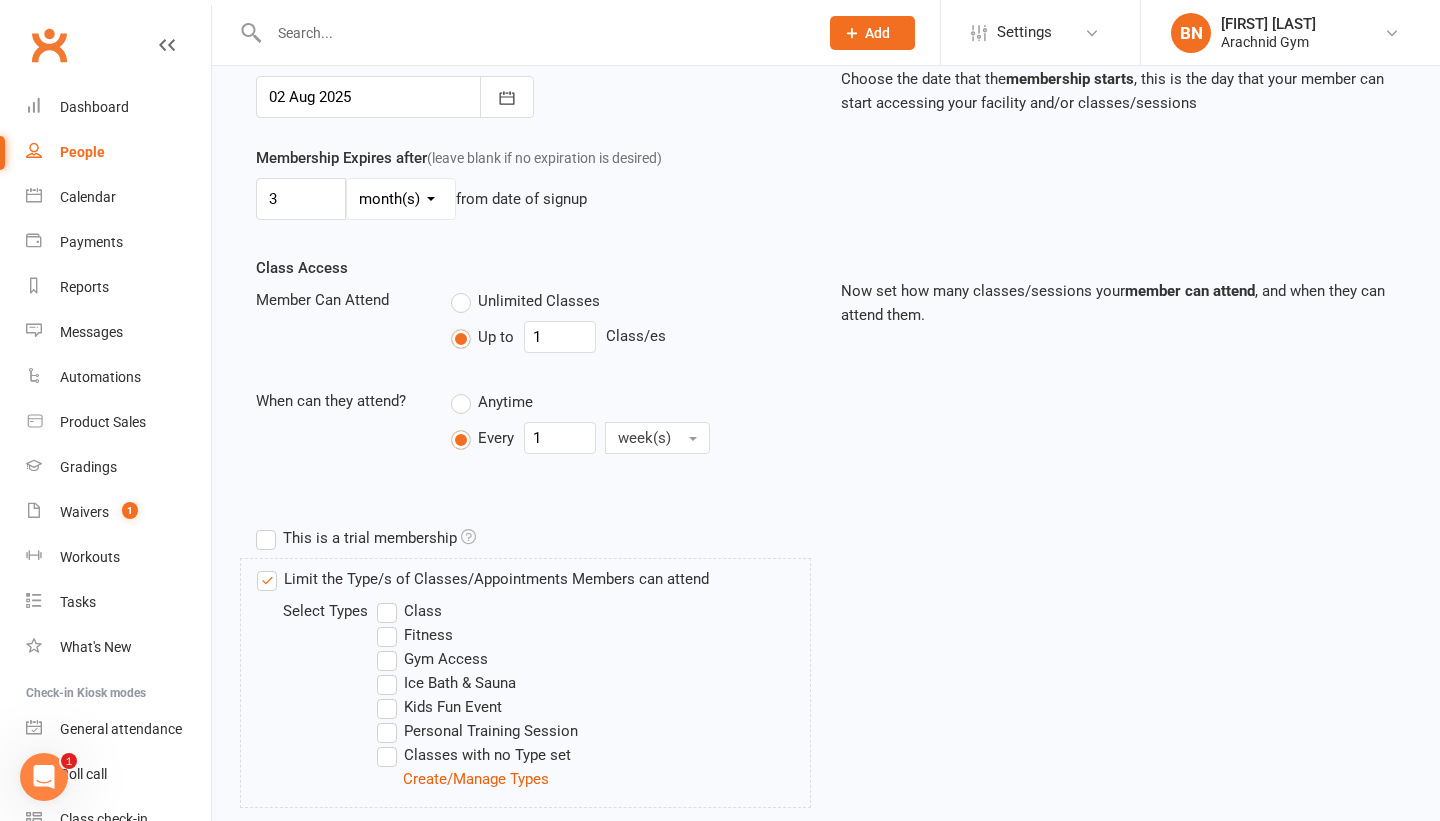 click on "Class" at bounding box center [409, 611] 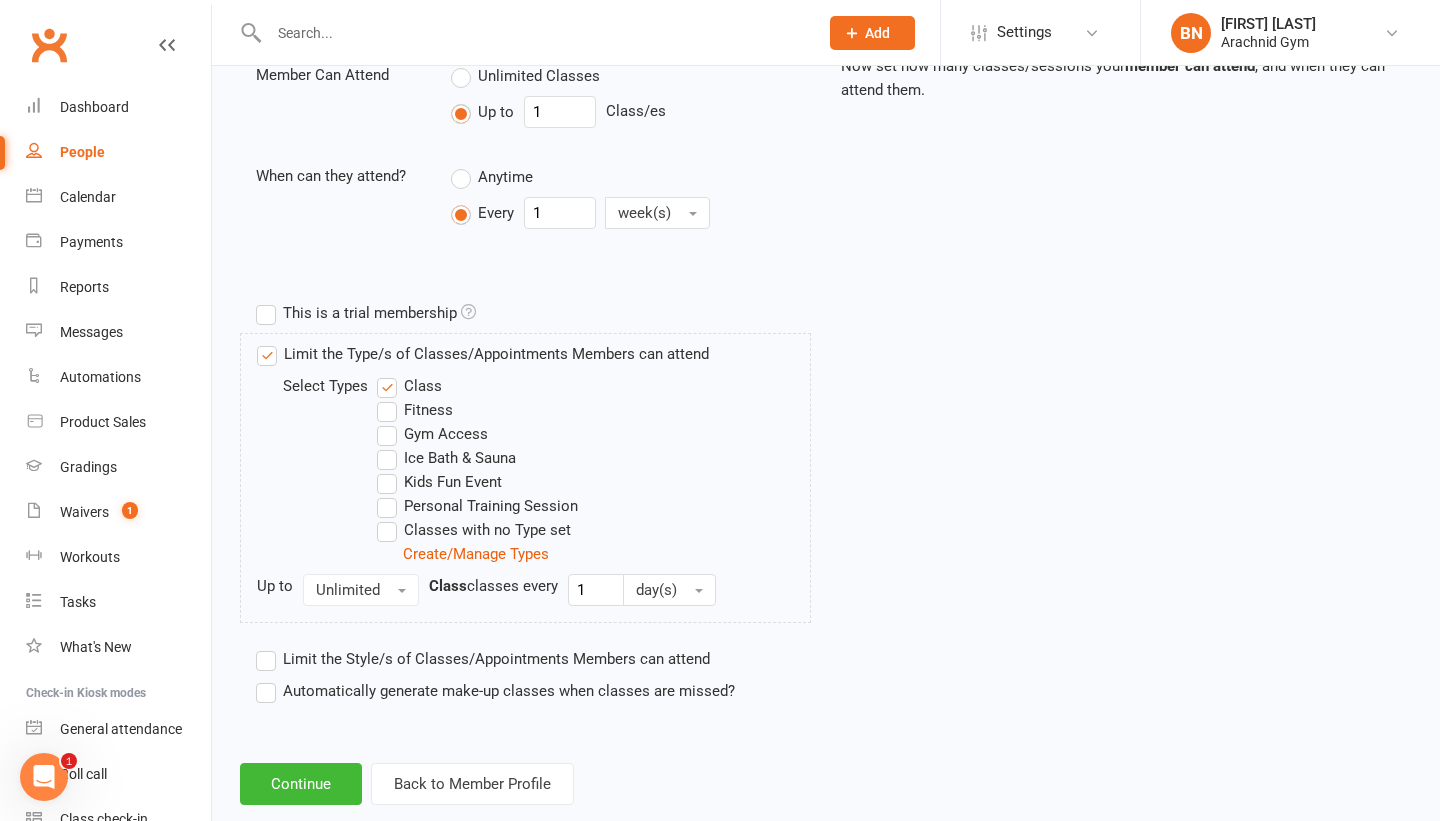 scroll, scrollTop: 783, scrollLeft: 0, axis: vertical 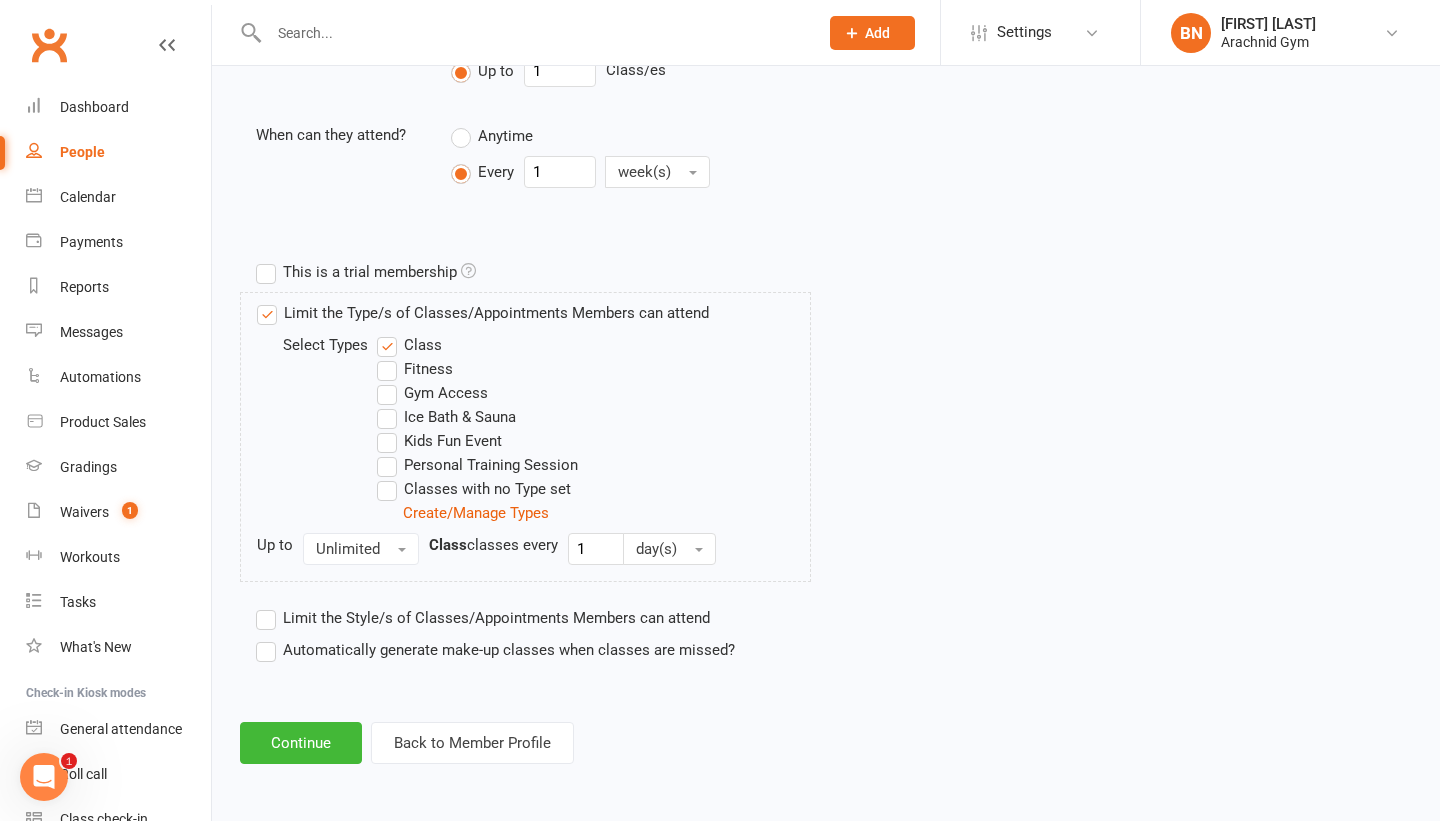 click on "Limit the Style/s of Classes/Appointments Members can attend" at bounding box center [483, 618] 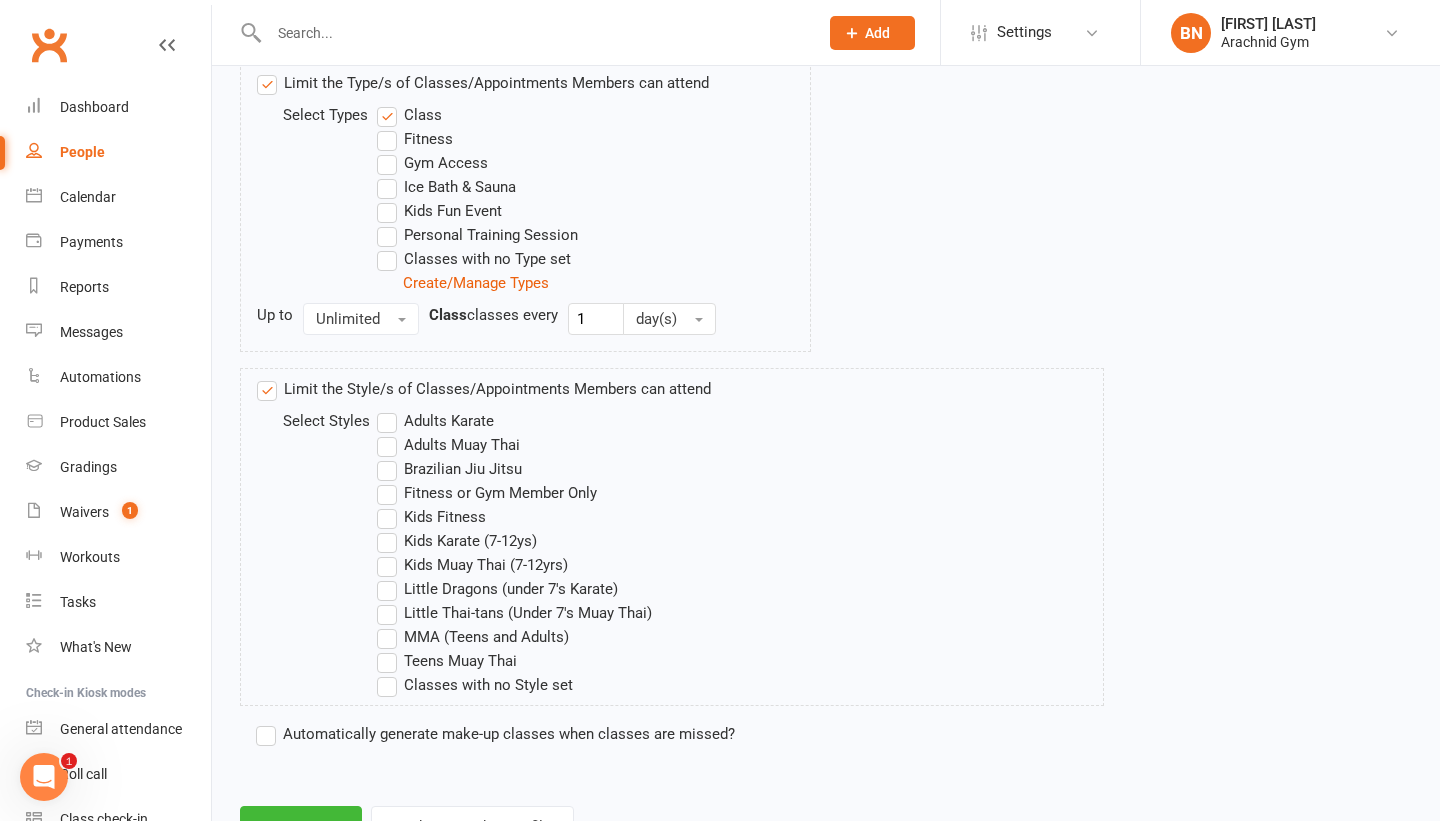 scroll, scrollTop: 1059, scrollLeft: 0, axis: vertical 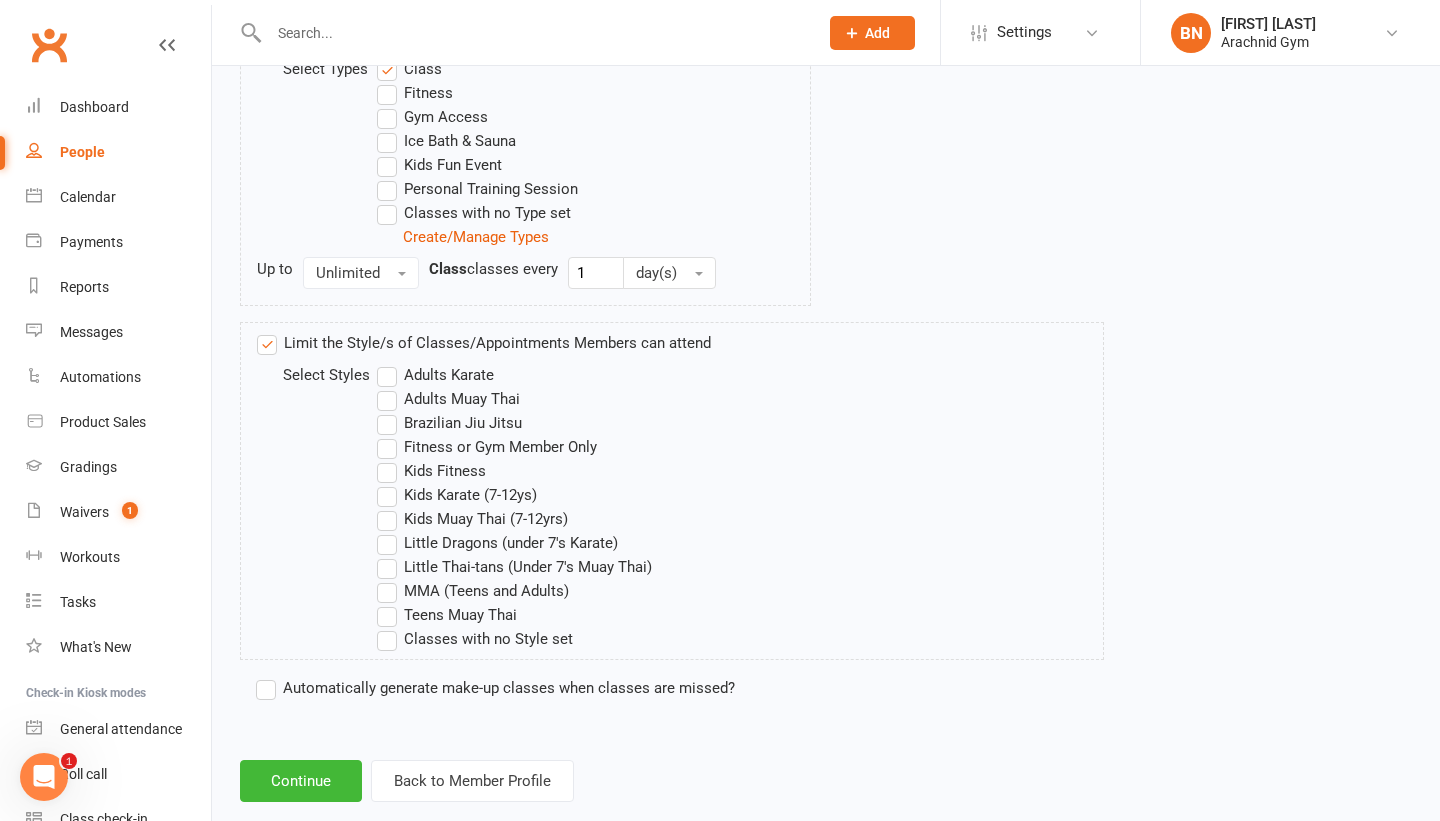 click on "Little Thai-tans (Under 7's Muay Thai)" at bounding box center [514, 567] 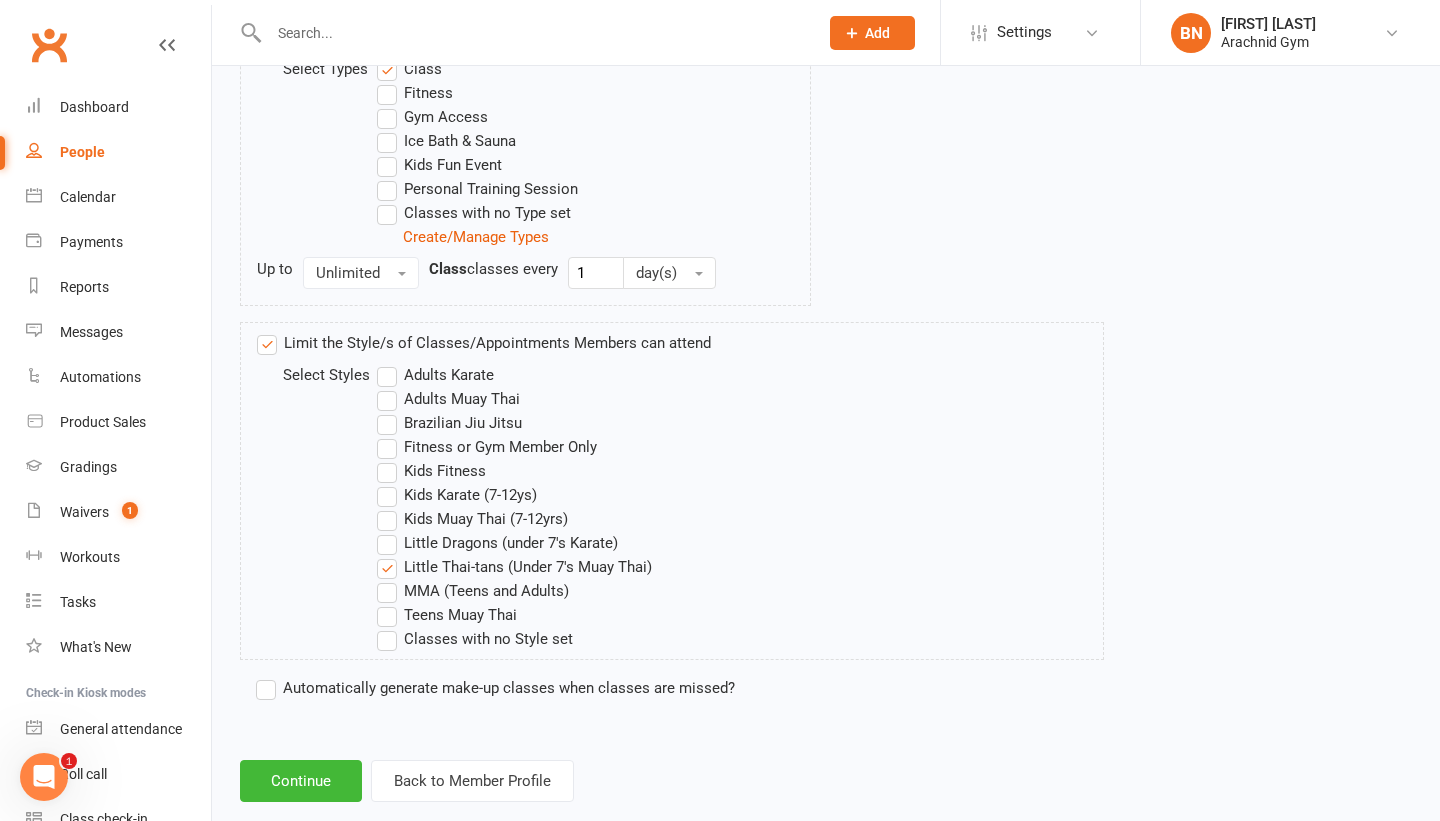 scroll, scrollTop: 1097, scrollLeft: 0, axis: vertical 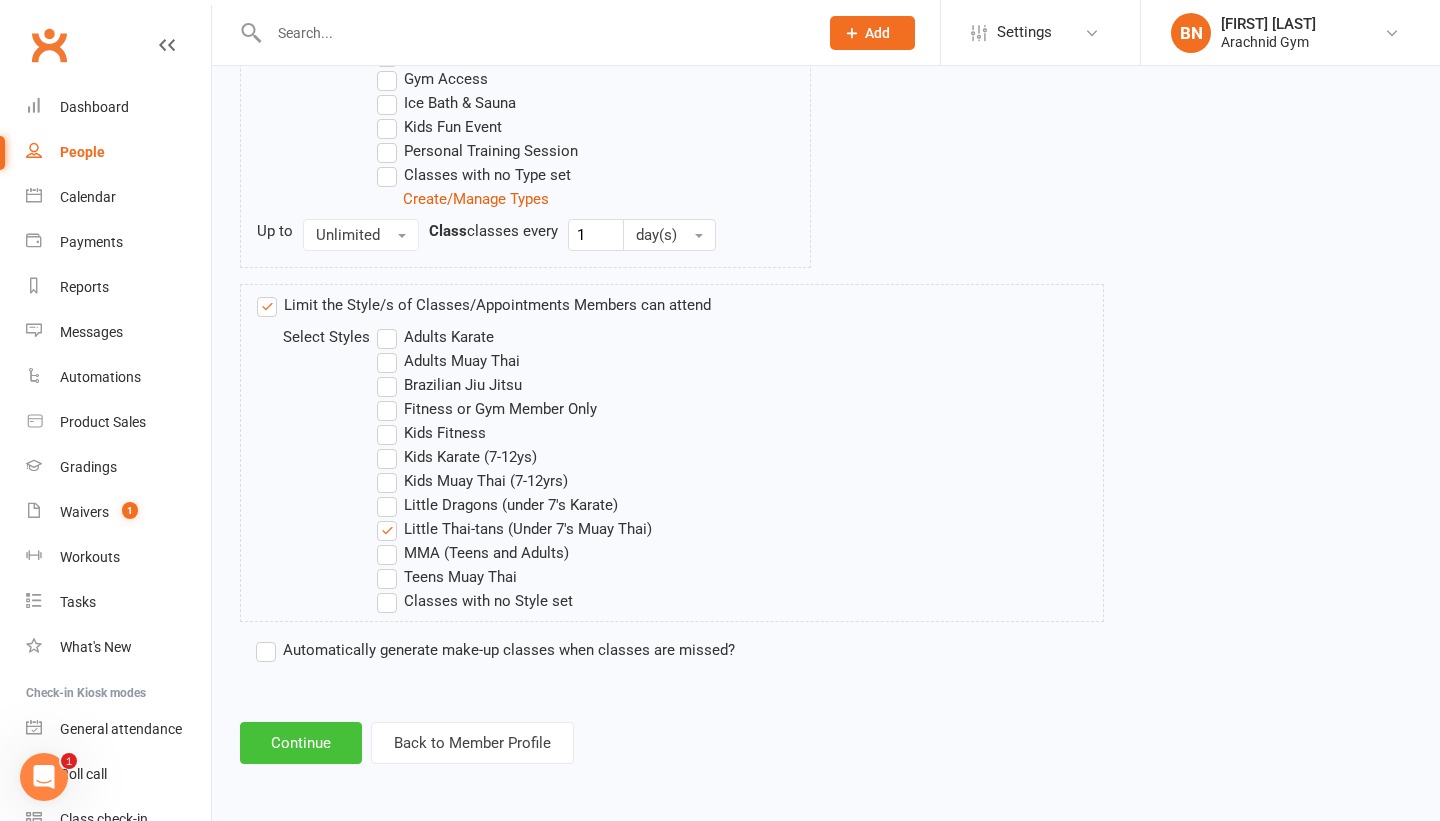 click on "Continue" at bounding box center [301, 743] 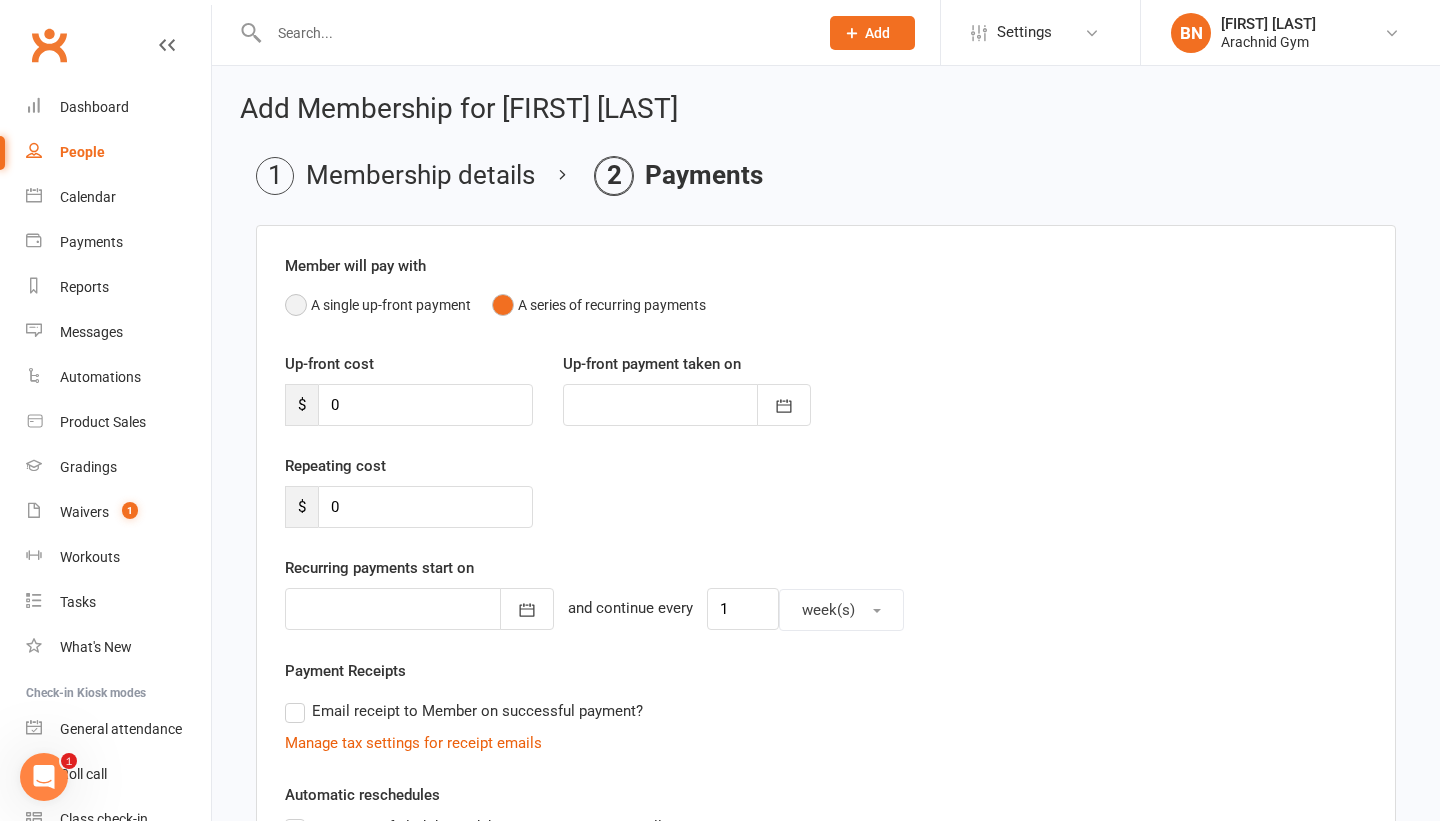 click on "A single up-front payment" at bounding box center (378, 305) 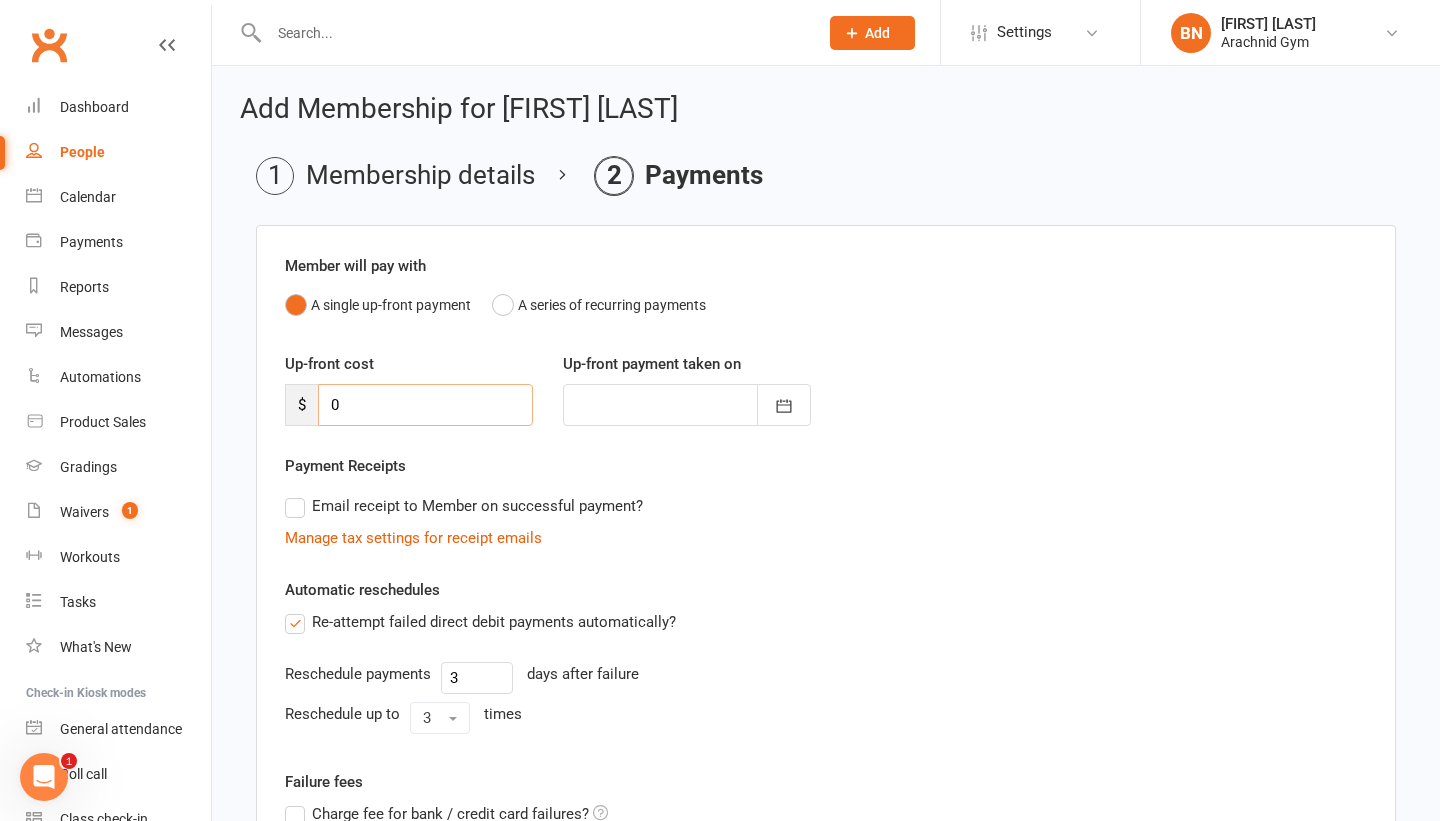 click on "0" at bounding box center [425, 405] 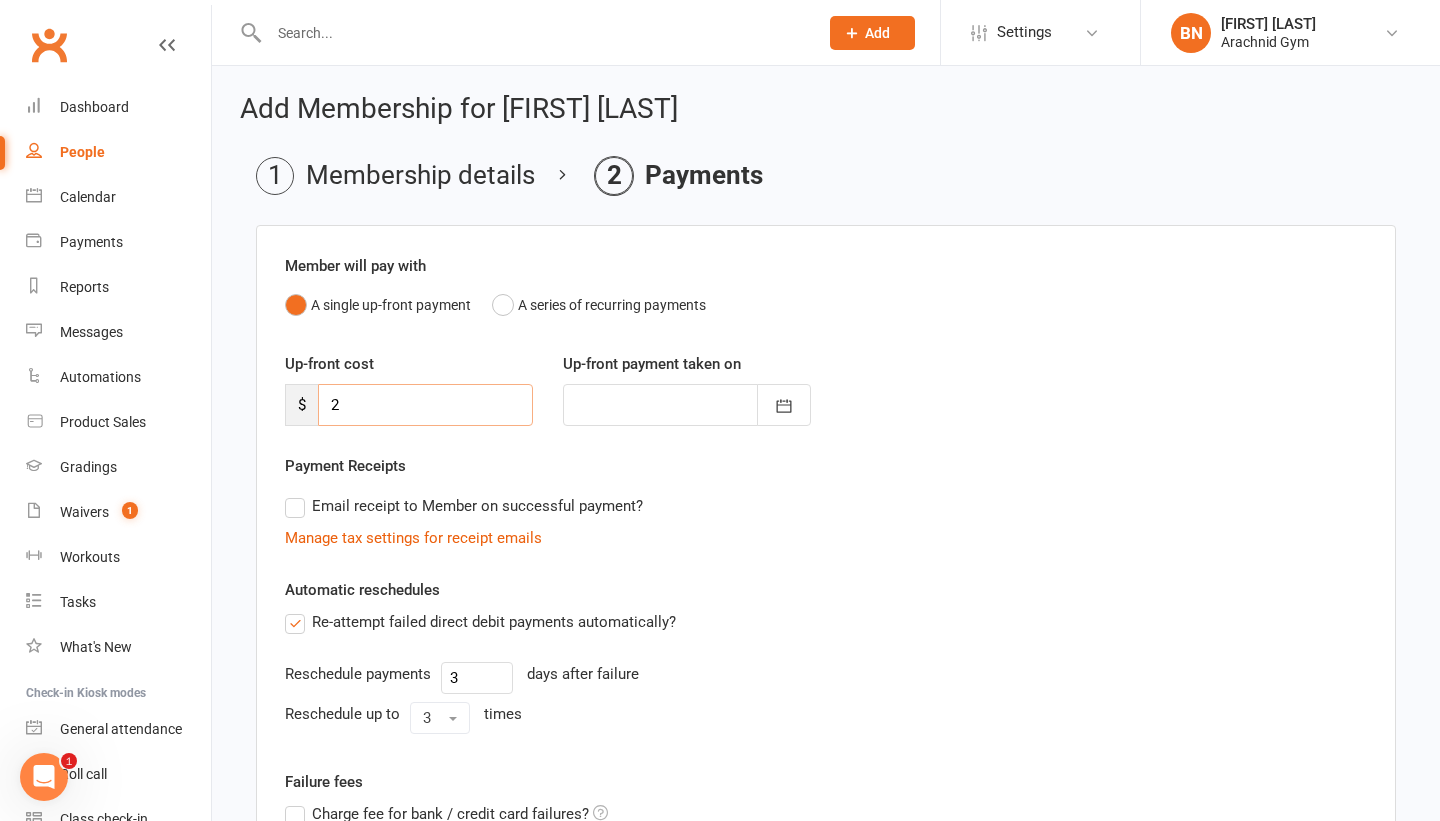 type on "21" 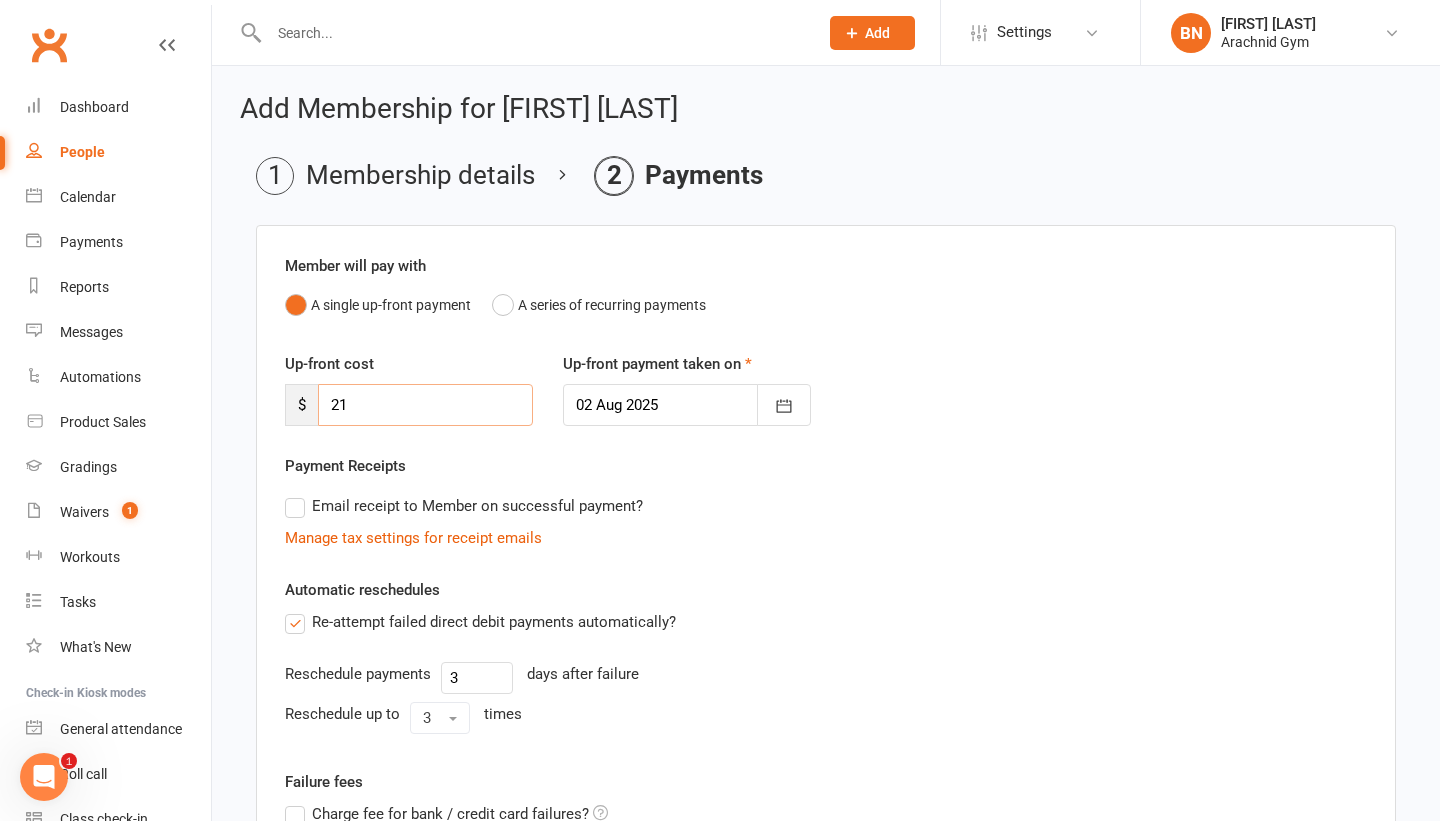 type on "2" 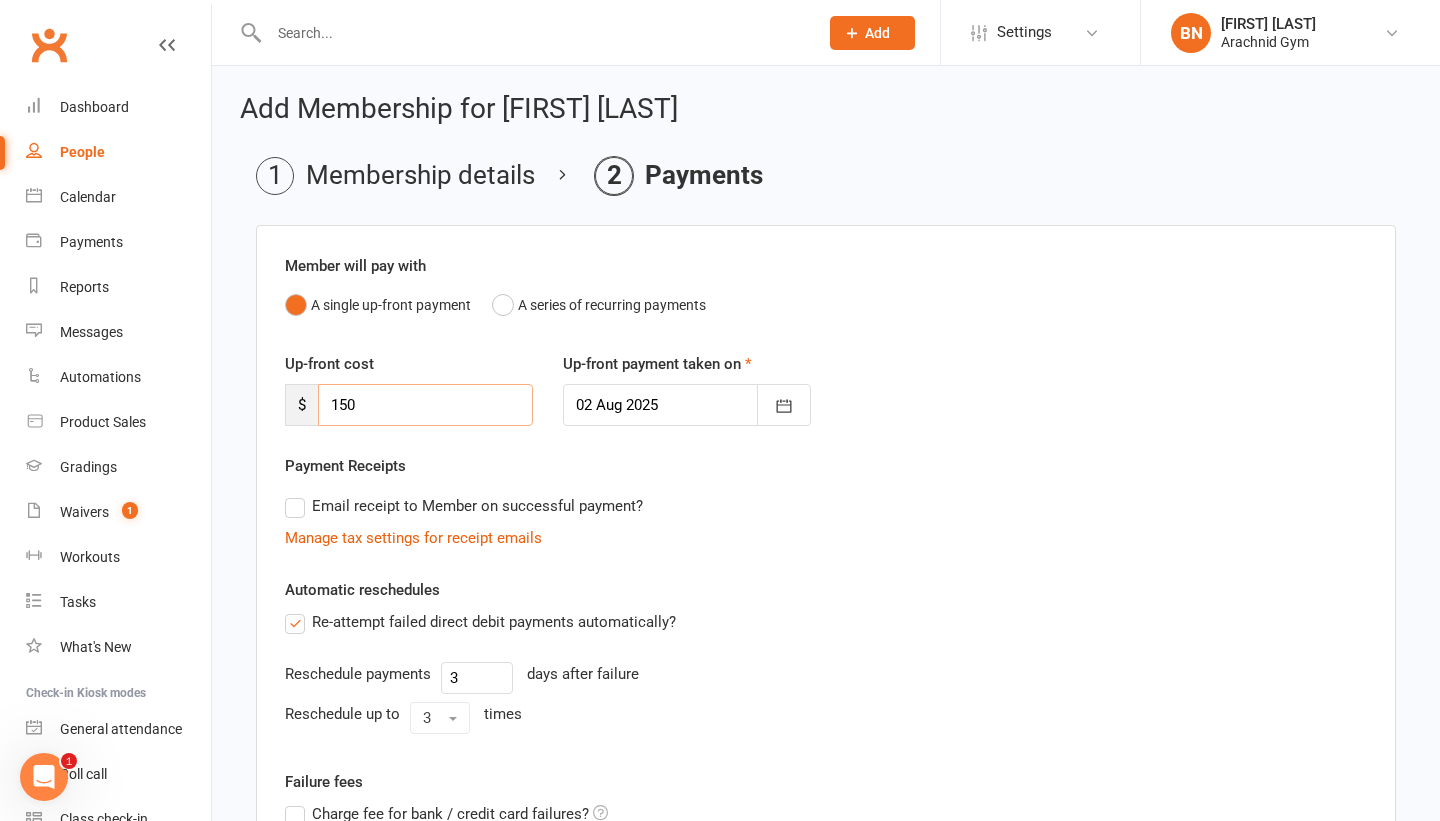 scroll, scrollTop: 348, scrollLeft: 0, axis: vertical 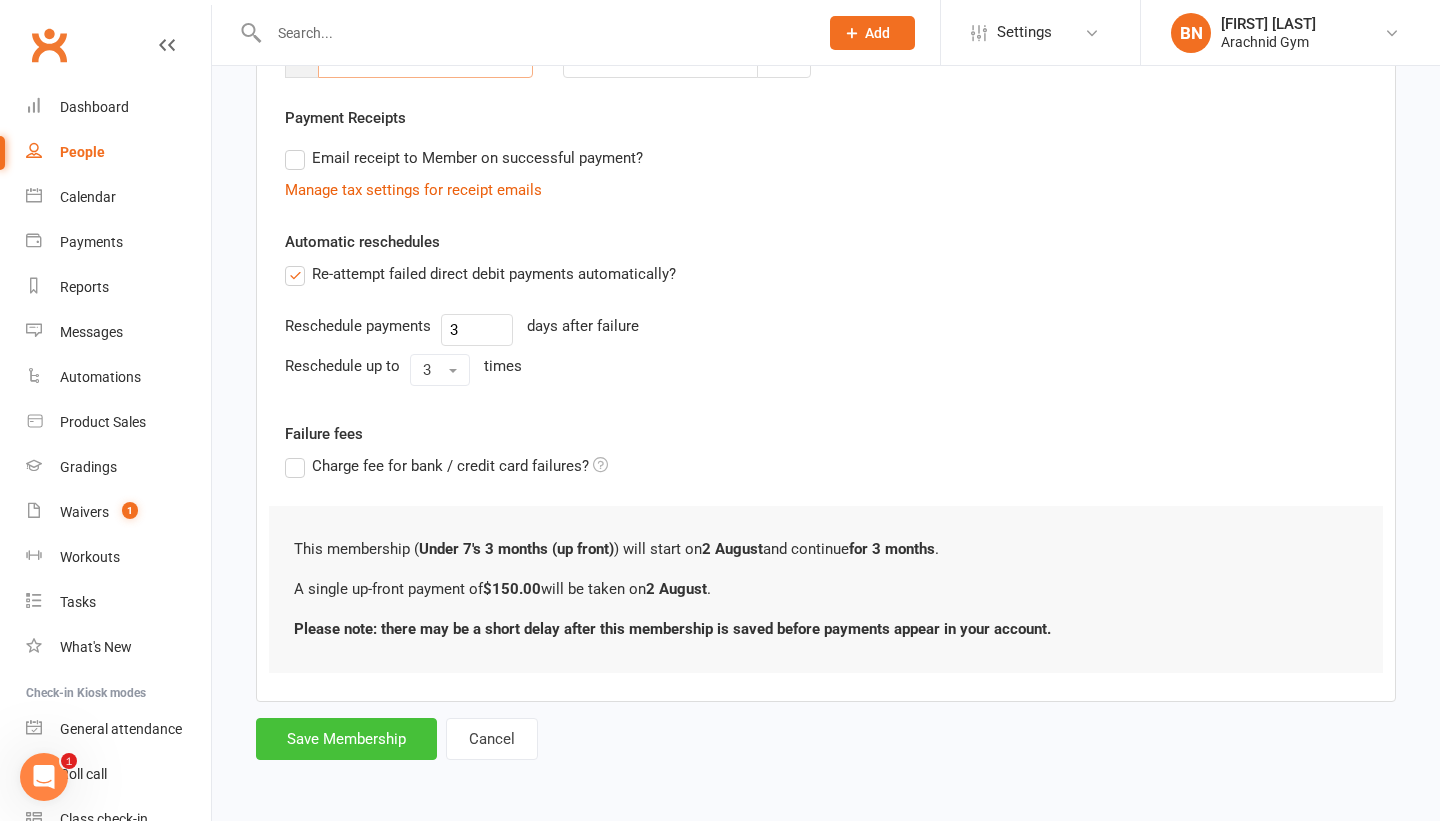 type on "150" 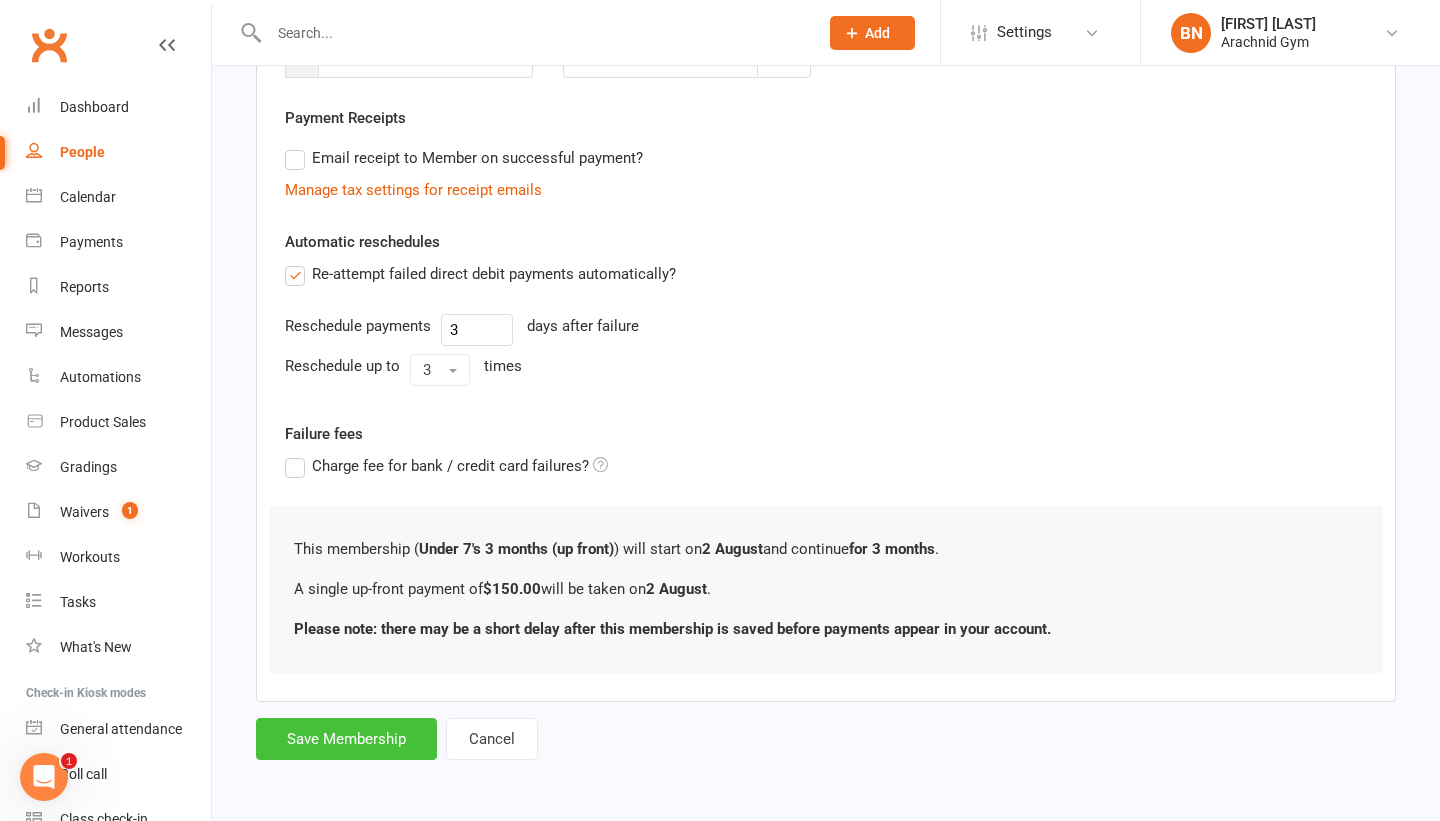 click on "Save Membership" at bounding box center (346, 739) 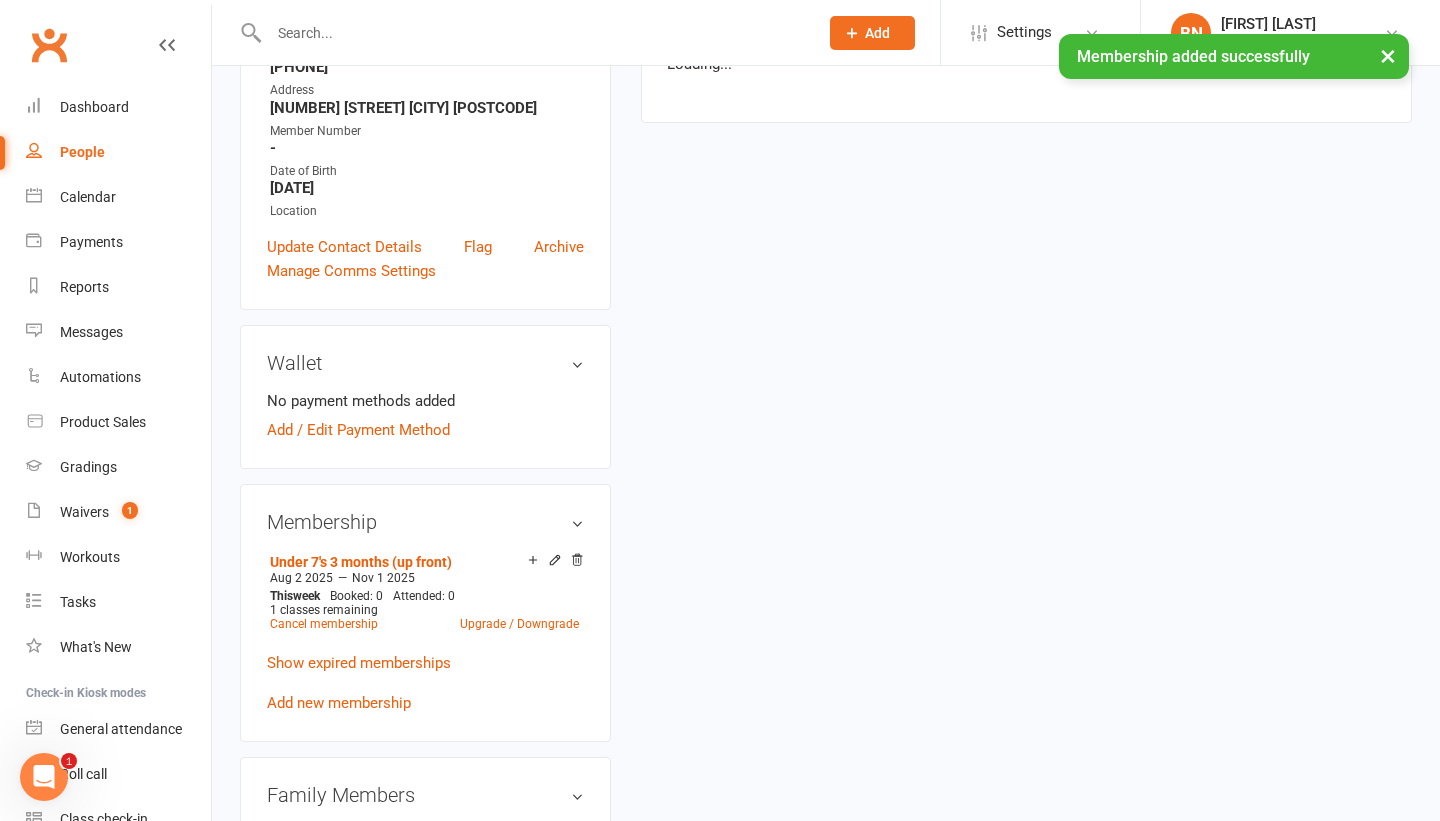 scroll, scrollTop: 0, scrollLeft: 0, axis: both 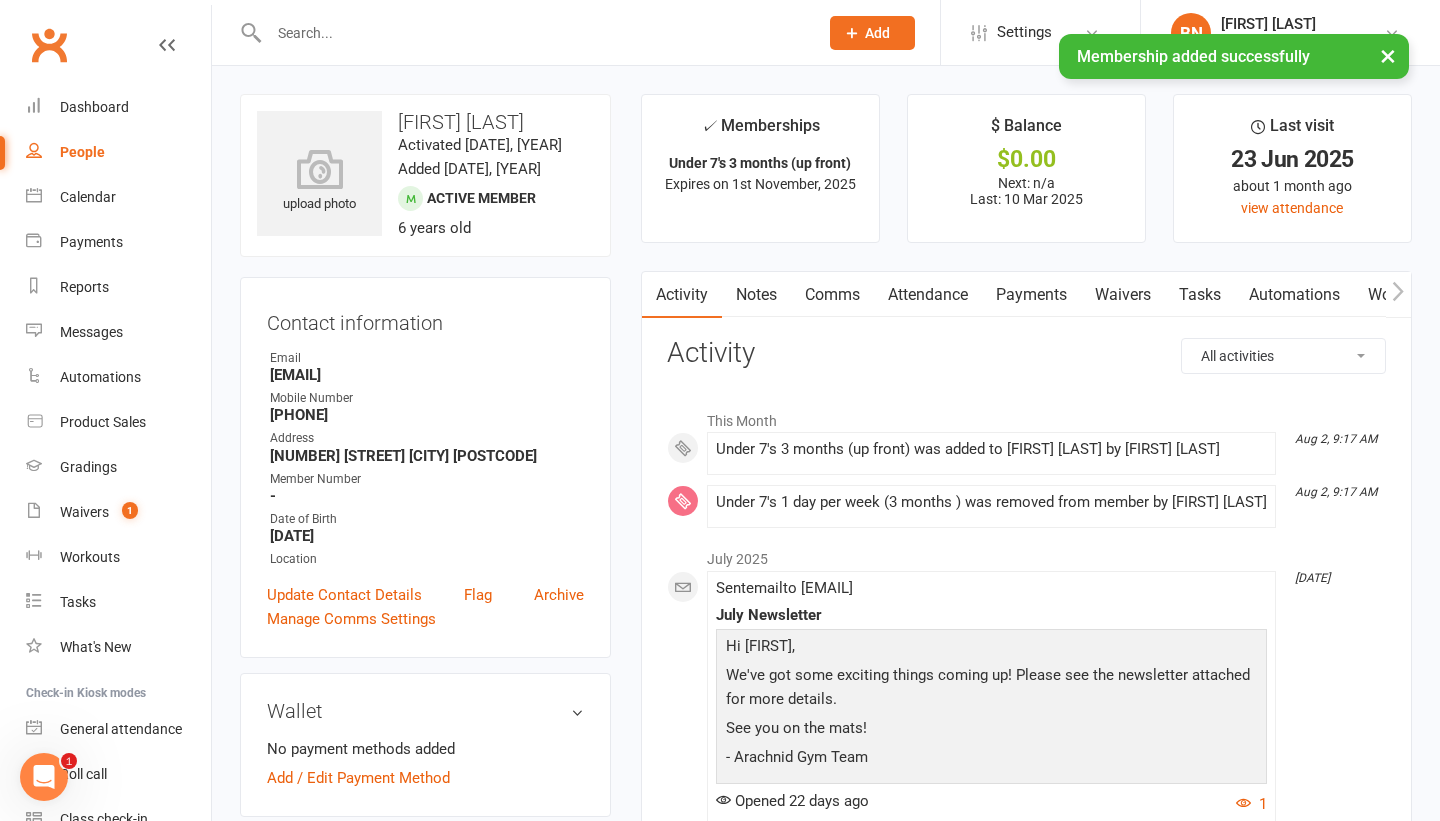 click on "Payments" at bounding box center (1031, 295) 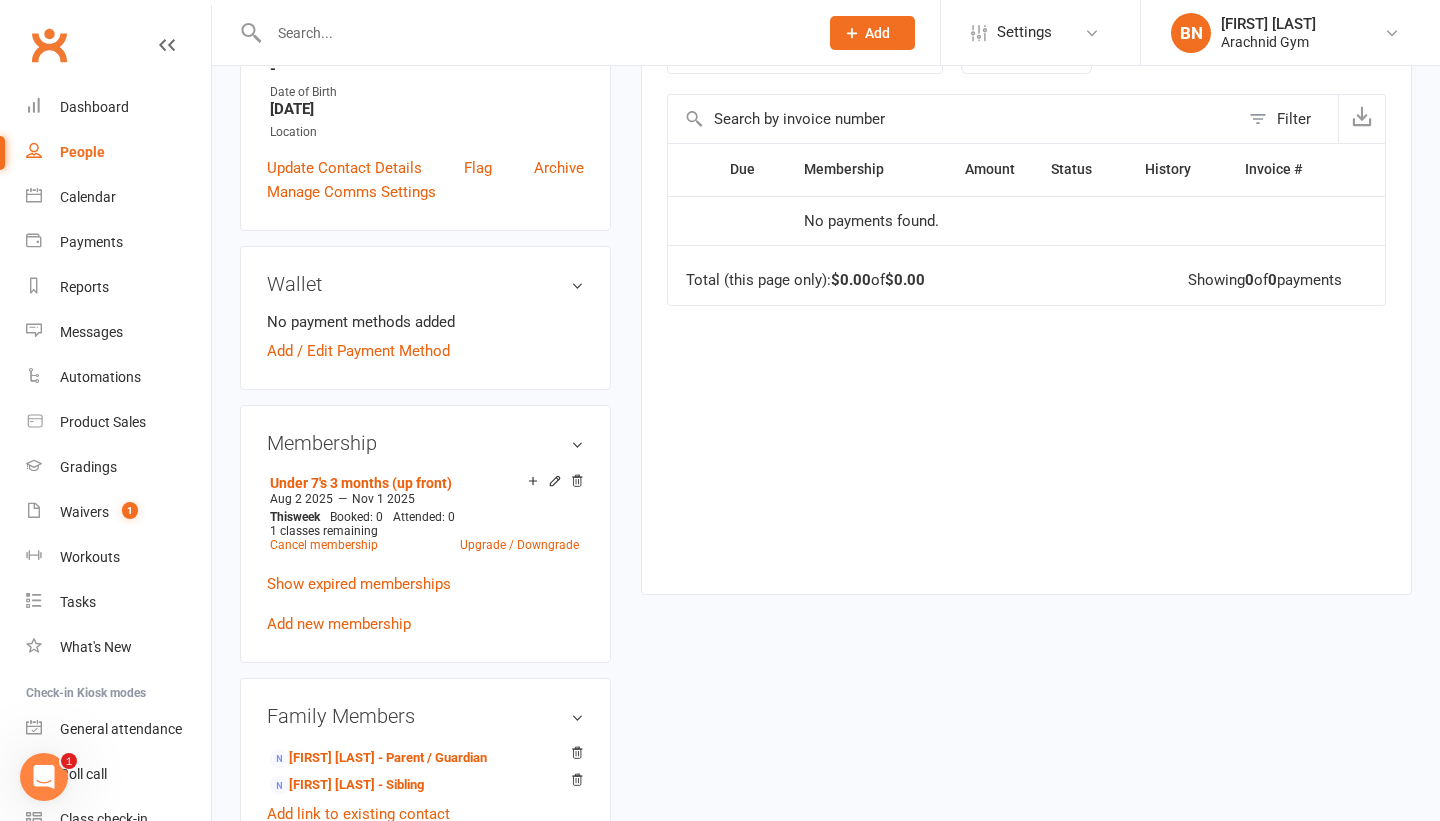 scroll, scrollTop: 0, scrollLeft: 0, axis: both 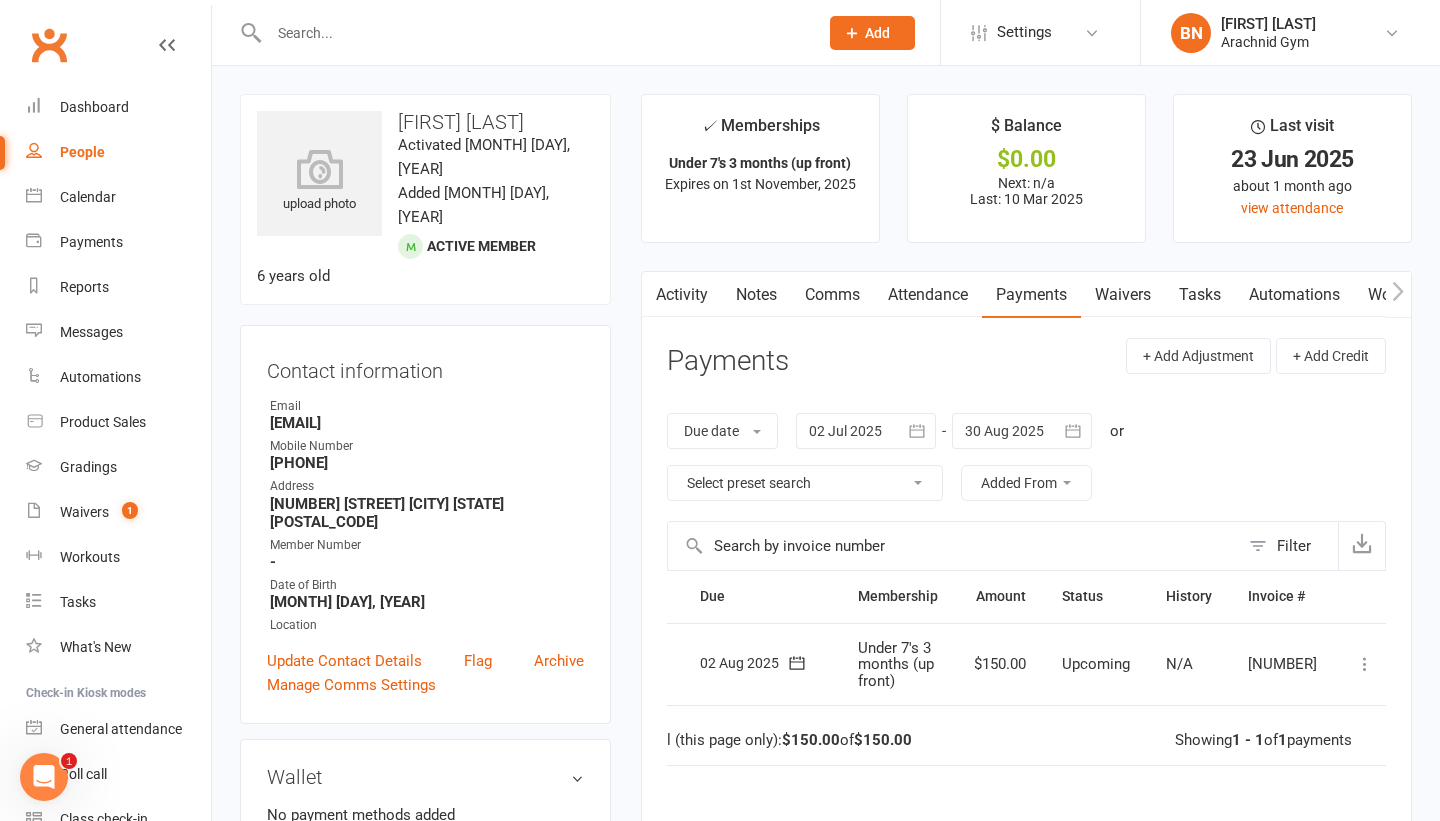 click at bounding box center (1365, 664) 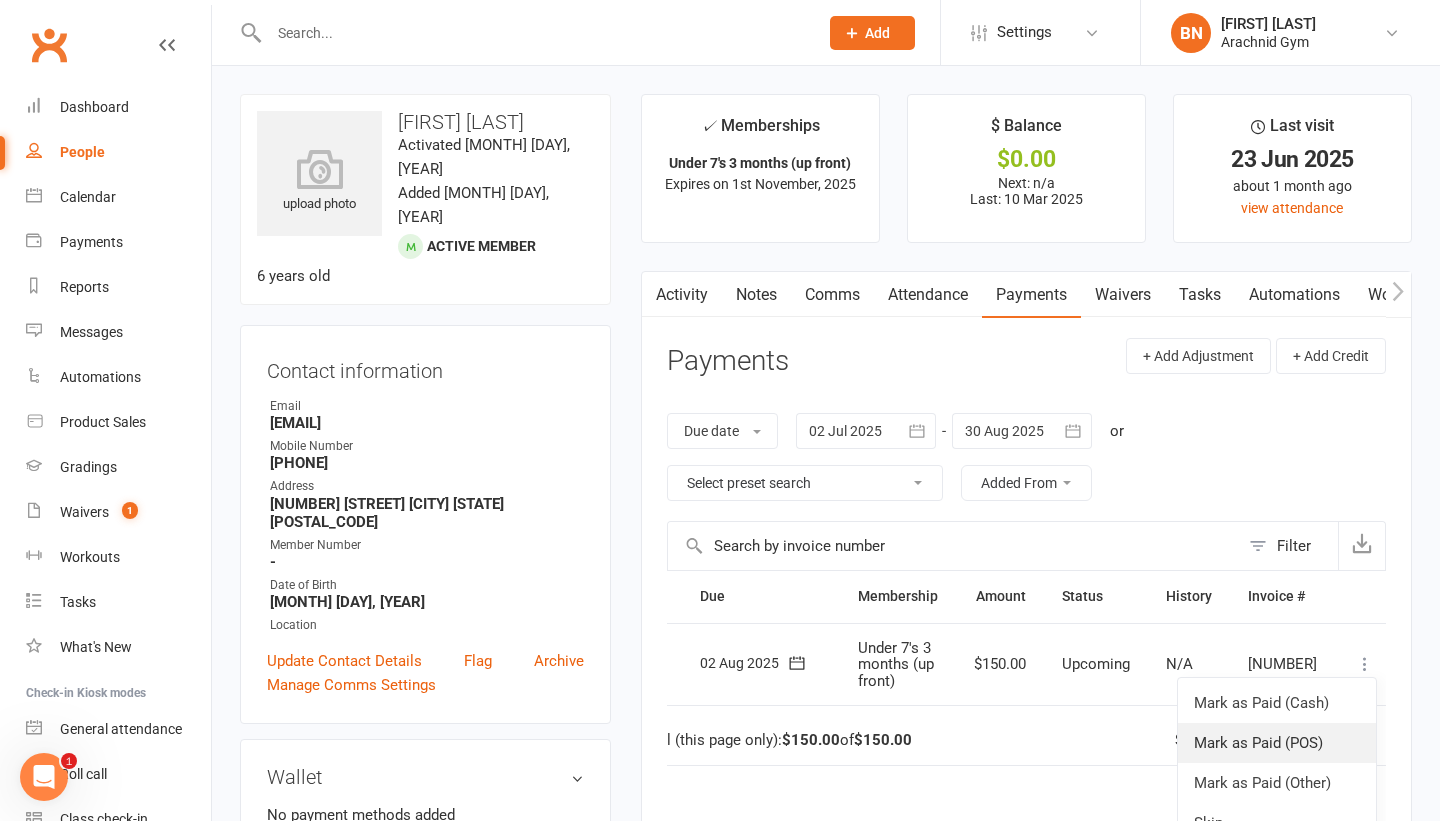 click on "Mark as Paid (POS)" at bounding box center (1277, 743) 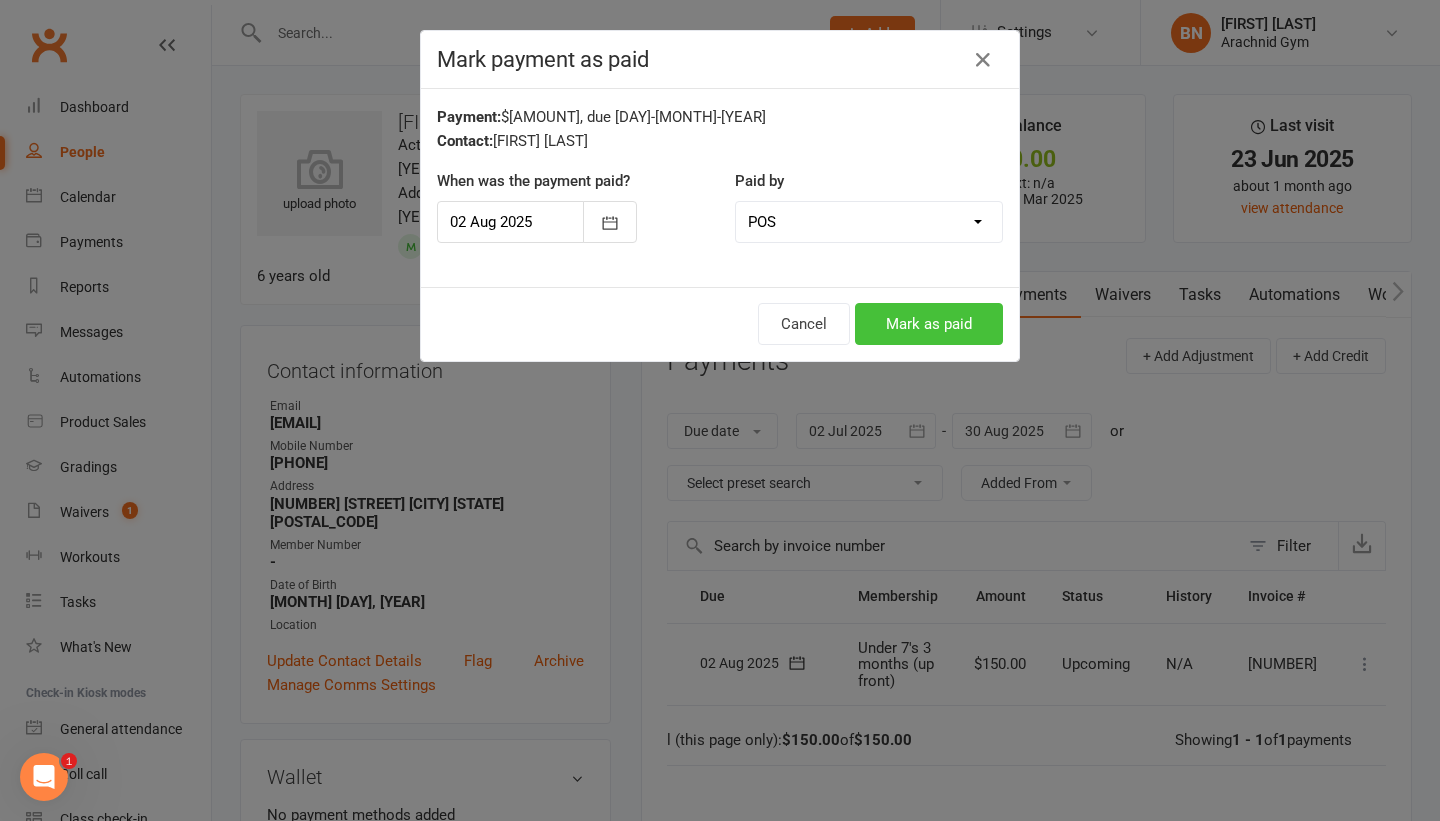 click on "Mark as paid" at bounding box center [929, 324] 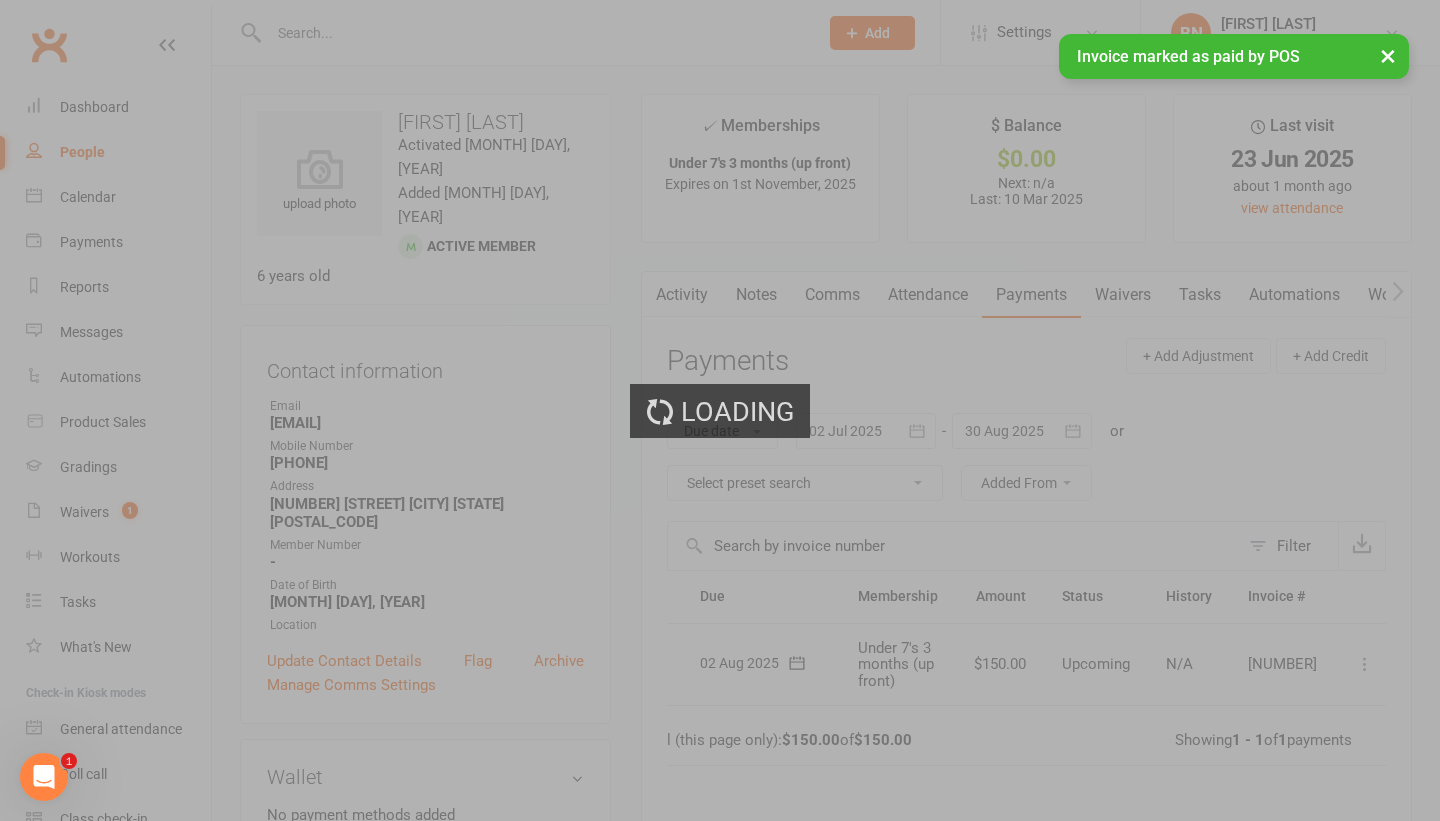 scroll, scrollTop: 0, scrollLeft: 7, axis: horizontal 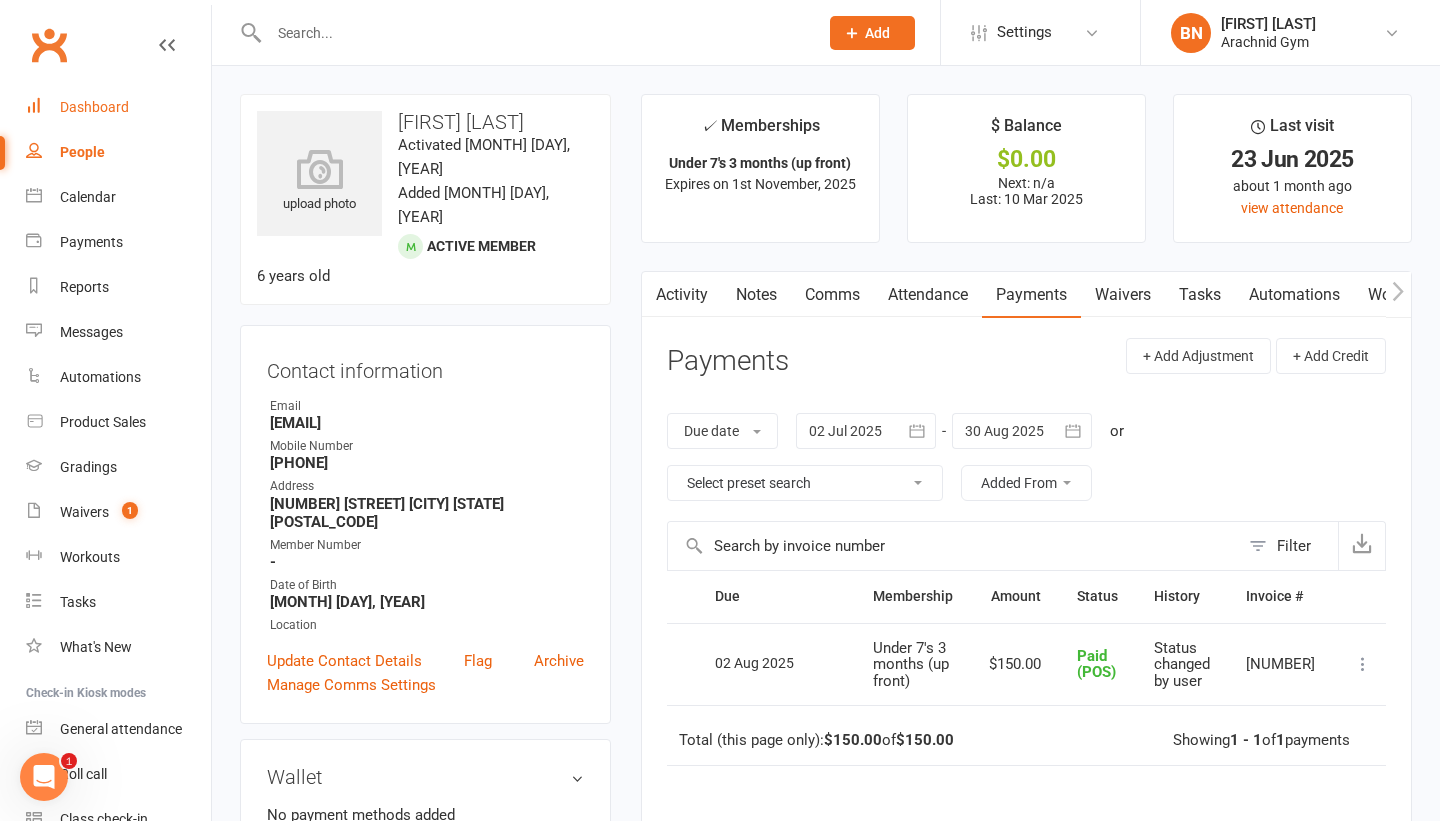 click on "Dashboard" at bounding box center (118, 107) 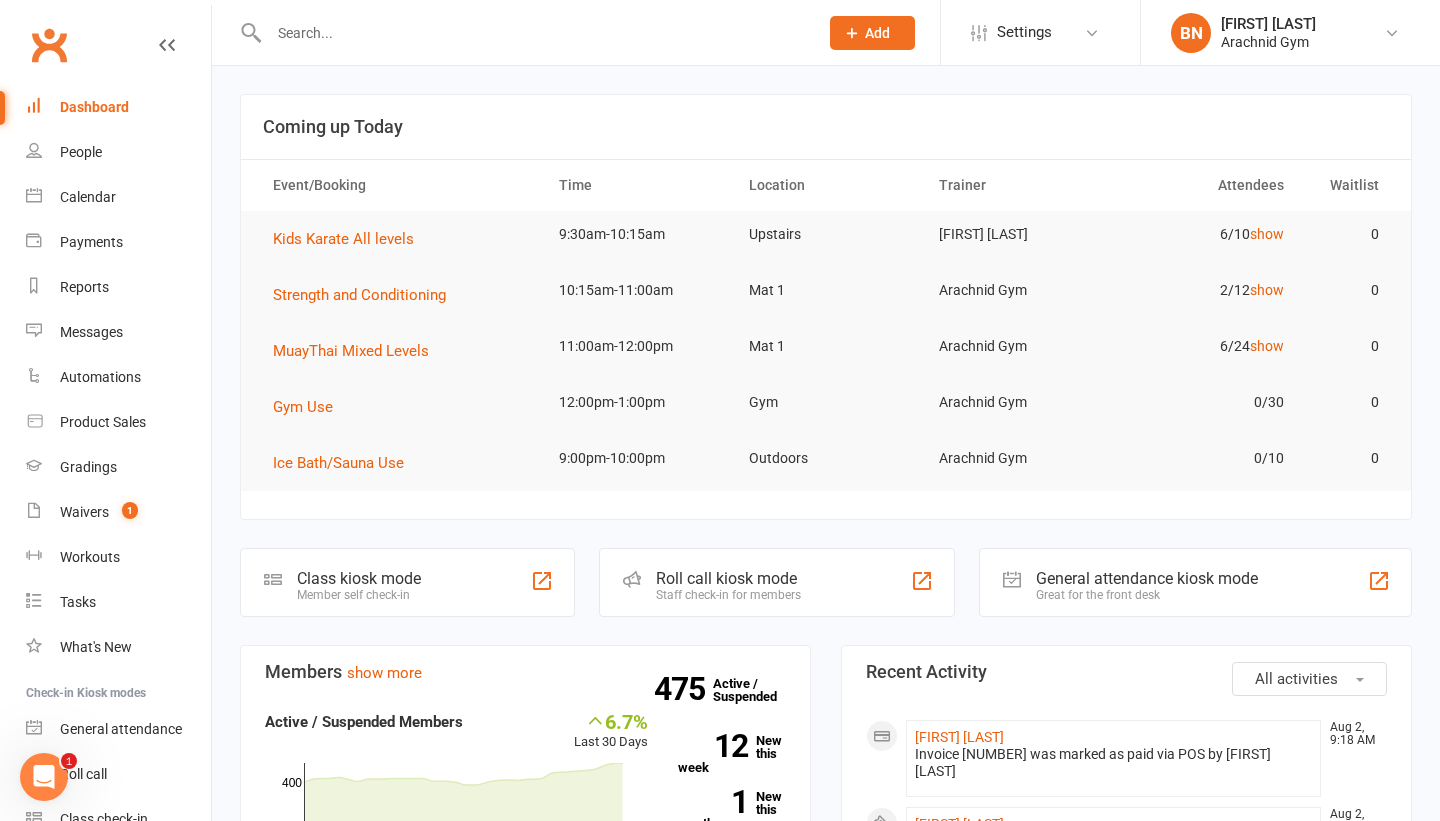 click on "Dashboard" at bounding box center (118, 107) 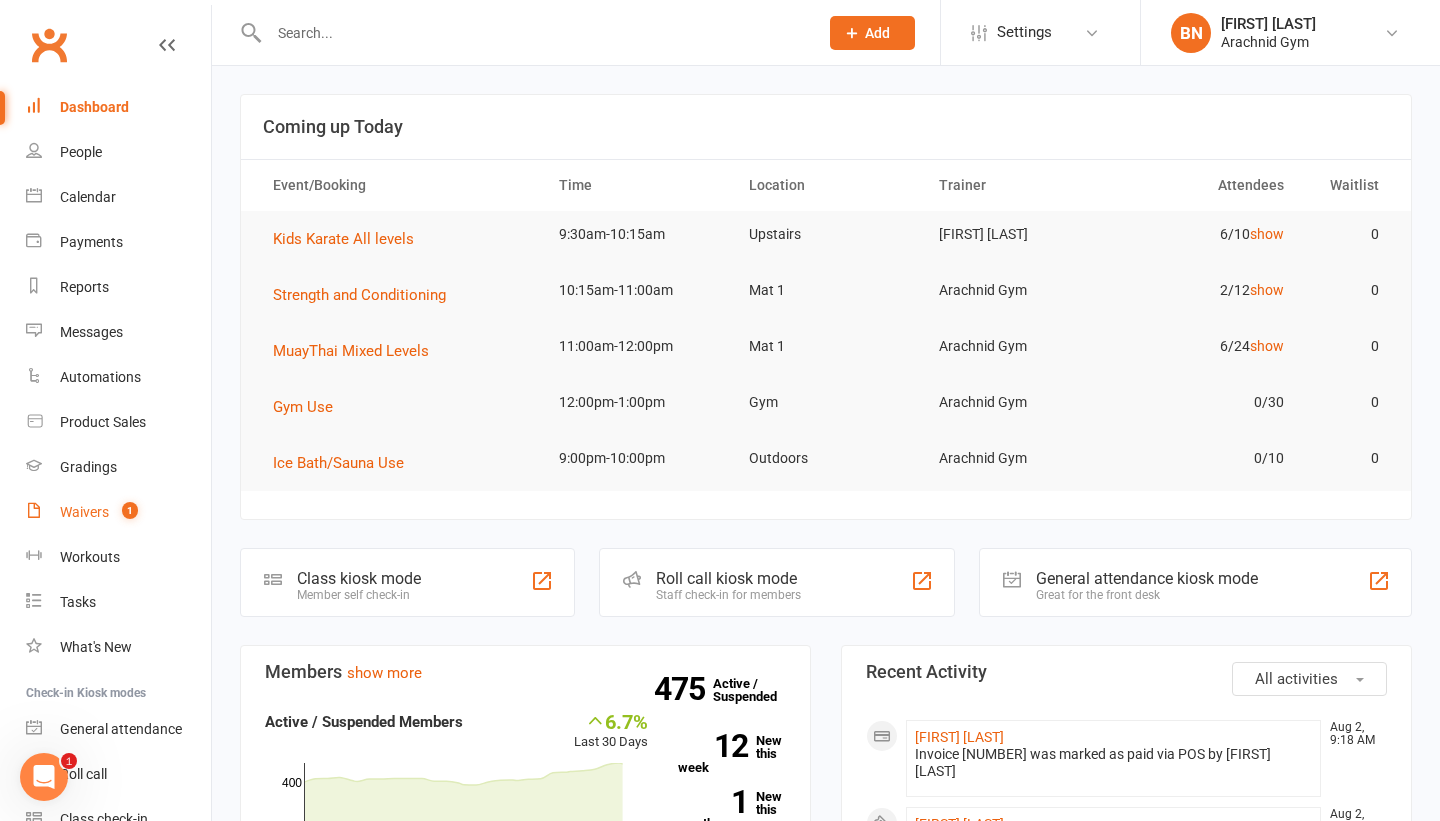 click on "Waivers   1" at bounding box center [118, 512] 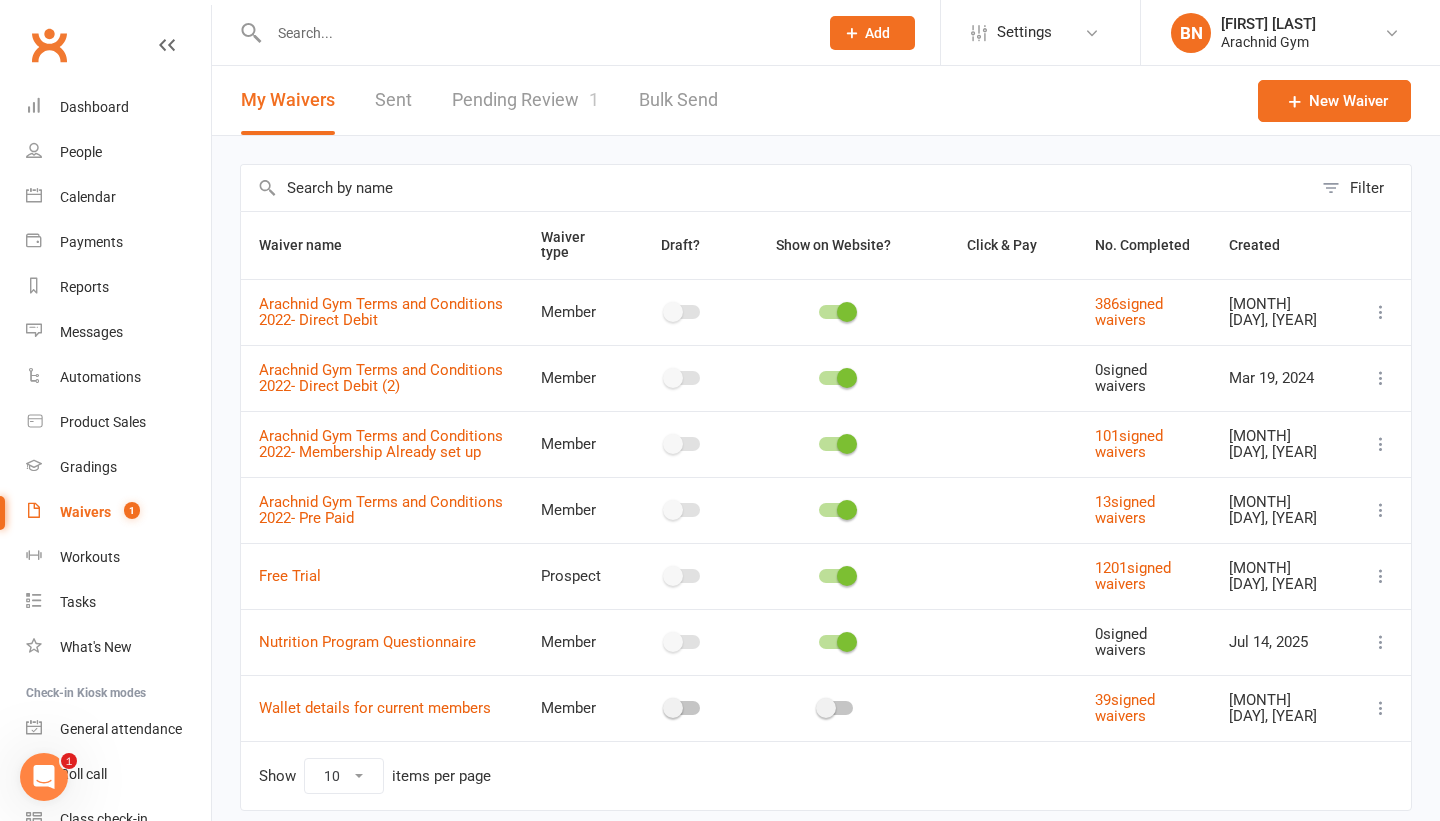 click on "Pending Review 1" at bounding box center (525, 100) 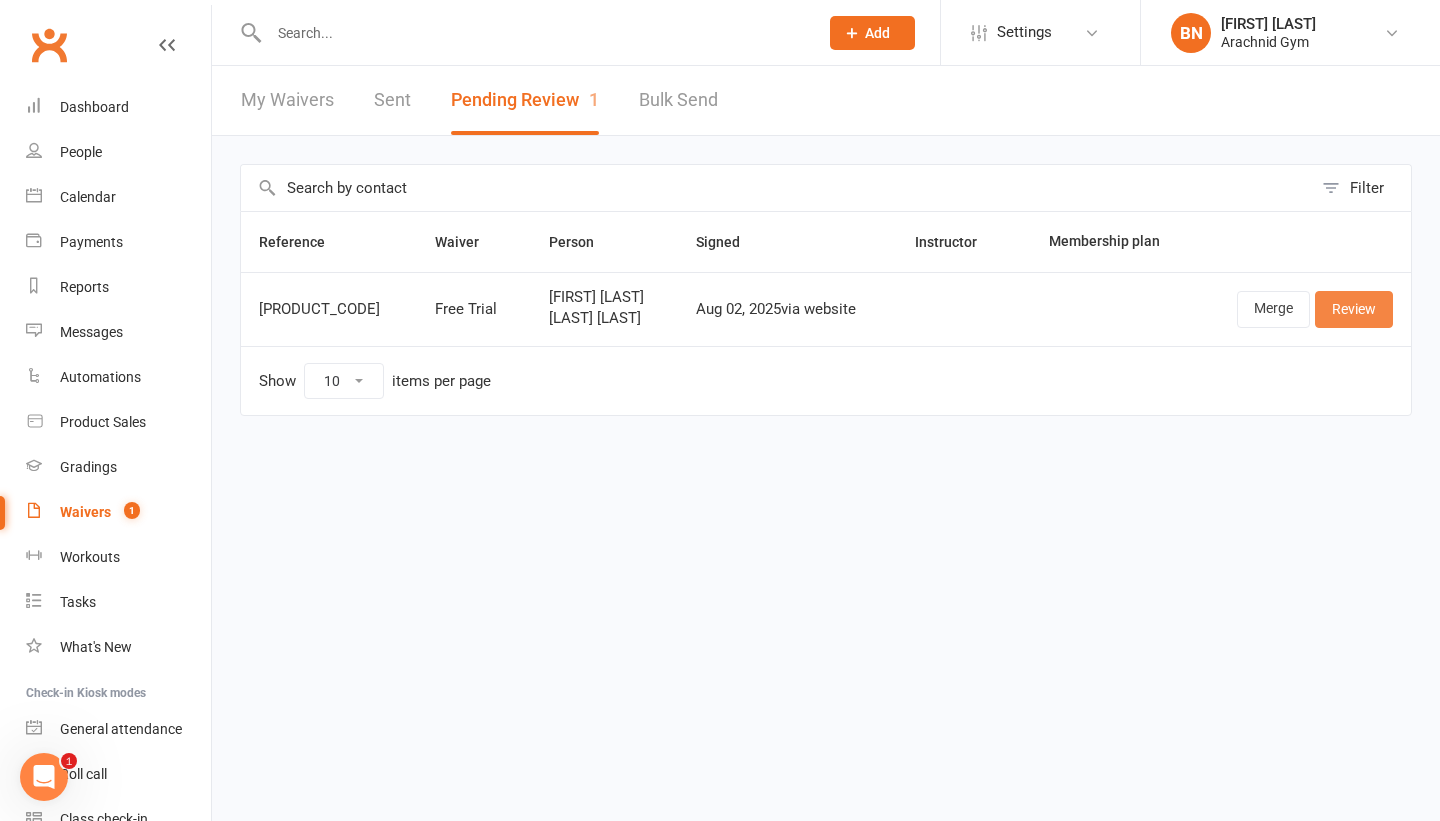 click on "Review" at bounding box center (1354, 309) 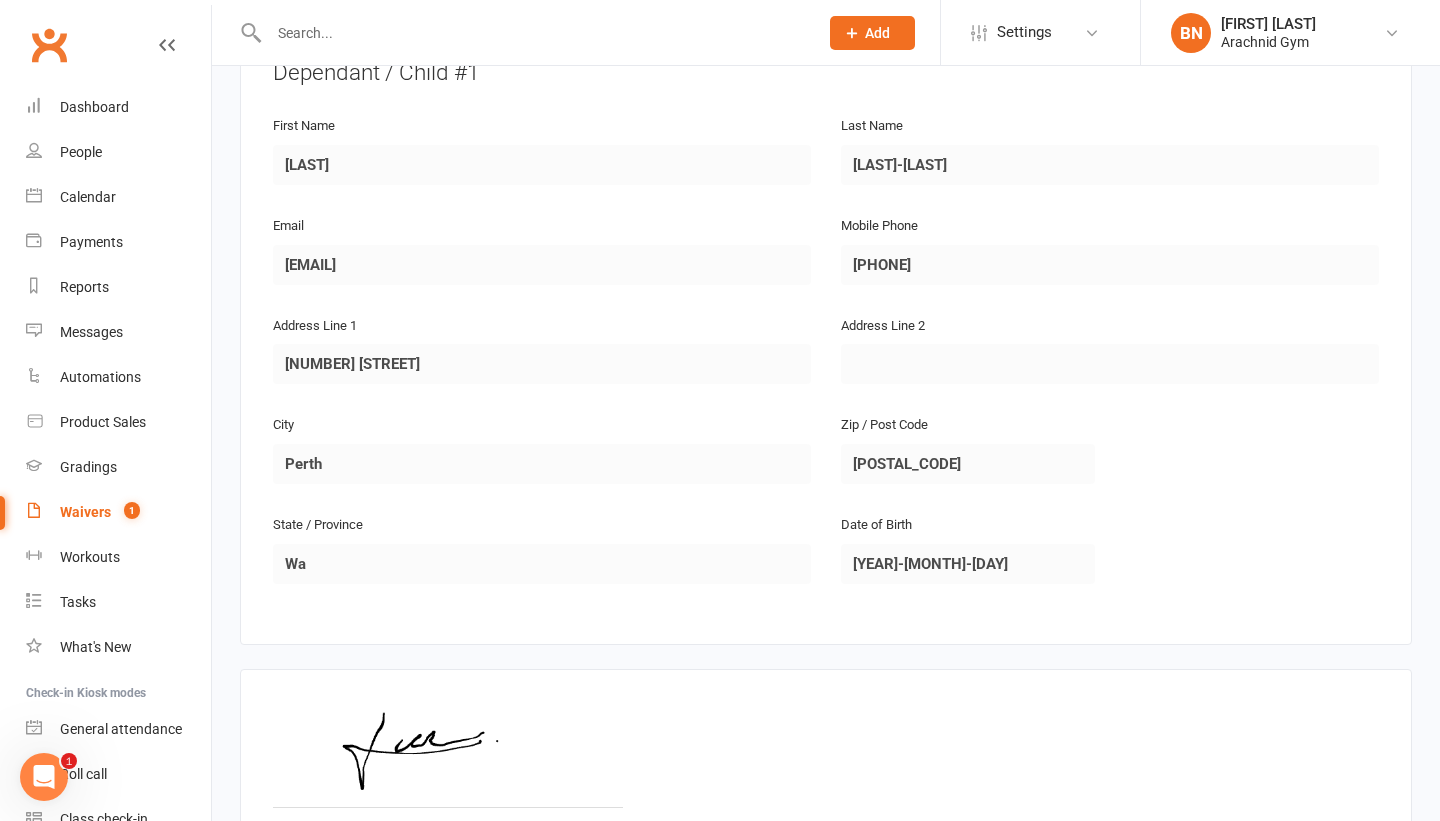 scroll, scrollTop: 1301, scrollLeft: 0, axis: vertical 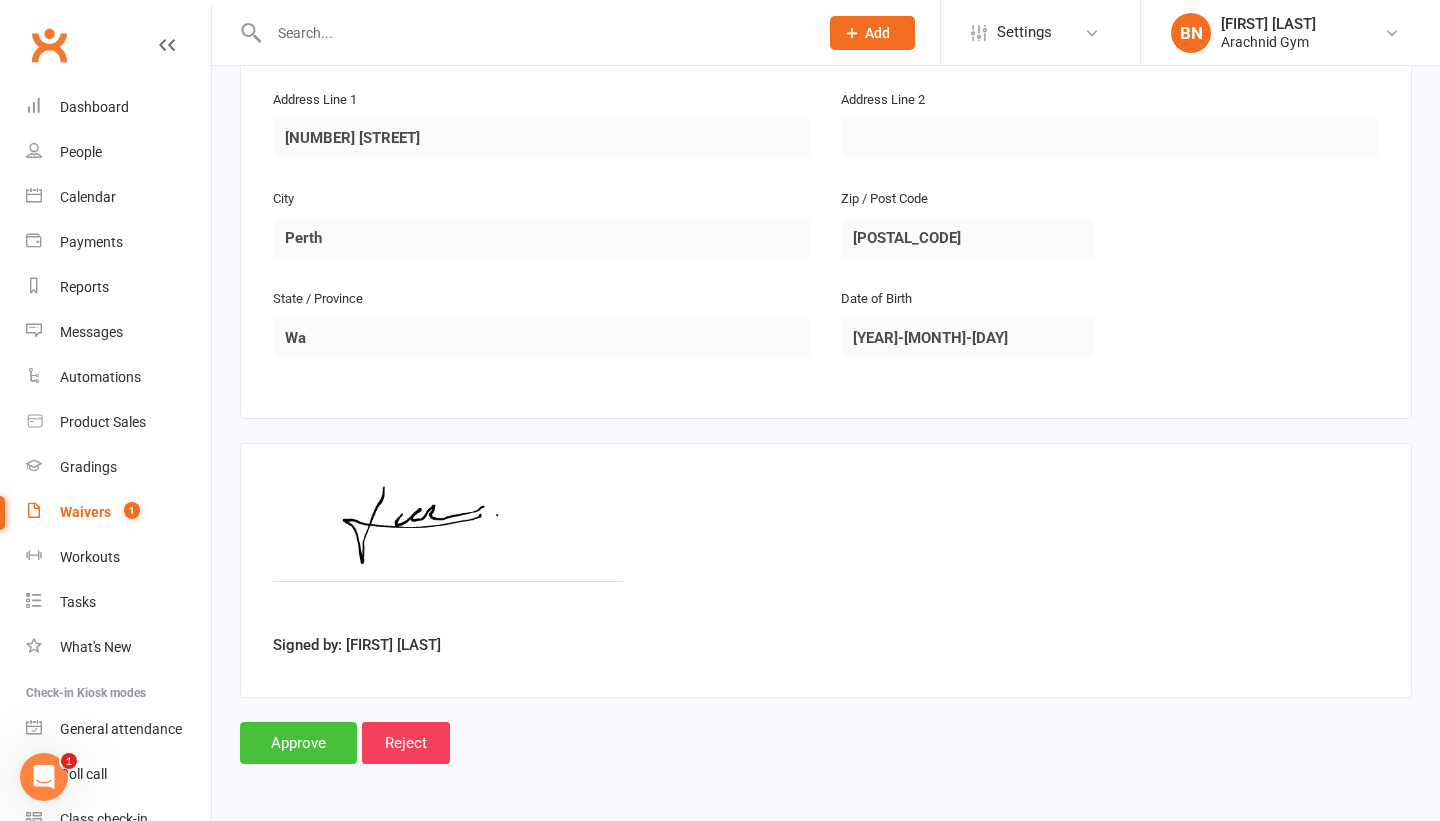 click on "Approve" at bounding box center (298, 743) 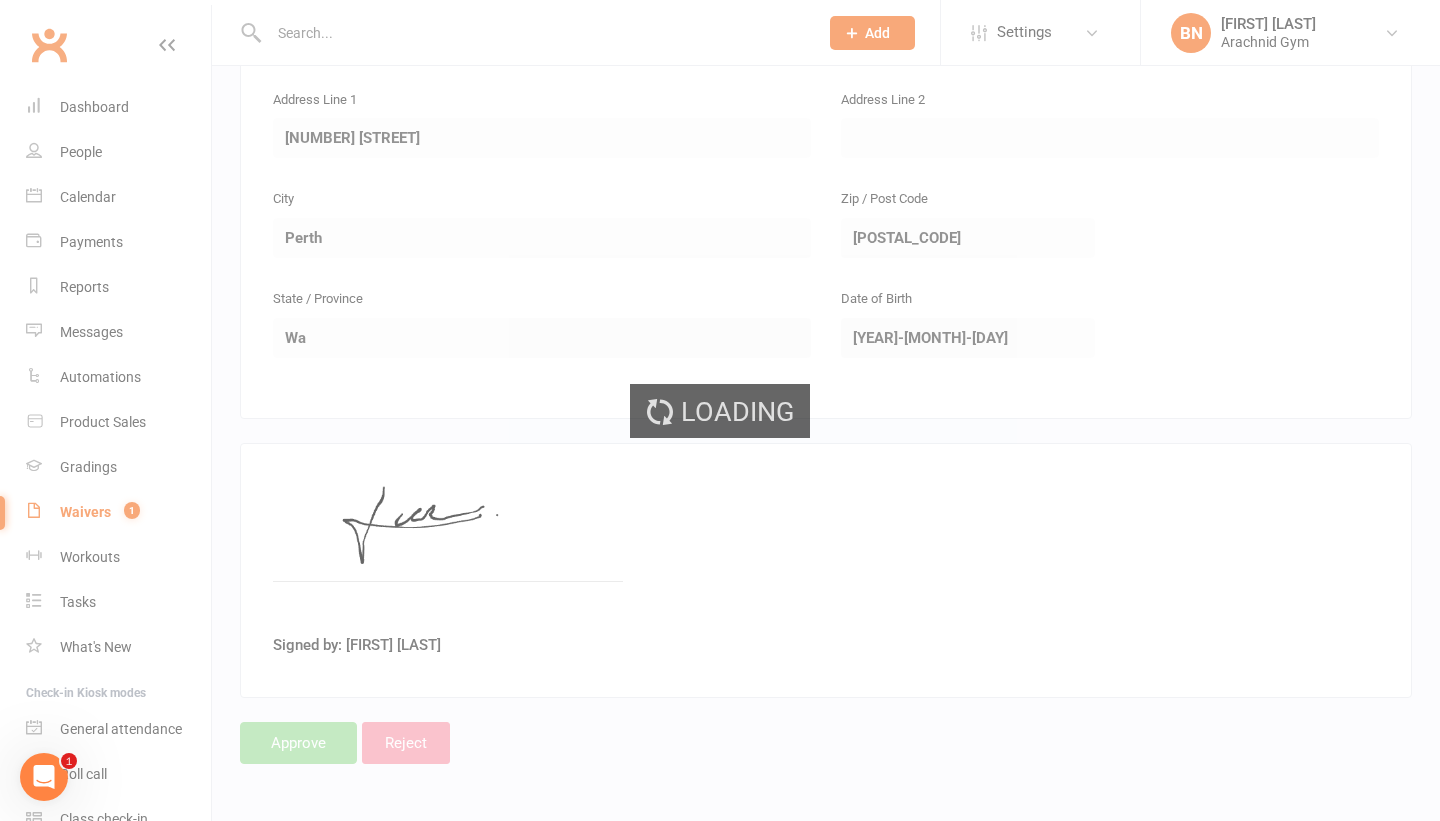 scroll, scrollTop: 0, scrollLeft: 0, axis: both 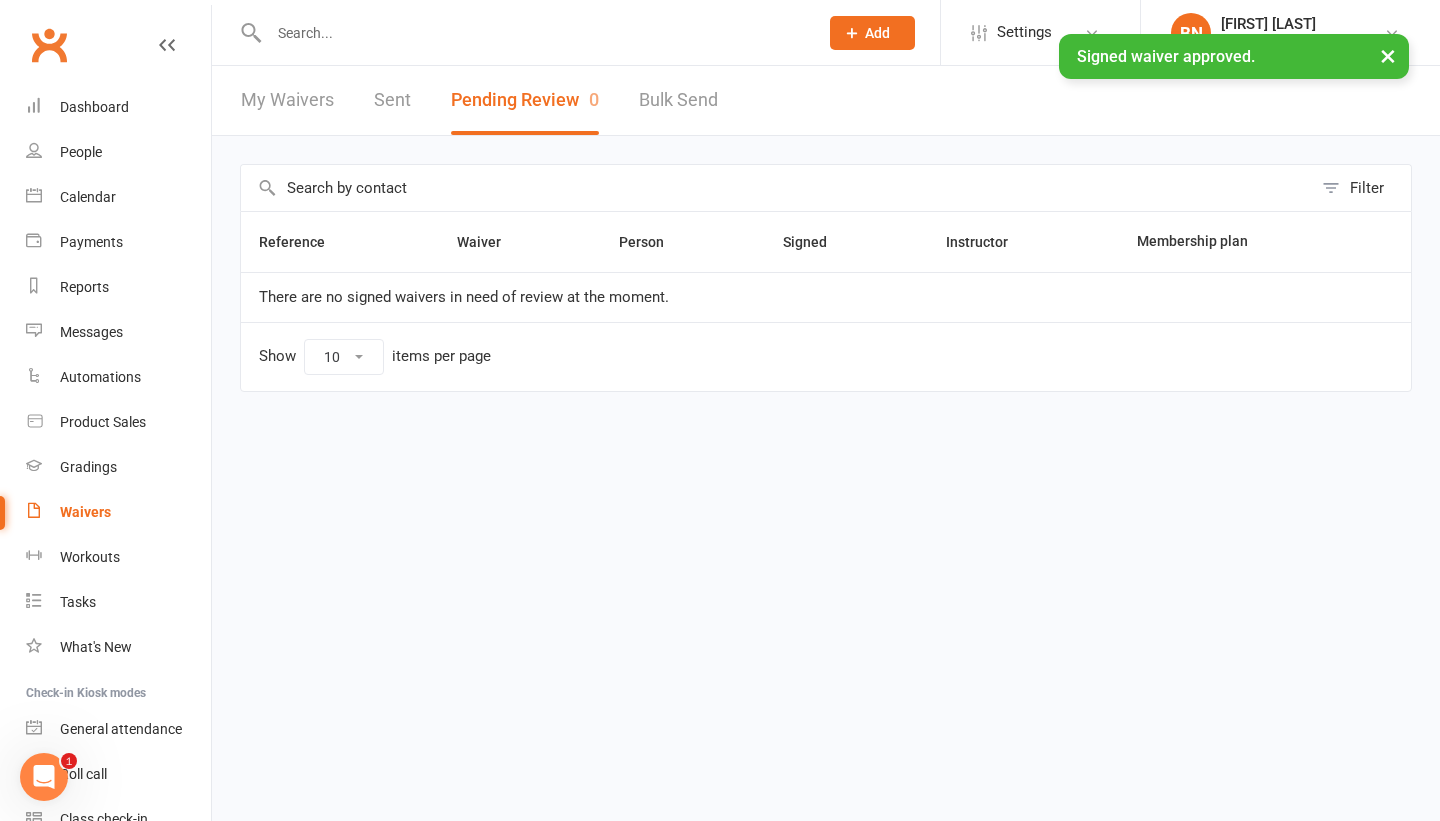 click at bounding box center (533, 33) 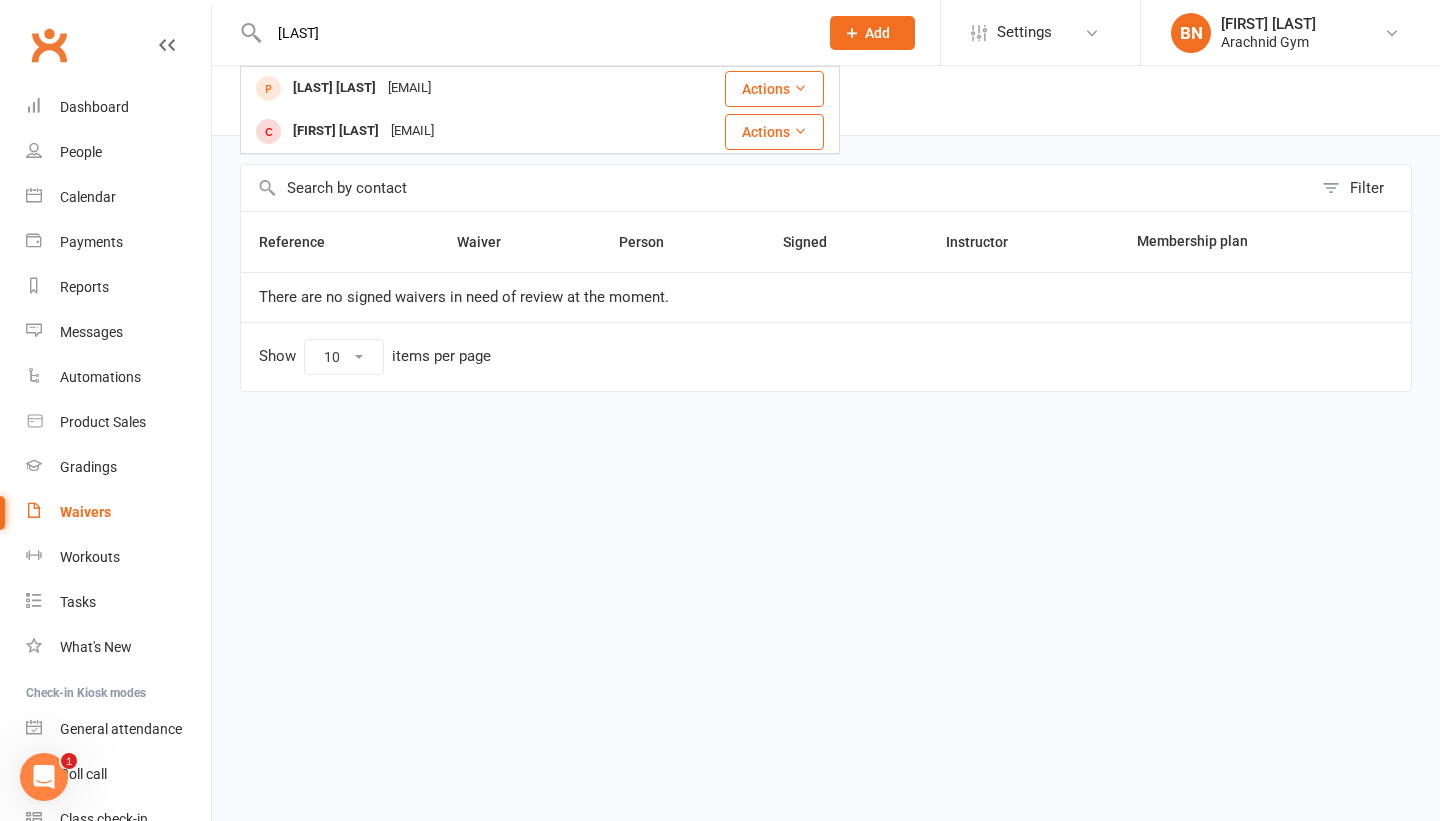 type on "[LAST]" 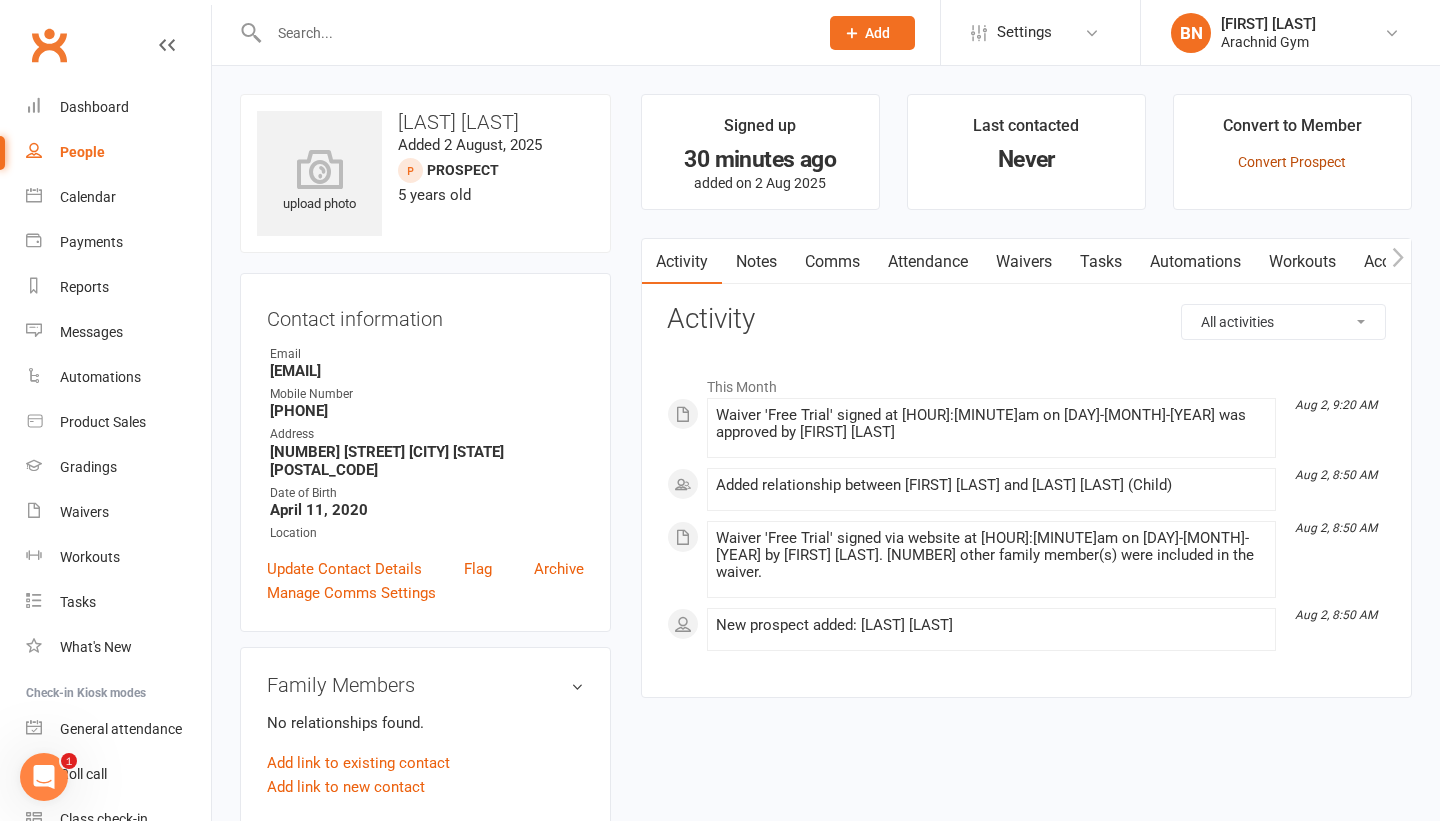 click on "Convert Prospect" at bounding box center (1292, 162) 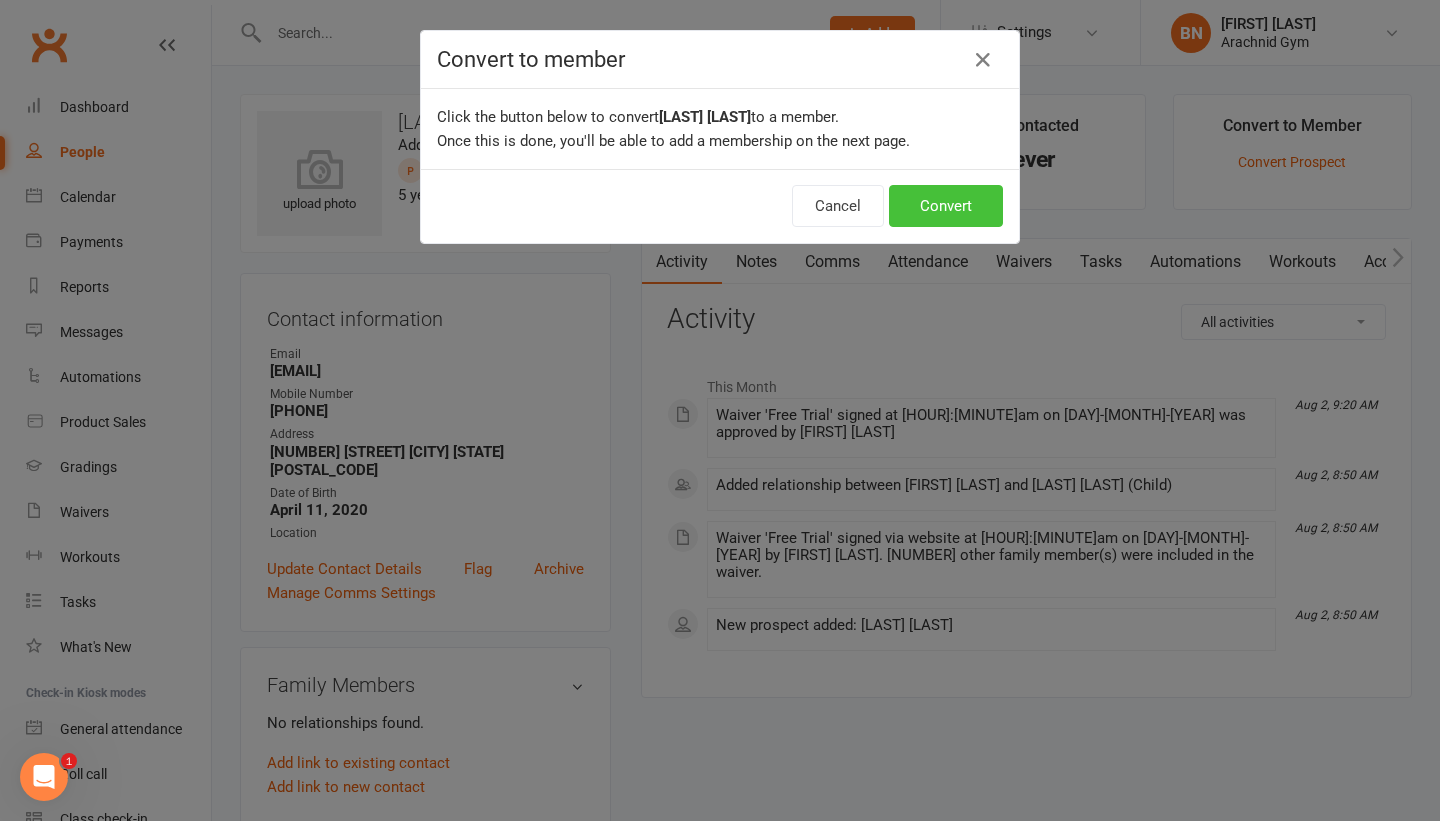 click on "Convert" at bounding box center [946, 206] 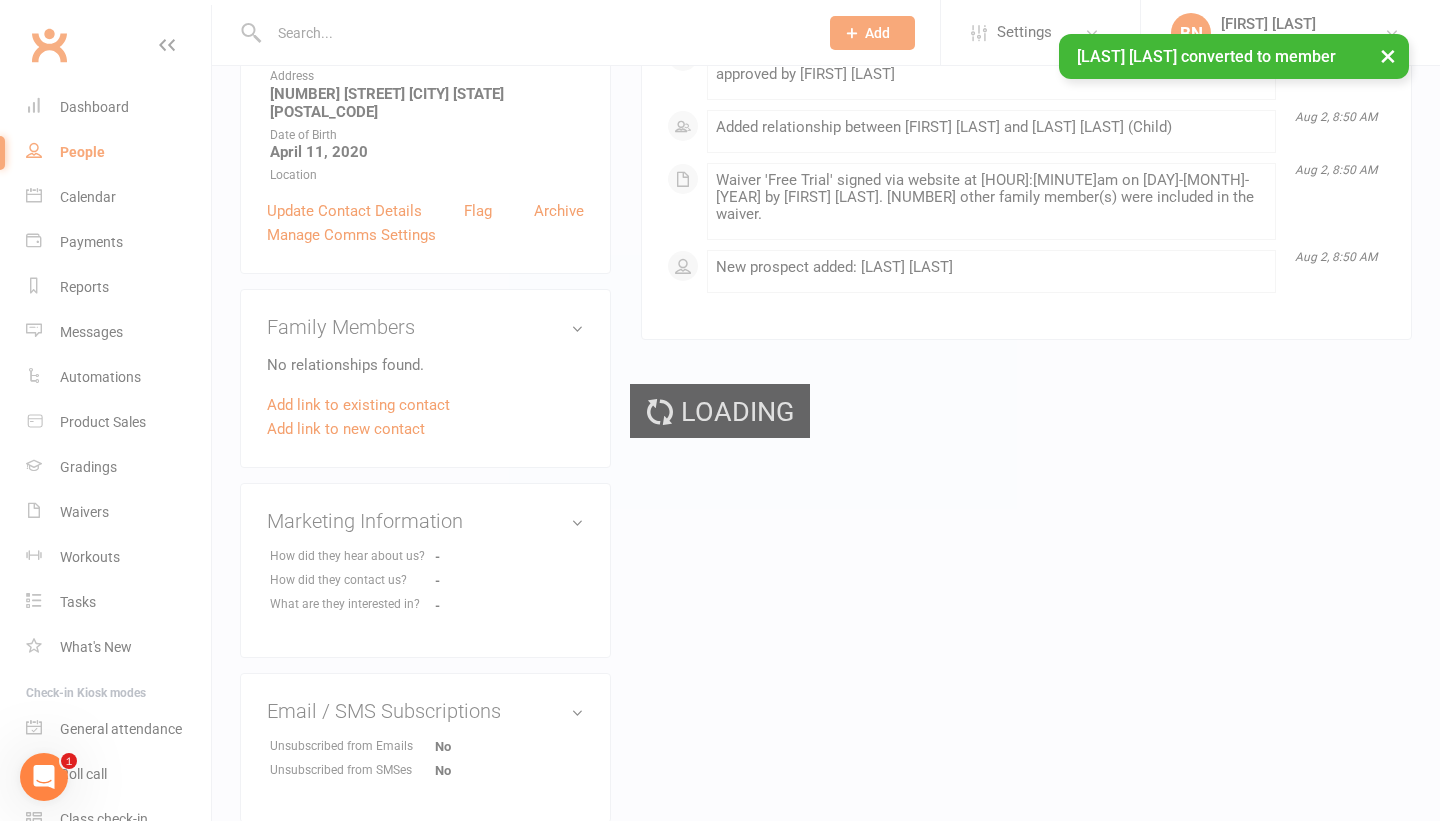 scroll, scrollTop: 367, scrollLeft: 0, axis: vertical 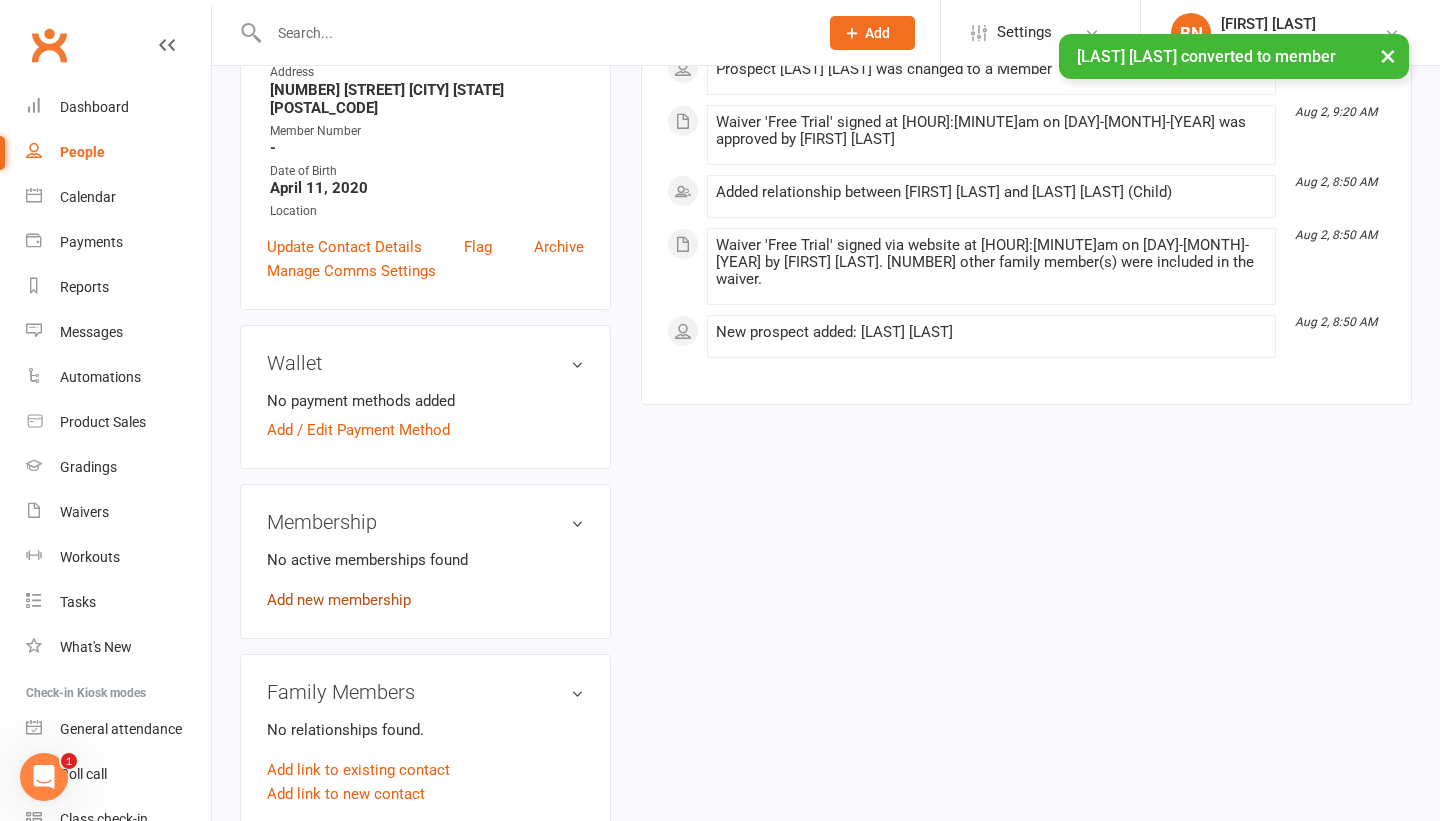 click on "Add new membership" at bounding box center [339, 600] 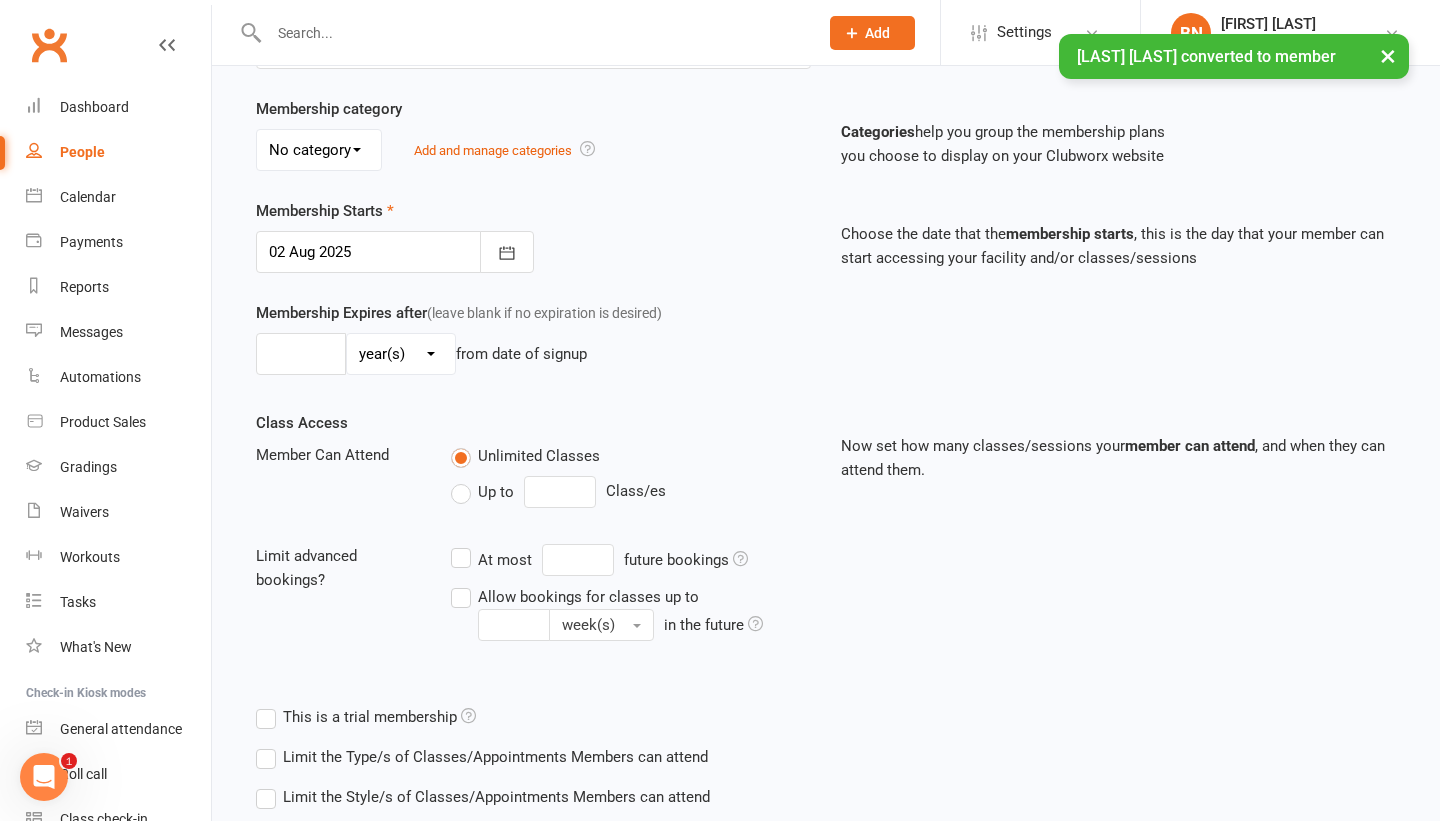 scroll, scrollTop: 0, scrollLeft: 0, axis: both 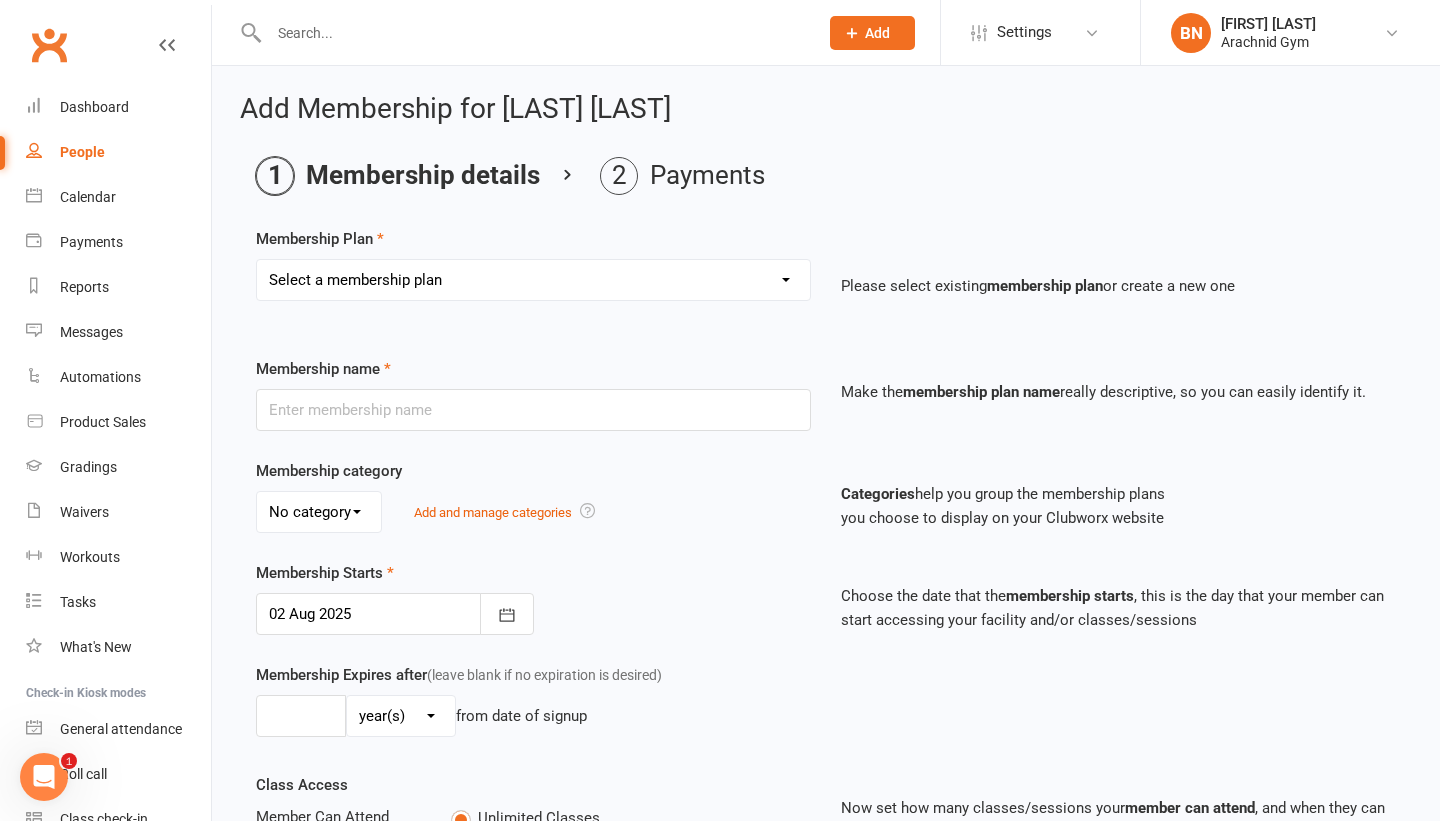 click on "Select a membership plan Create new Membership Plan Adults Teens 7-12's Under 7's Little Dragons/ Little Thai-tans 2x classes per week - 3 Month membership (WEEKLY PAYMENTS) Kids Karate/ Kids Muay Thai. 1x class per week- 3 month membership (WEEKLY PAYMENTS) Kids Karate/ Kids Muay Thai. 1x class per week- 6 month membership (WEEKLY PAYMENTS) Kids Karate/ Kids Muay Thai. 1x class per week- 12 month membership (WEEKLY PAYMENTS) Kids Karate/ Kids Muay Thai. 2x classes per week- 3 month membership (WEEKLY PAYMENTS) Kids Karate/ Kids Muay Thai. 2x classes per week- 6 month membership (WEEKLY PAYMENTS) Kids Karate/ Kids Muay Thai. 2x classes per week- 12 month membership (WEEKLY PAYMENTS) Kids Karate/ Kids Muay Thai. unlimited classes per week- 3 month membership (WEEKLY PAYMENTS) Kids Karate/ Kids Muay Thai. unlimited classes per week- 12 month membership (WEEKLY PAYMENTS) Teens 2x classes per week. 3 month membership (WEEKLY PAYMENTS) Teens 2x classes per week. 12 month membership (WEEKLY PAYMENTS) Gym Access" at bounding box center [533, 280] 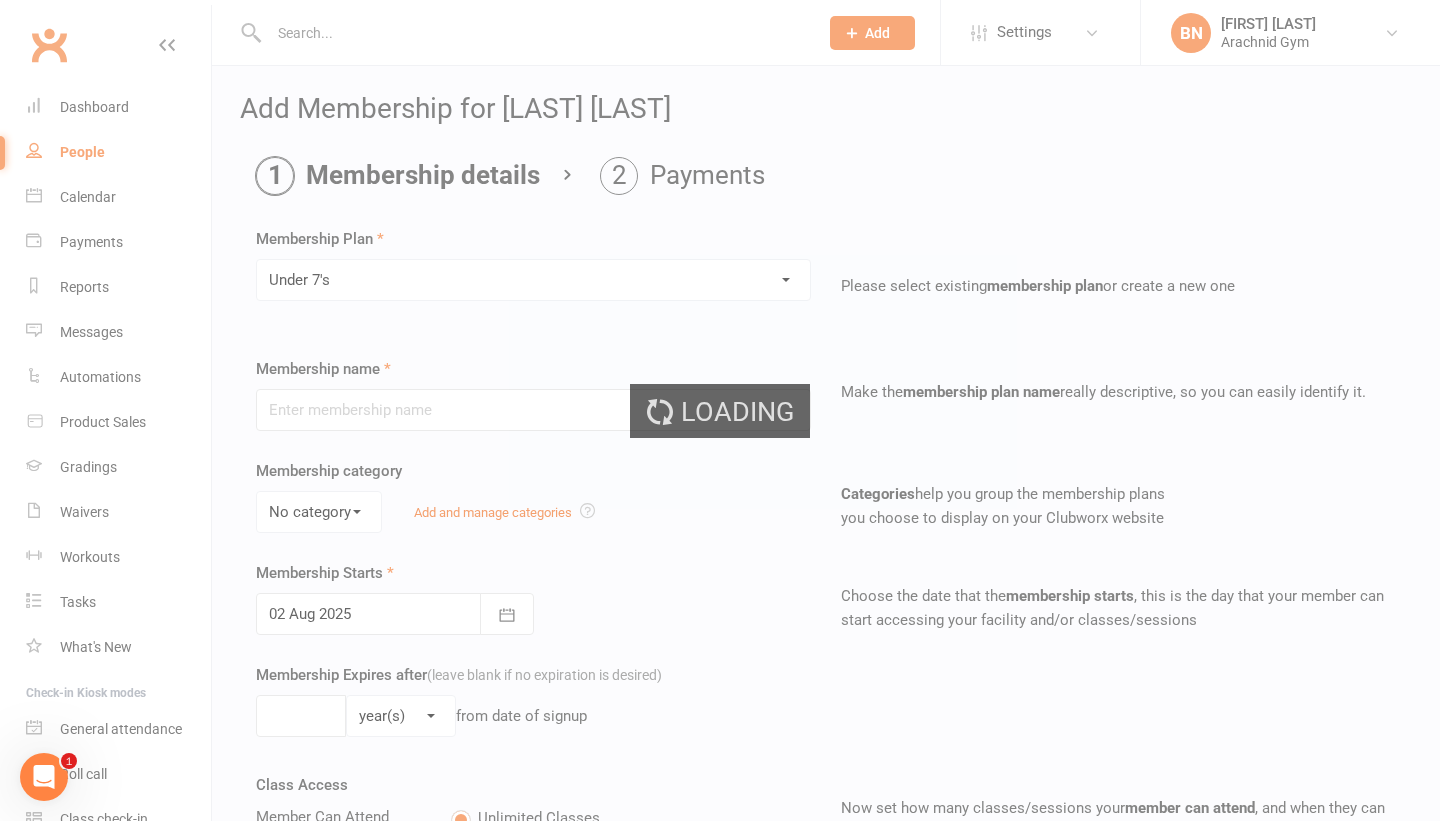 type on "Under 7's" 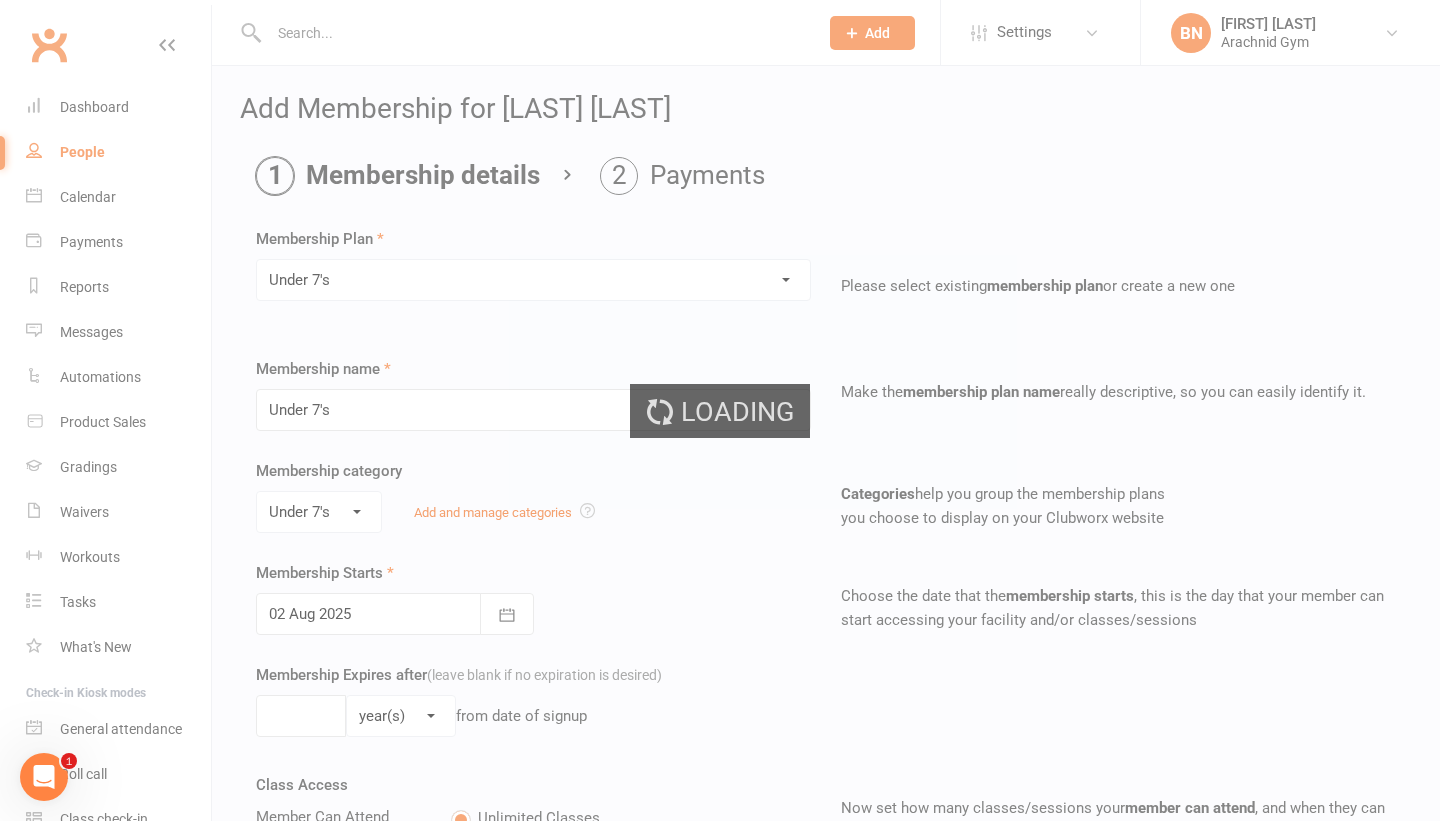 type on "0" 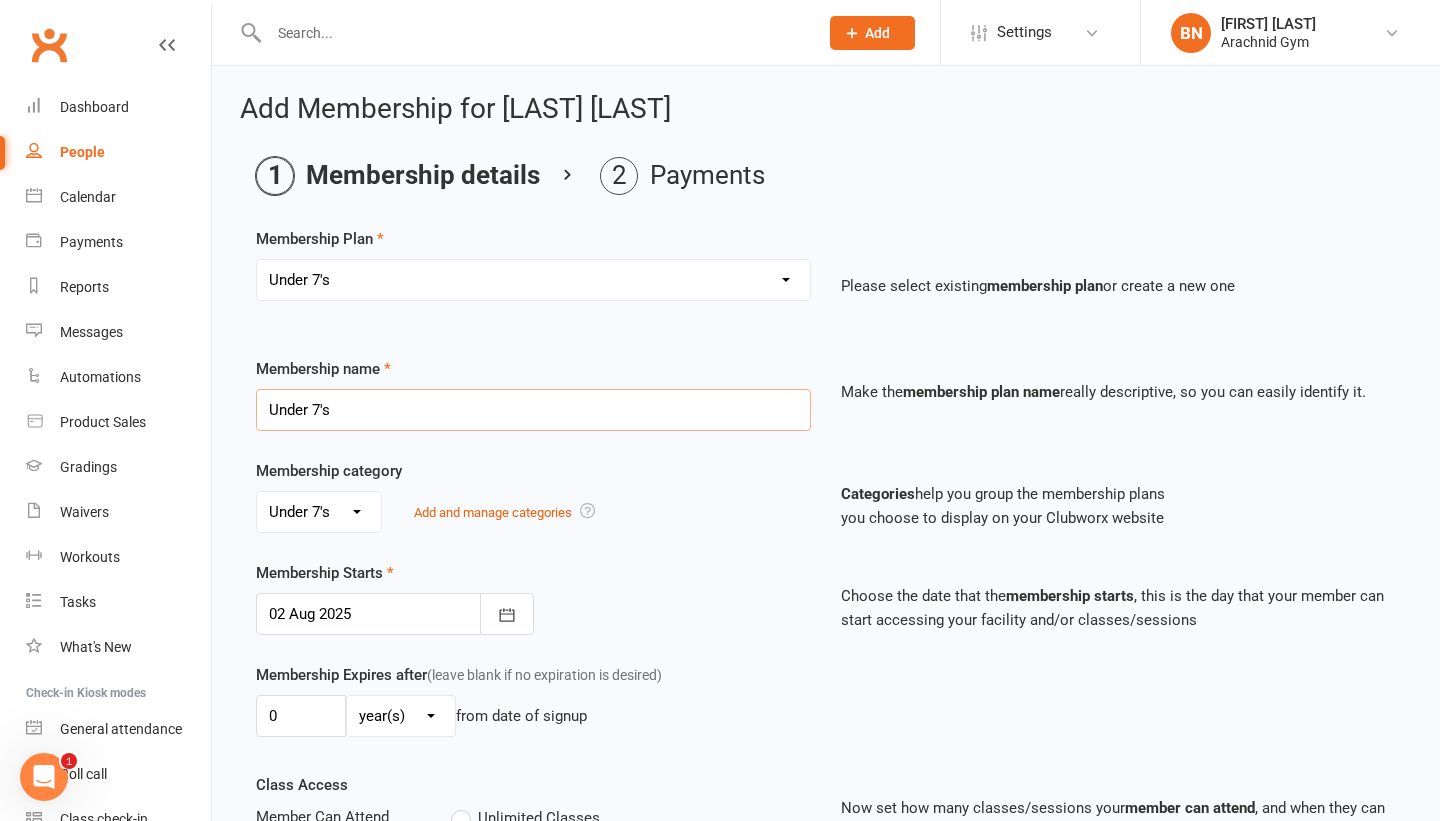 click on "Under 7's" at bounding box center (533, 410) 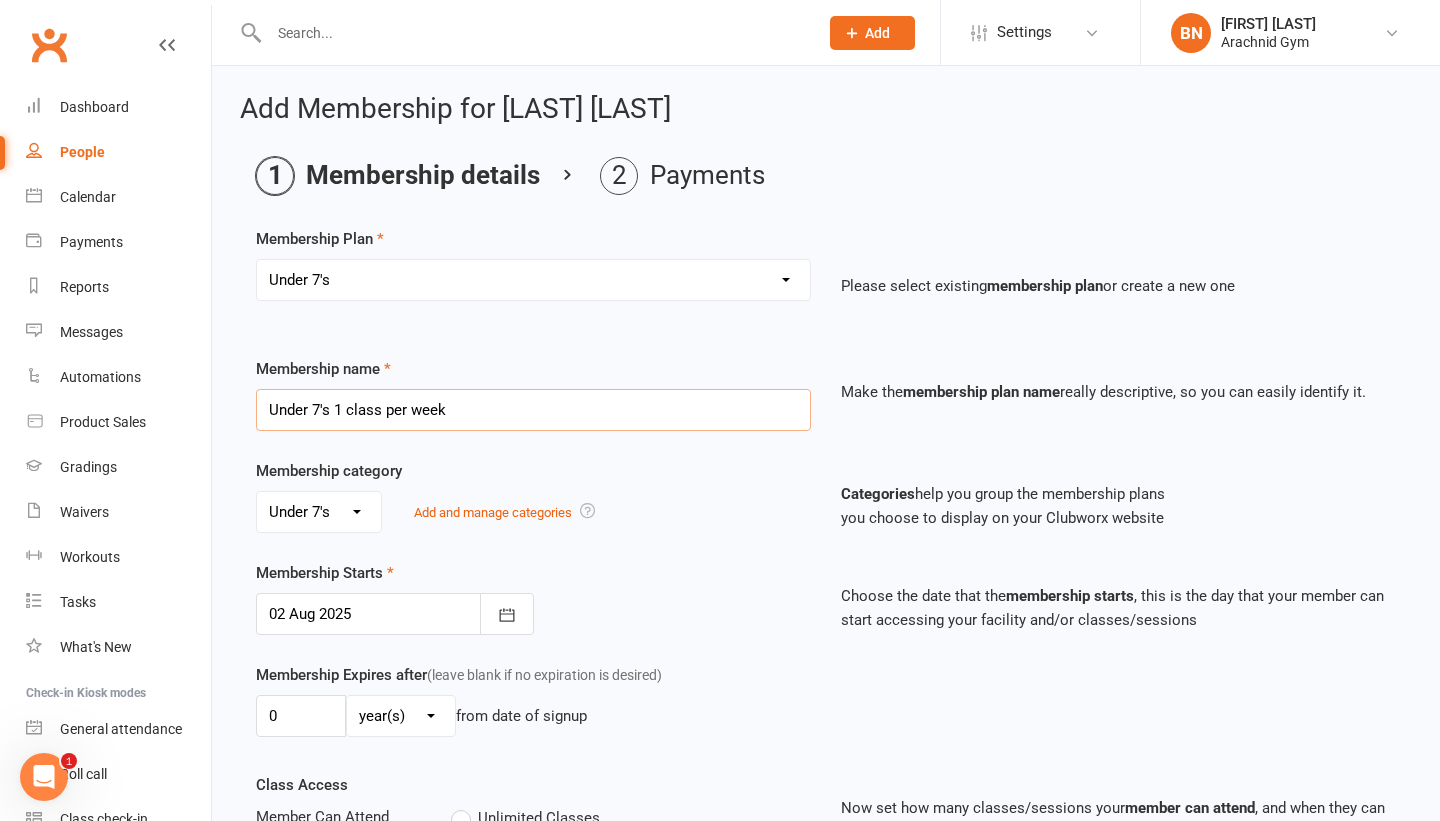 click on "Under 7's 1 class per week" at bounding box center (533, 410) 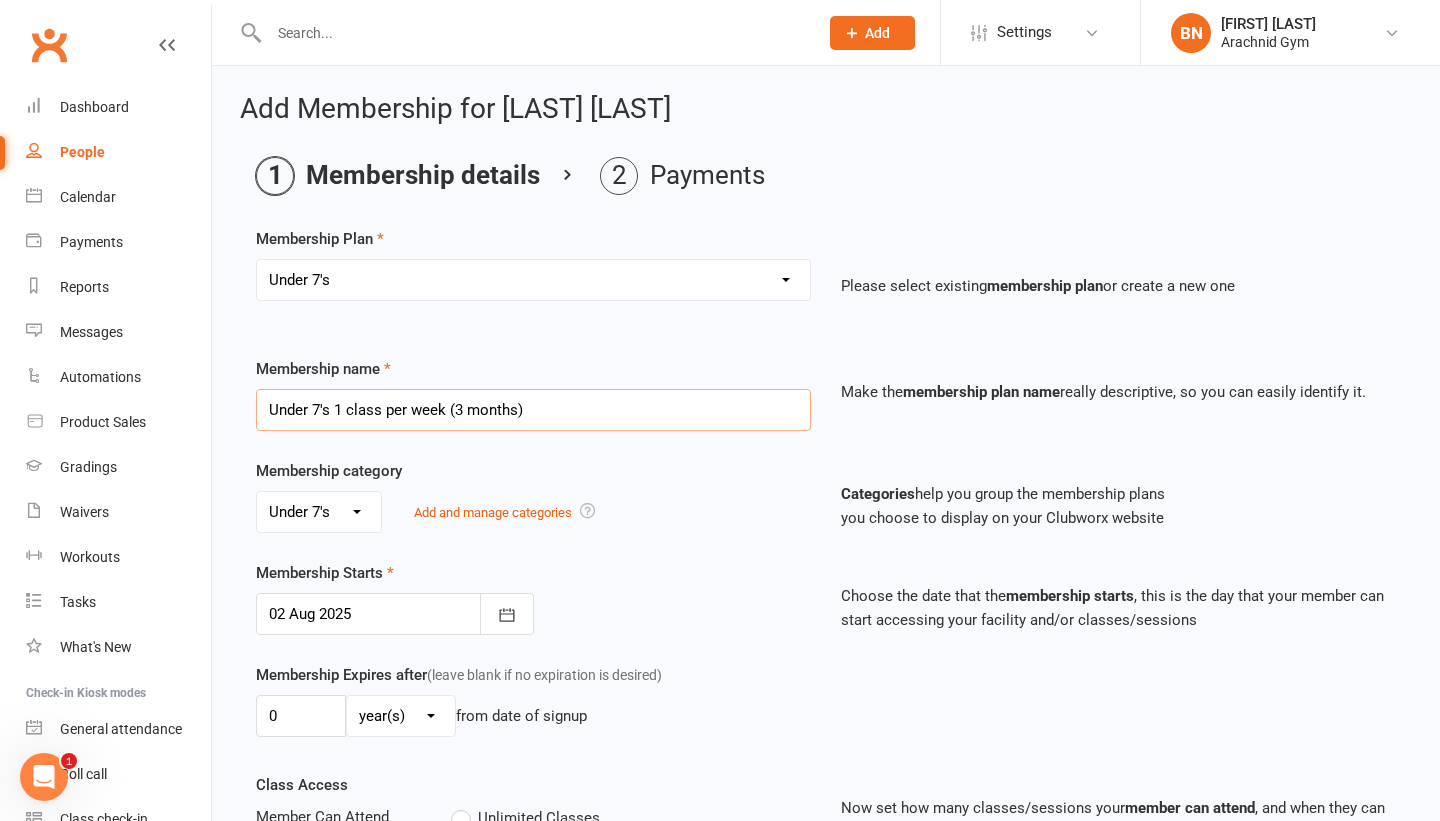 type on "Under 7's 1 class per week (3 months)" 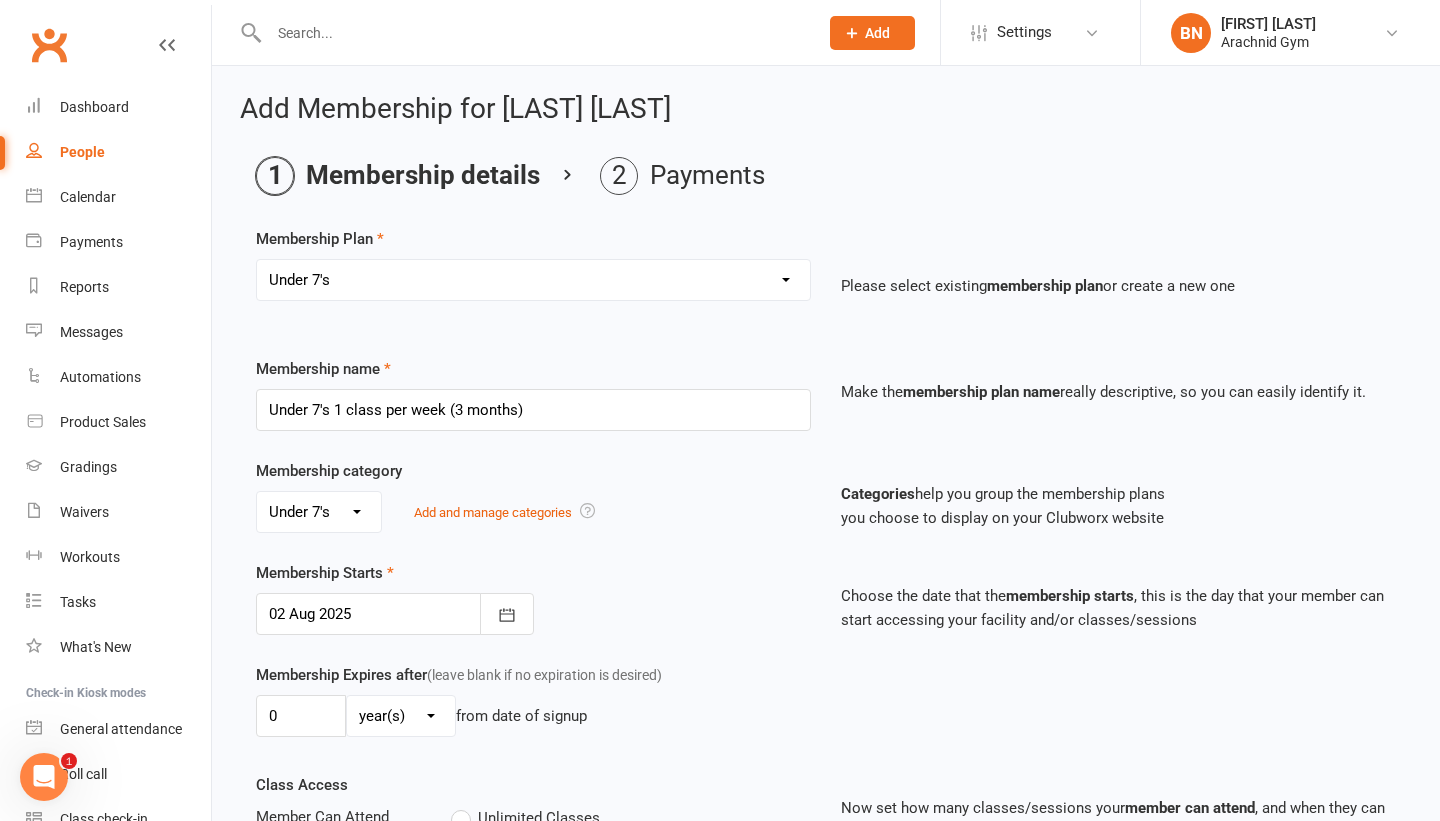 click on "Membership Expires after   (leave blank if no expiration is desired) 0 day(s) week(s) month(s) year(s)   from date of signup" at bounding box center [533, 704] 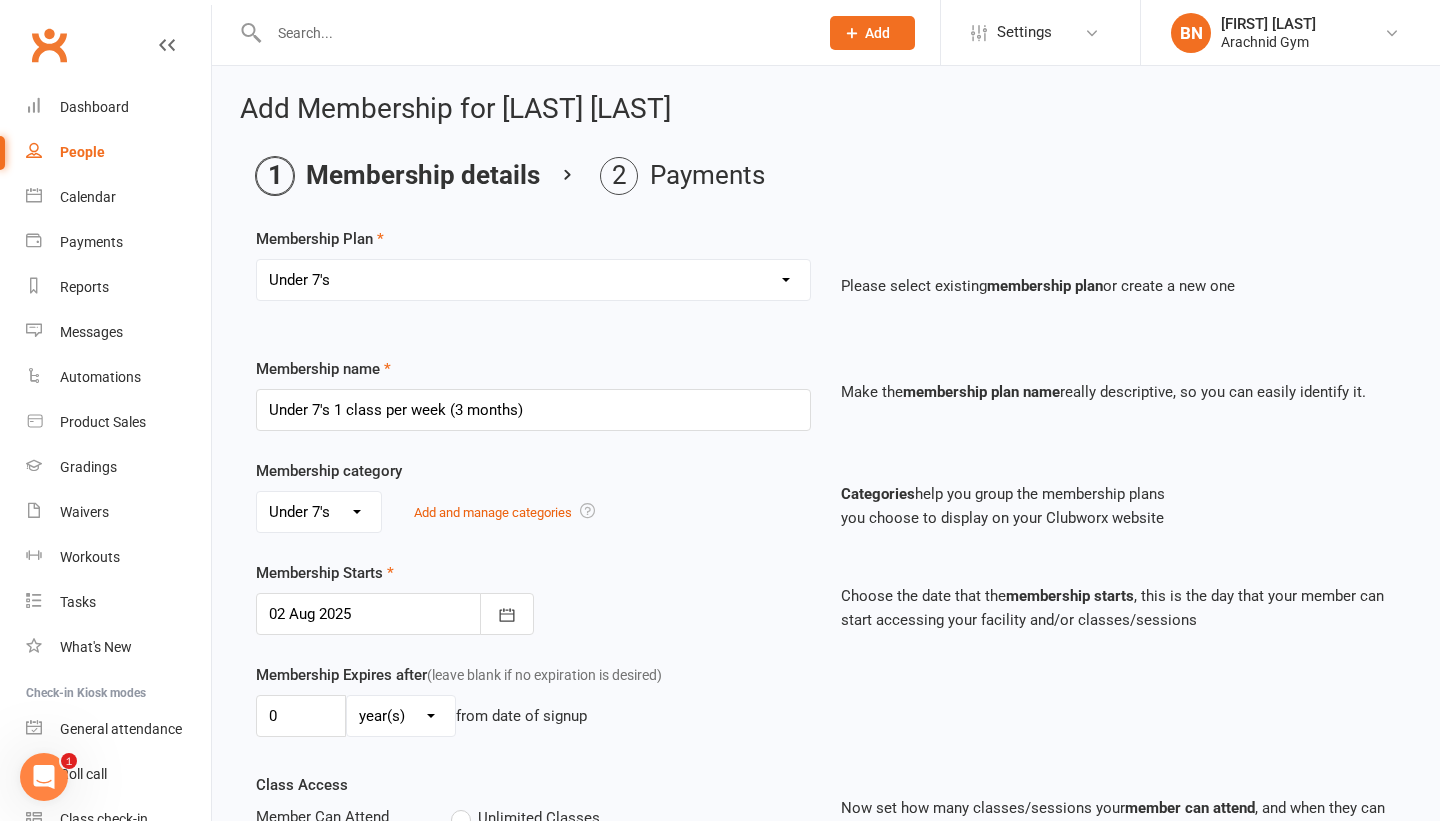 select on "2" 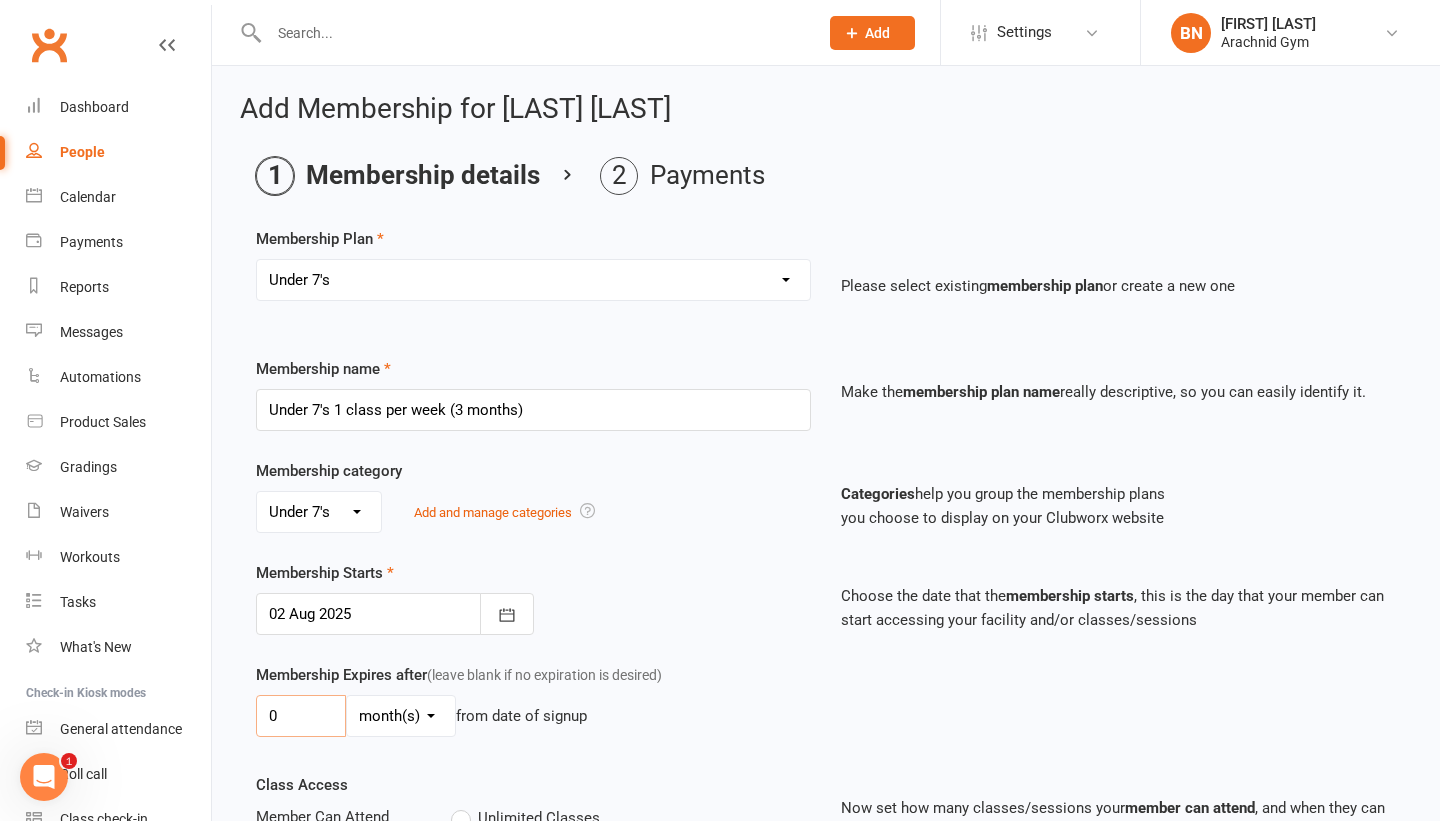 click on "0" at bounding box center [301, 716] 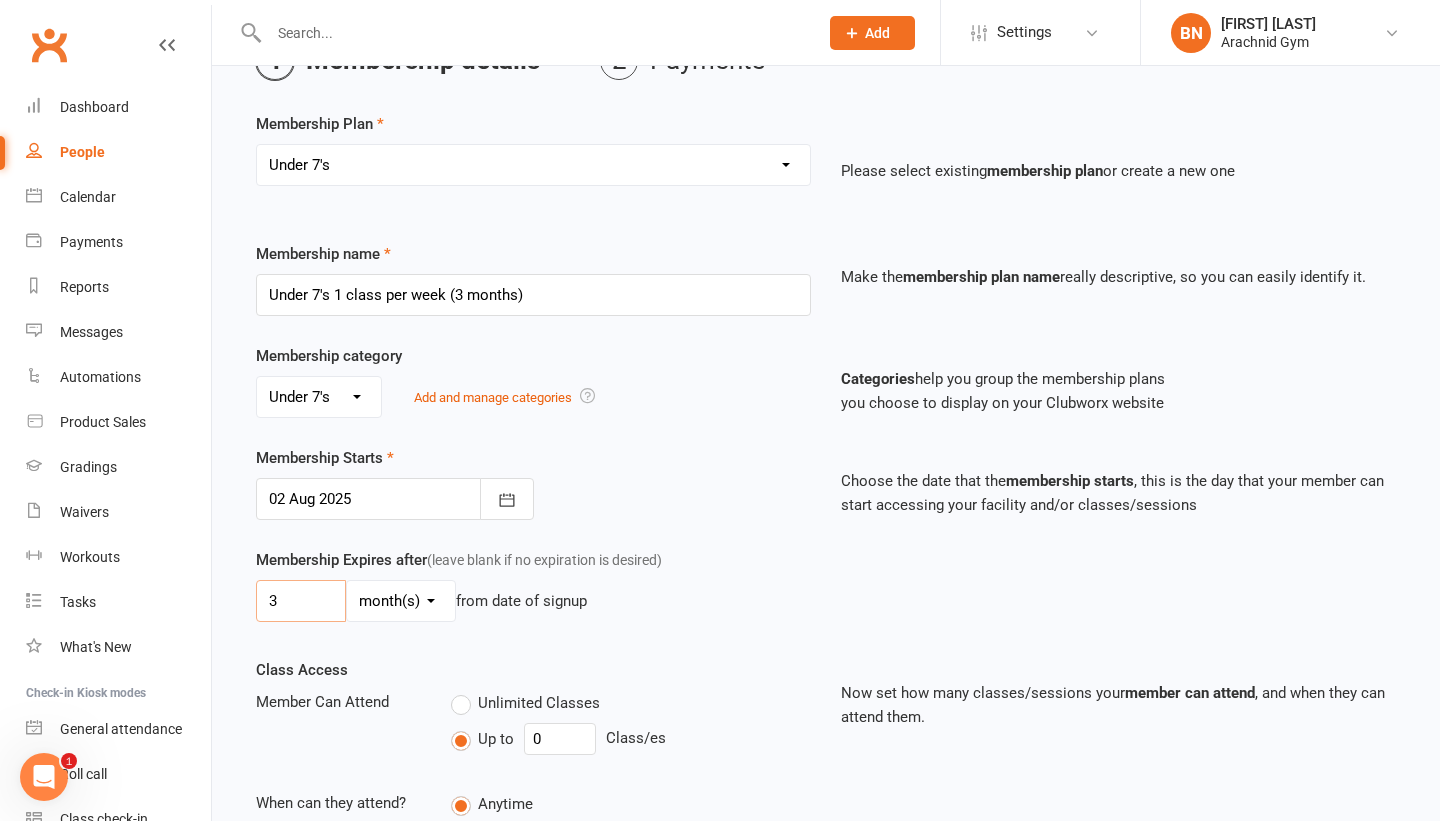 scroll, scrollTop: 130, scrollLeft: 0, axis: vertical 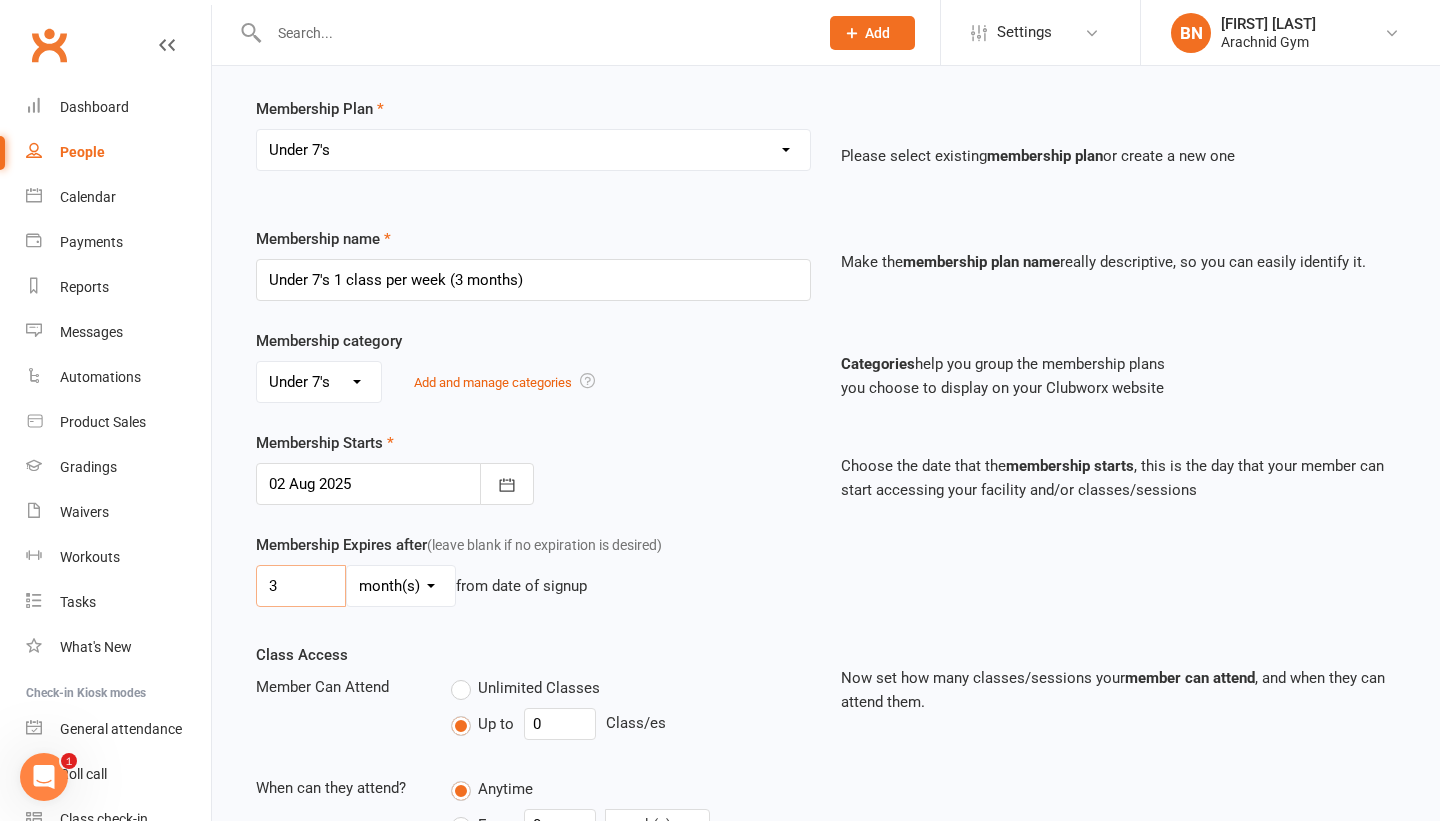 type on "3" 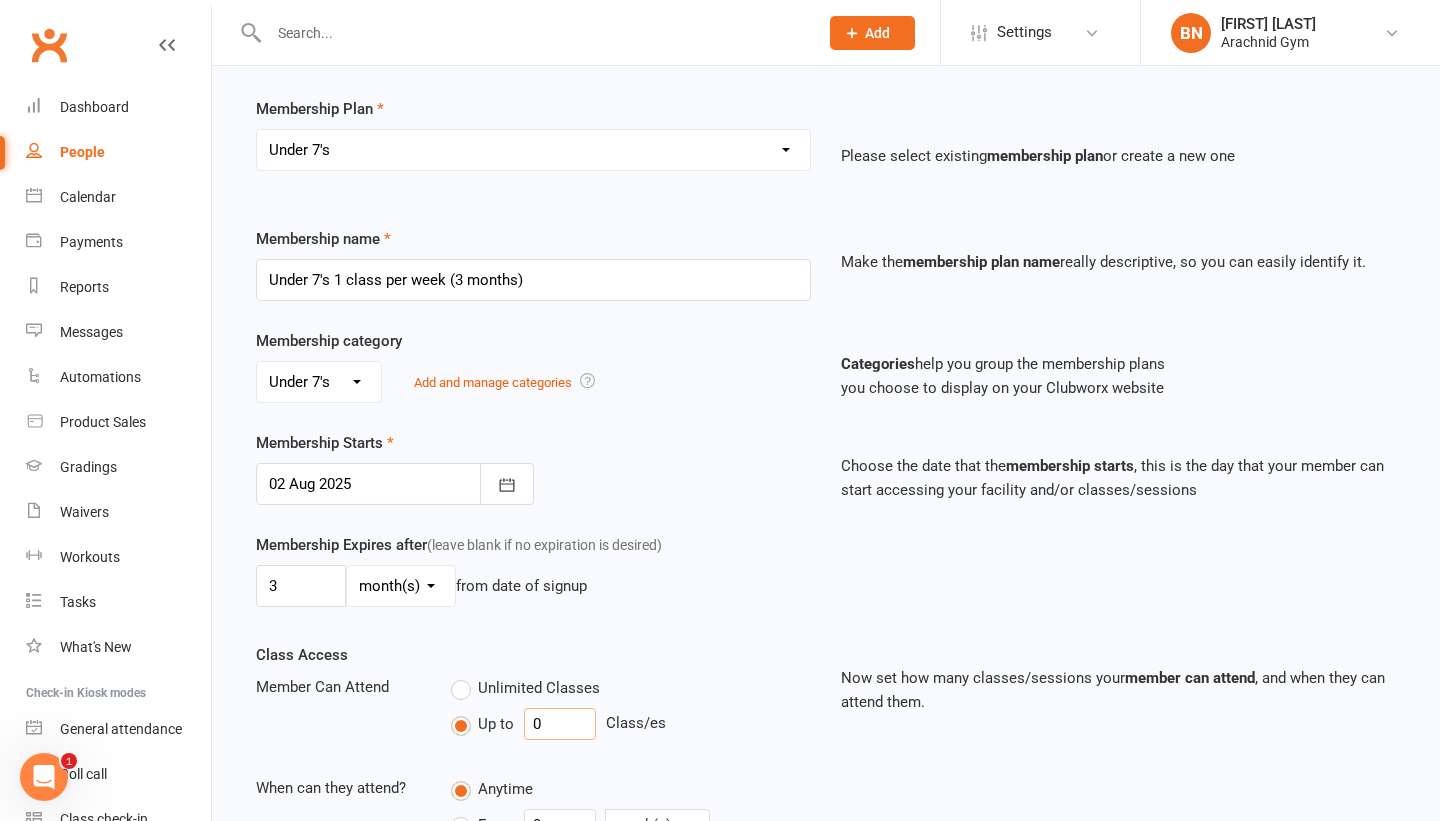 click on "0" at bounding box center [560, 724] 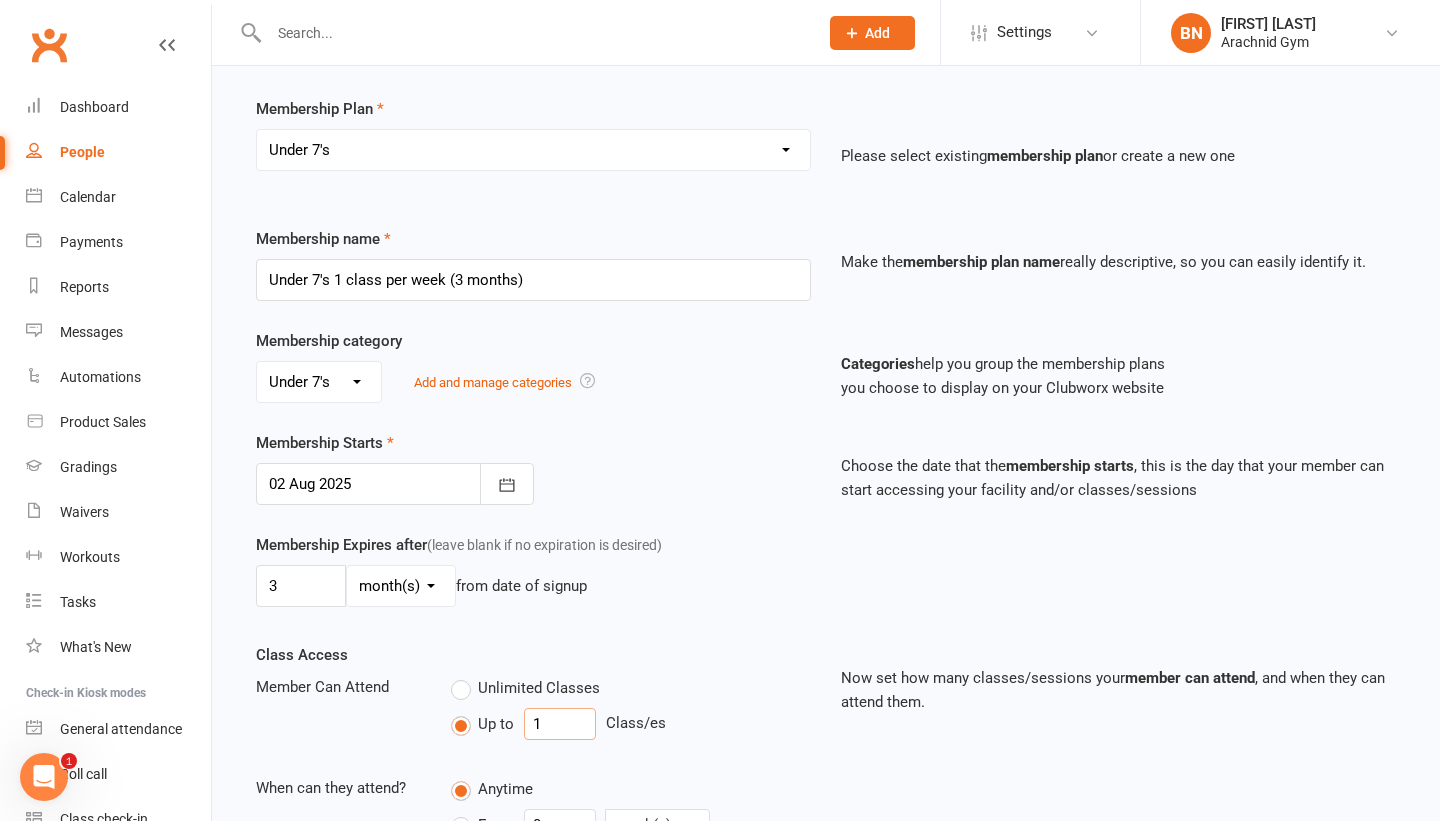 type on "1" 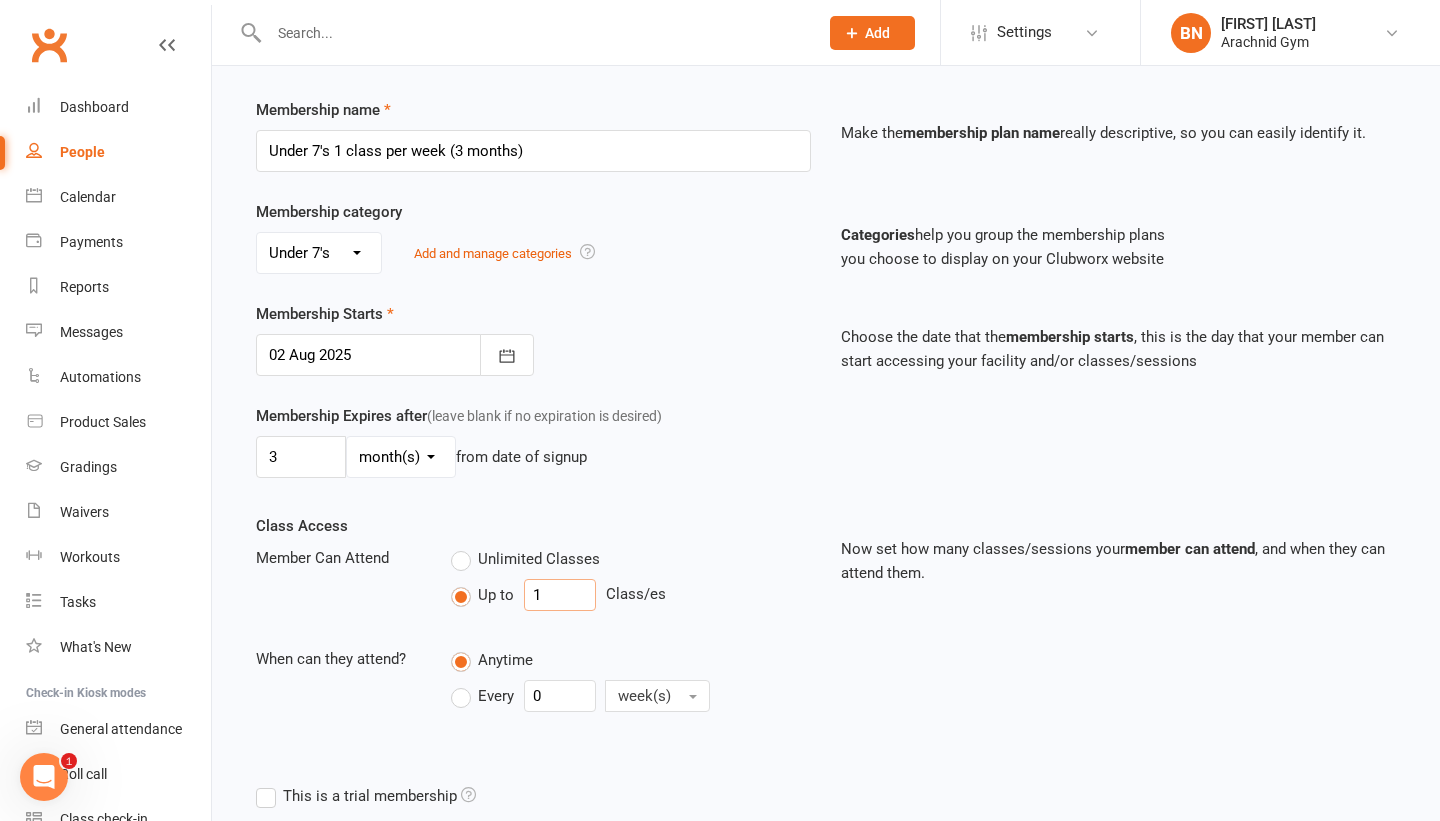 scroll, scrollTop: 270, scrollLeft: 0, axis: vertical 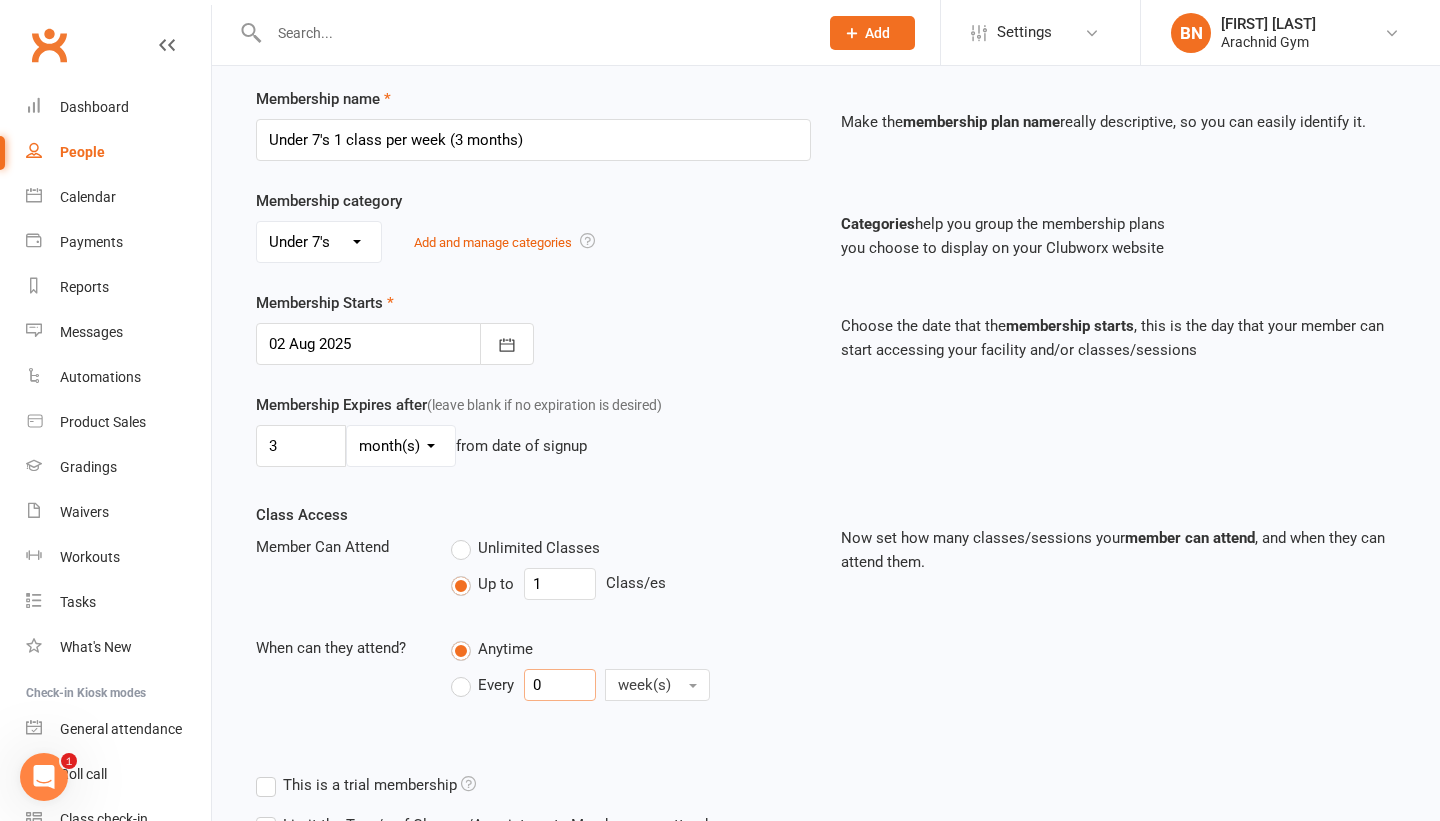 click on "0" at bounding box center (560, 685) 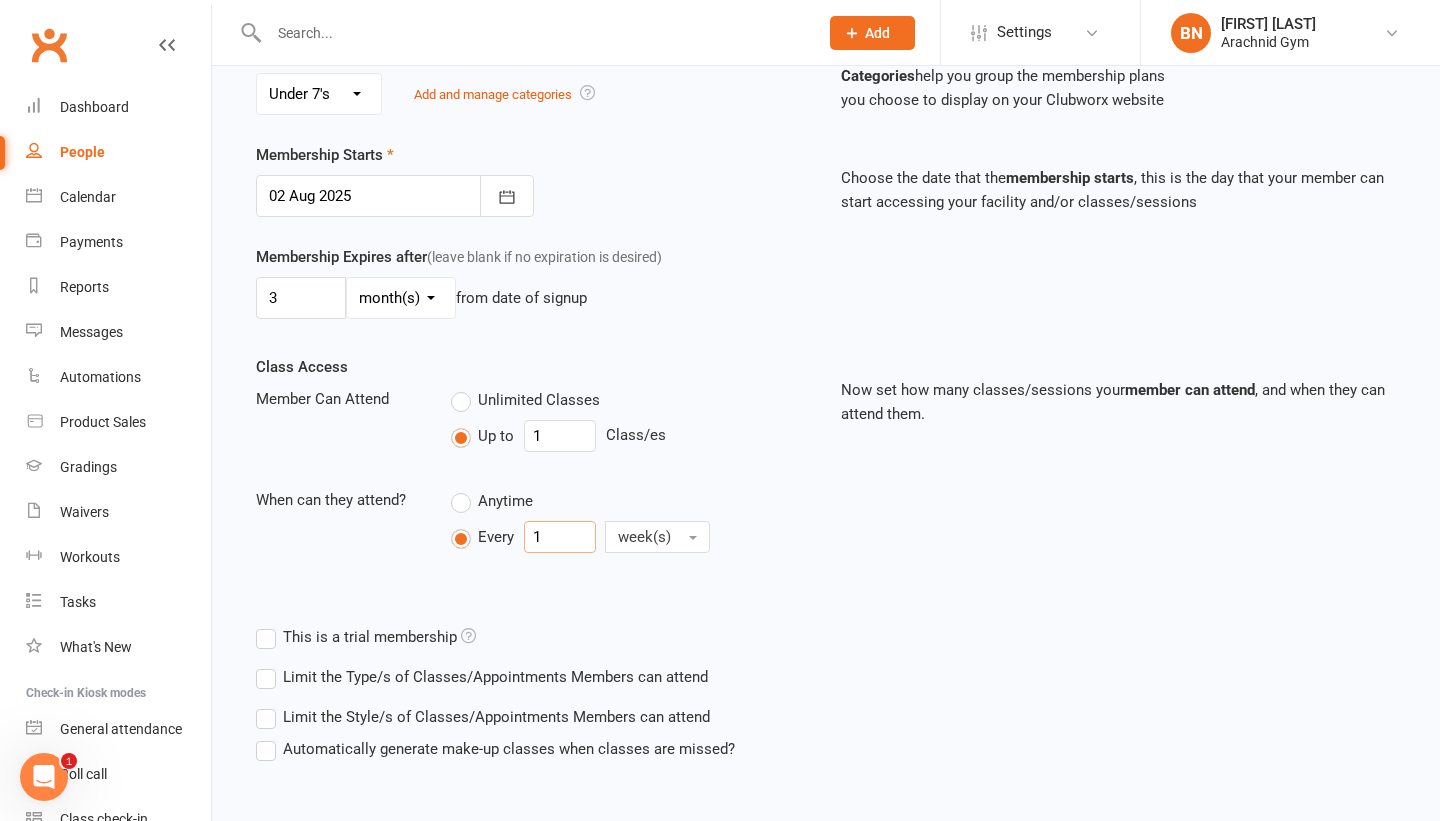 scroll, scrollTop: 437, scrollLeft: 0, axis: vertical 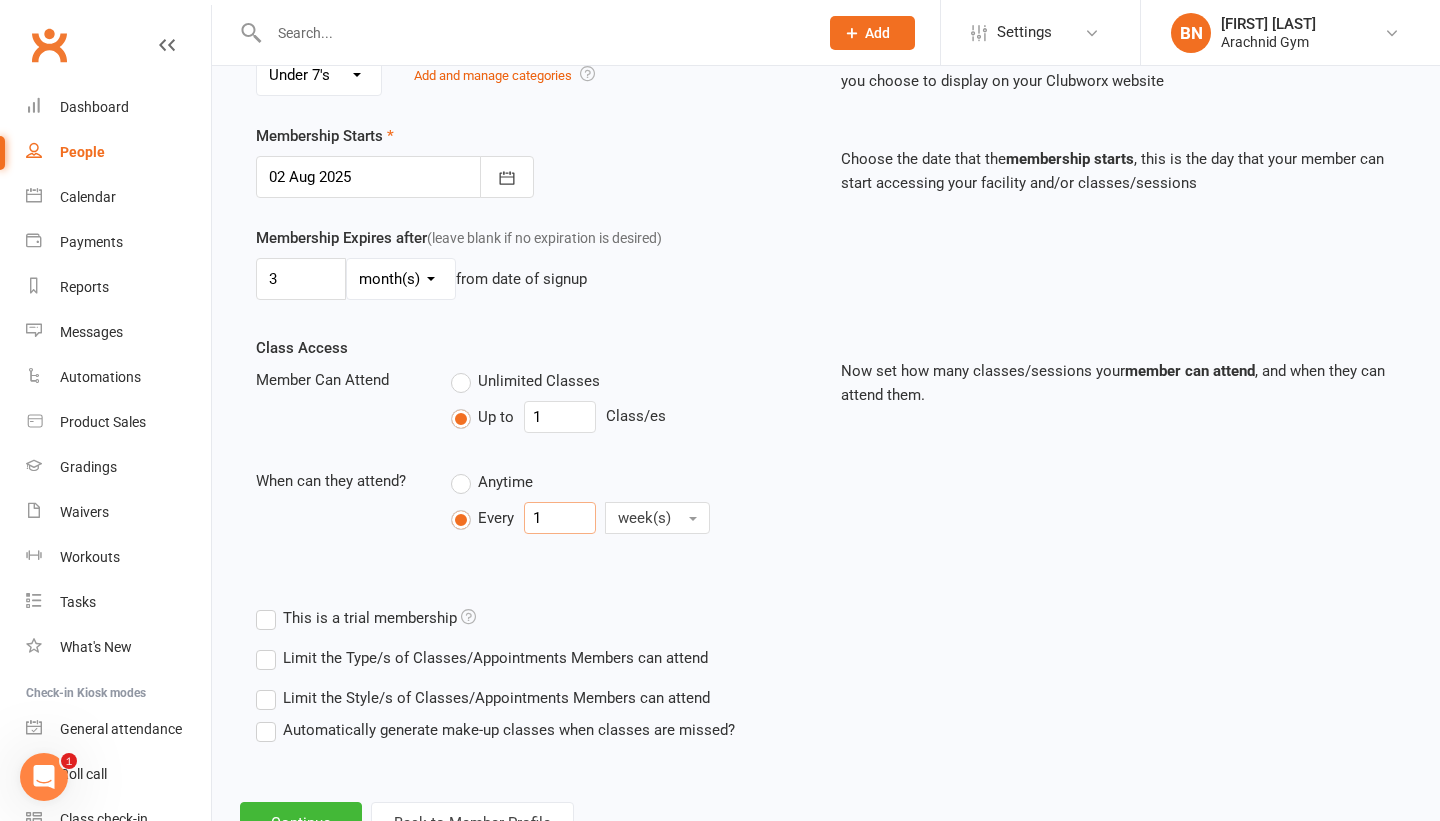 type on "1" 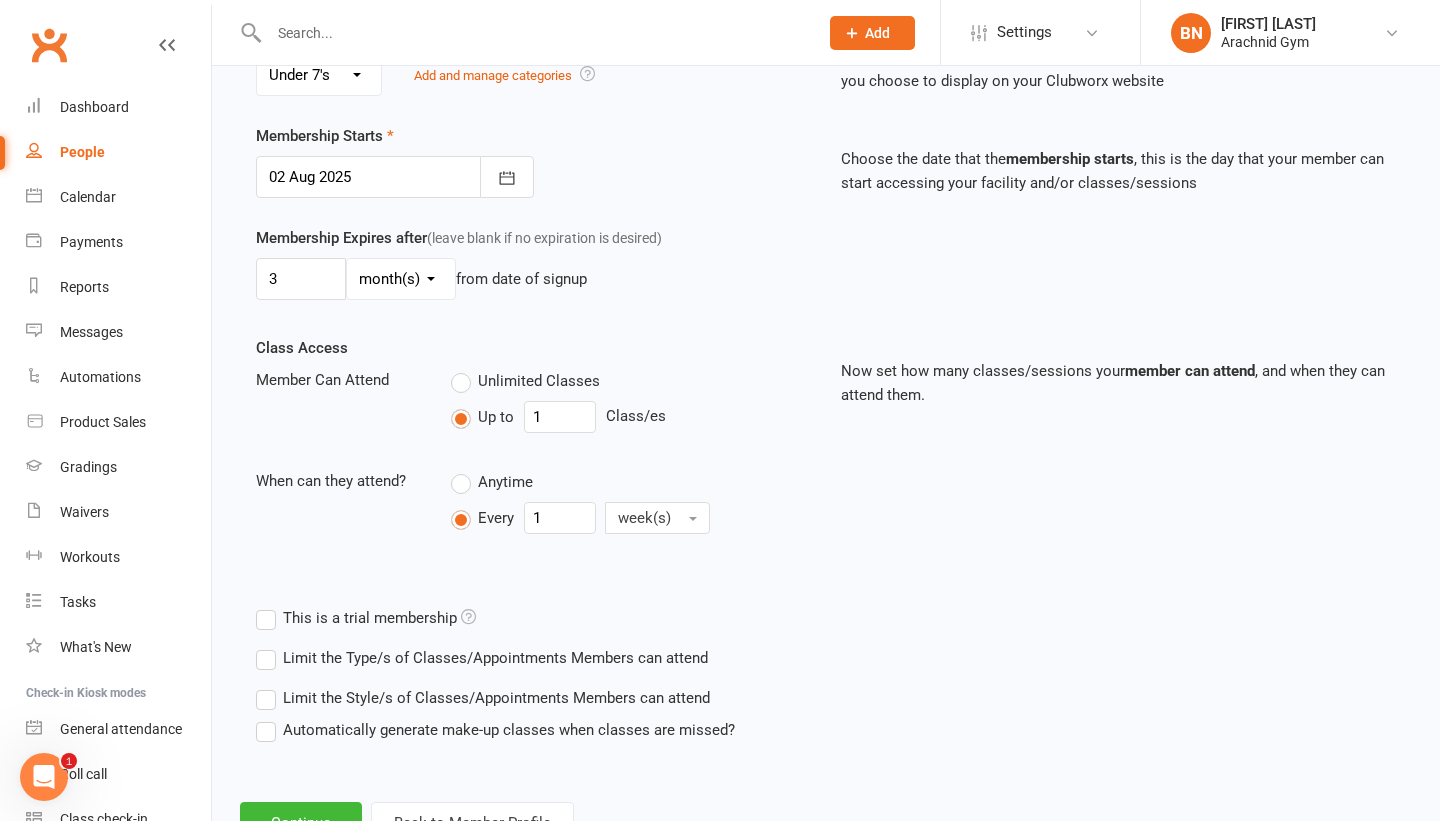 click on "Limit the Type/s of Classes/Appointments Members can attend" at bounding box center (482, 658) 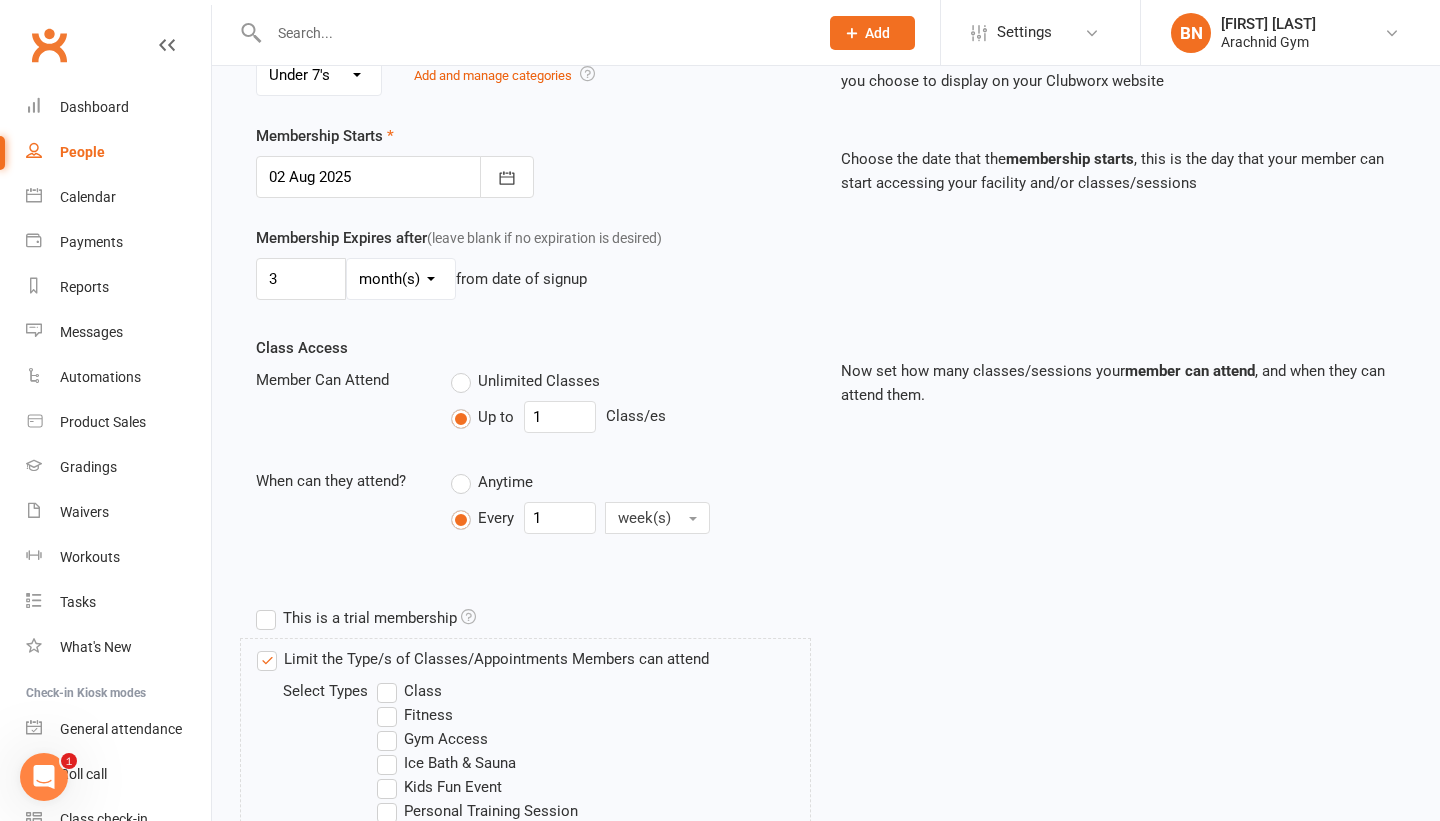 click on "Class" at bounding box center [409, 691] 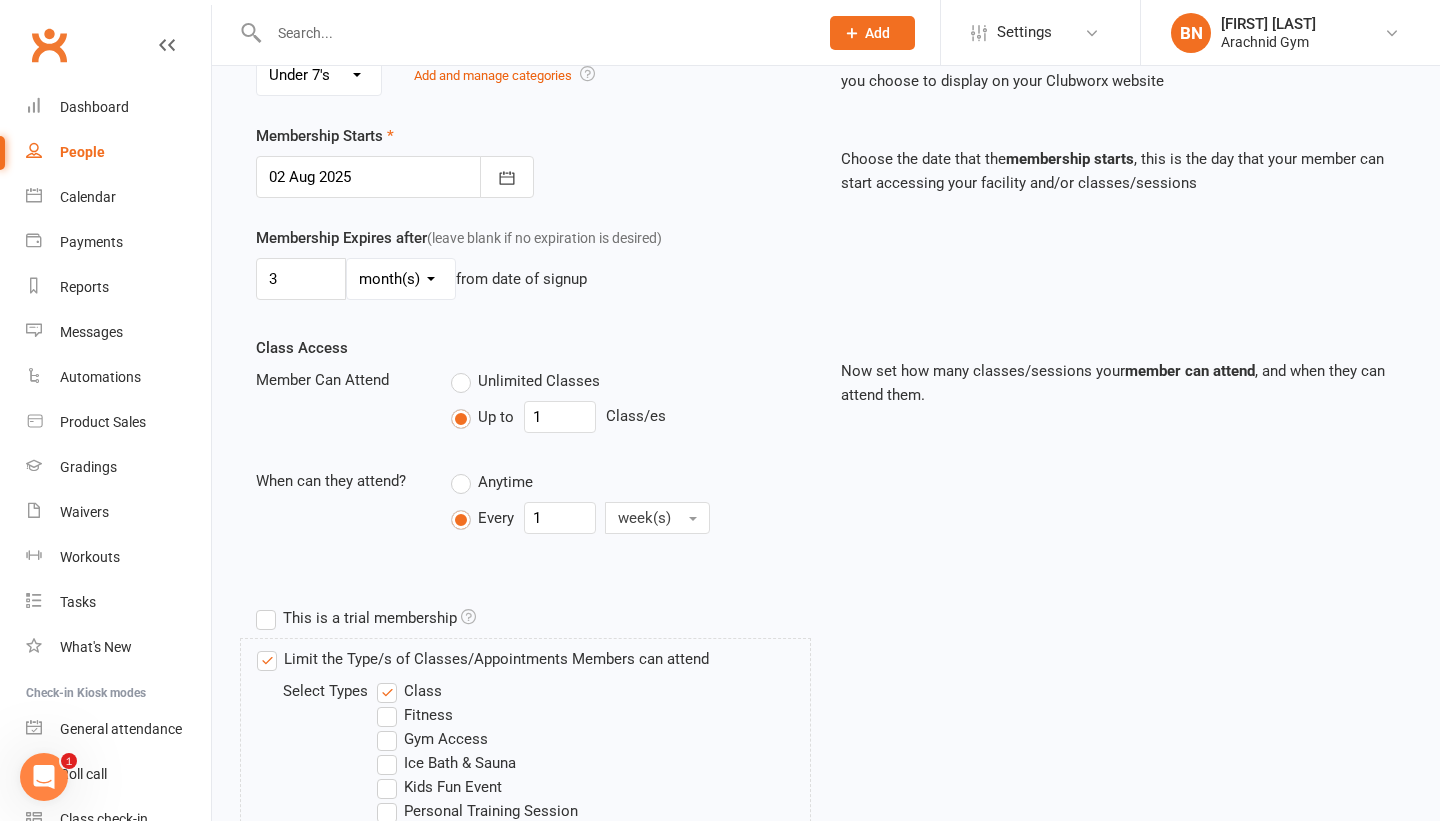 scroll, scrollTop: 750, scrollLeft: 0, axis: vertical 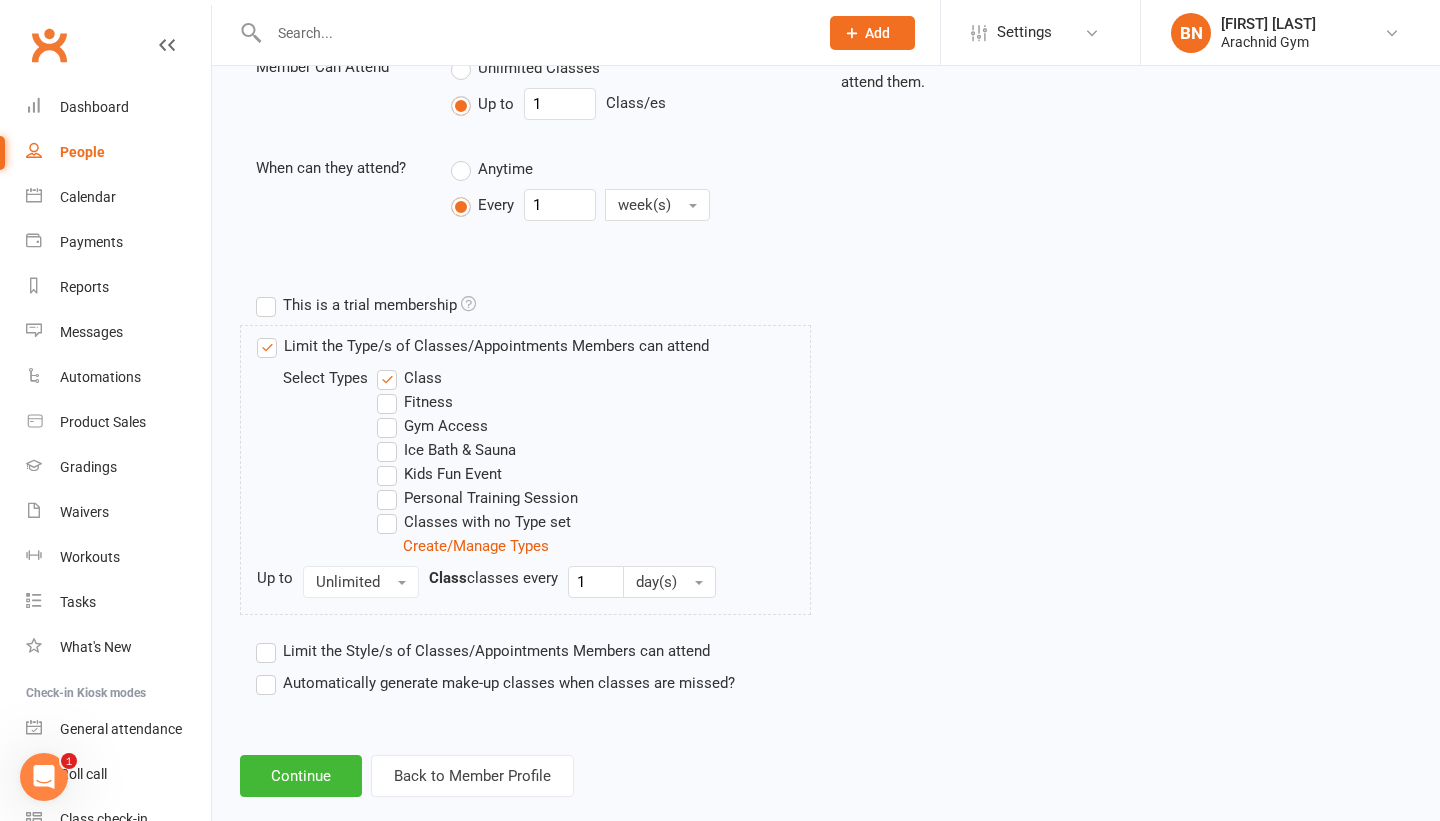 click on "Limit the Style/s of Classes/Appointments Members can attend" at bounding box center (483, 651) 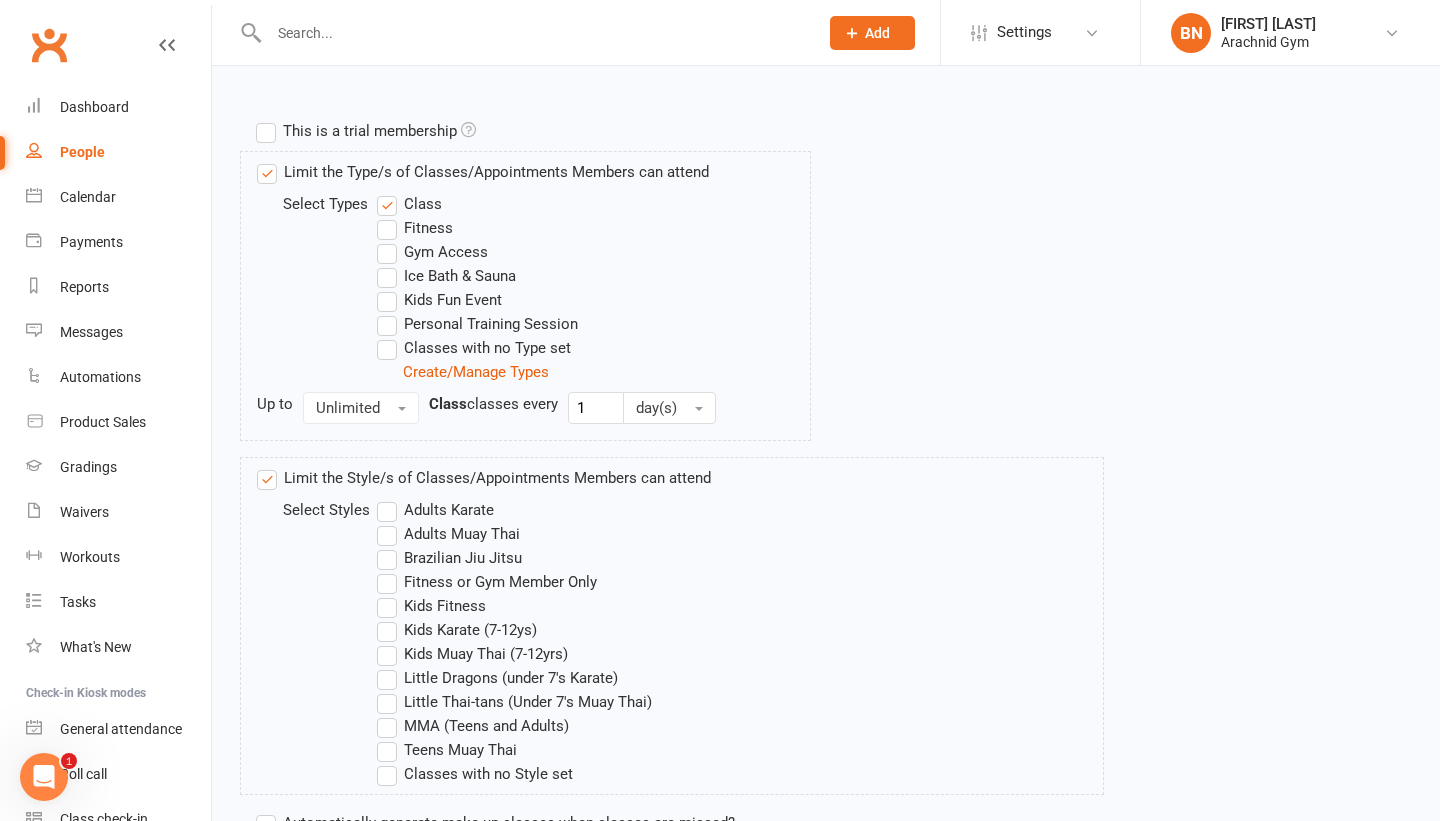 scroll, scrollTop: 923, scrollLeft: 0, axis: vertical 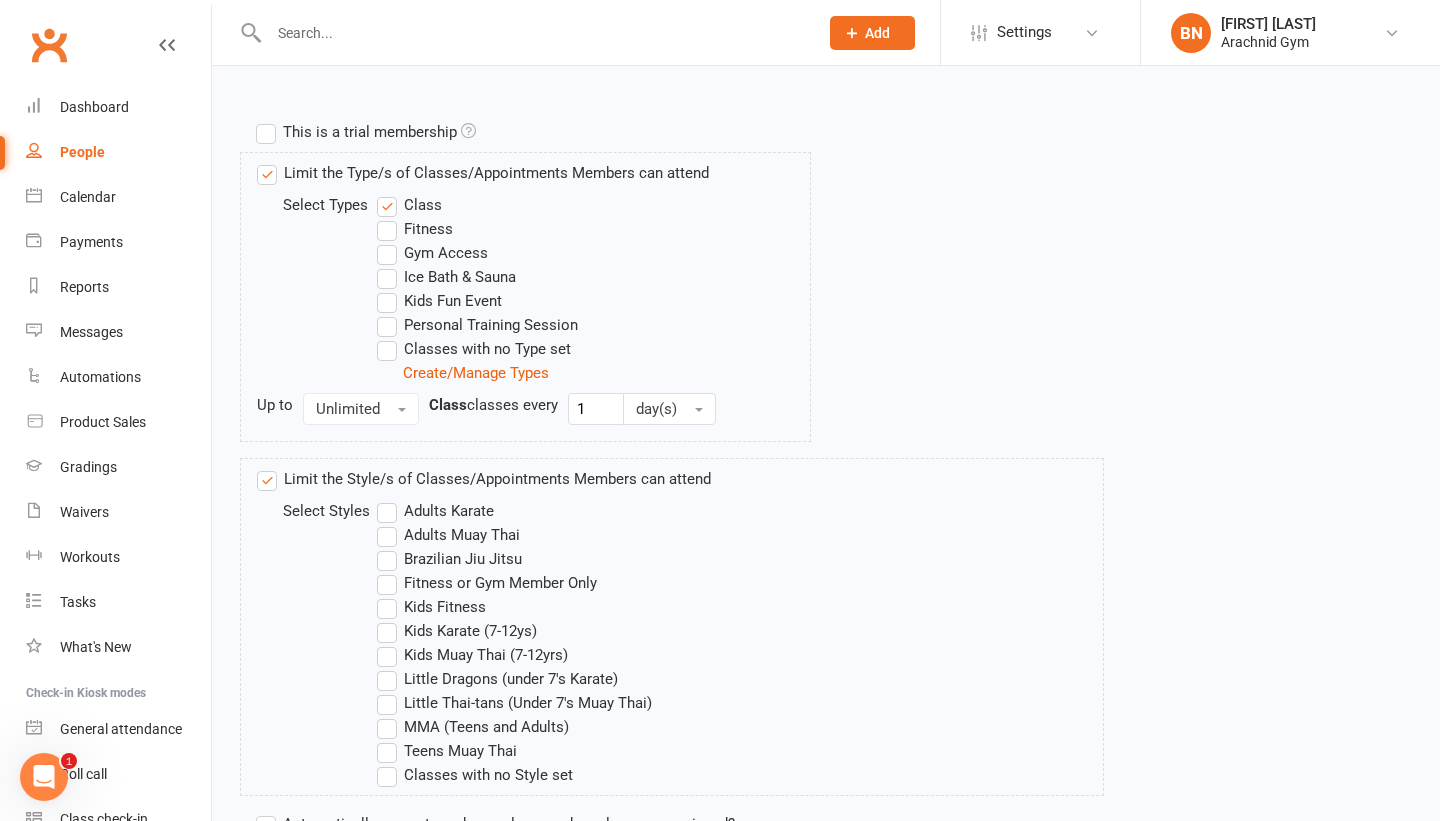 click on "Little Thai-tans (Under 7's Muay Thai)" at bounding box center [514, 703] 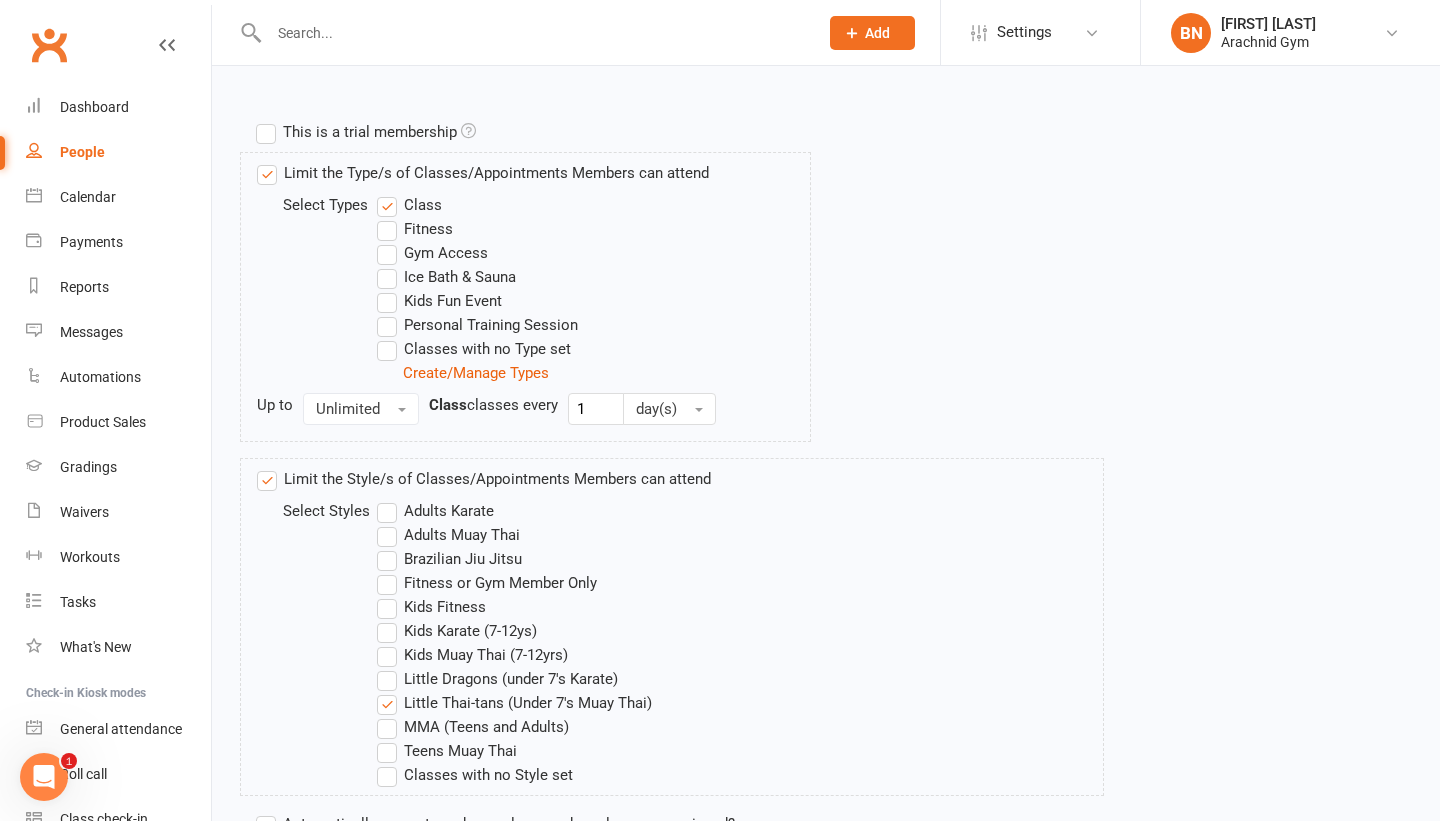 scroll, scrollTop: 1097, scrollLeft: 0, axis: vertical 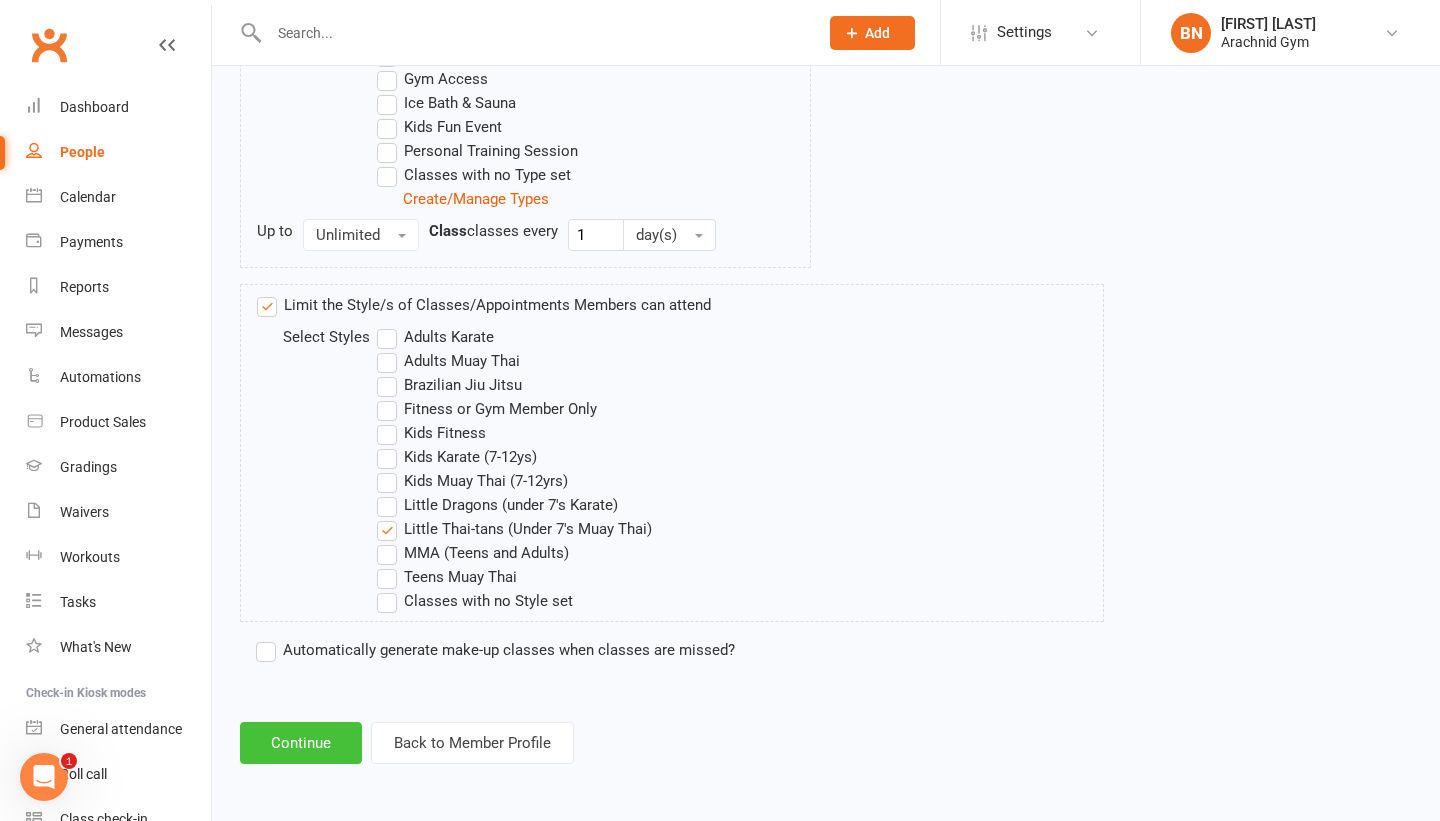 click on "Continue" at bounding box center (301, 743) 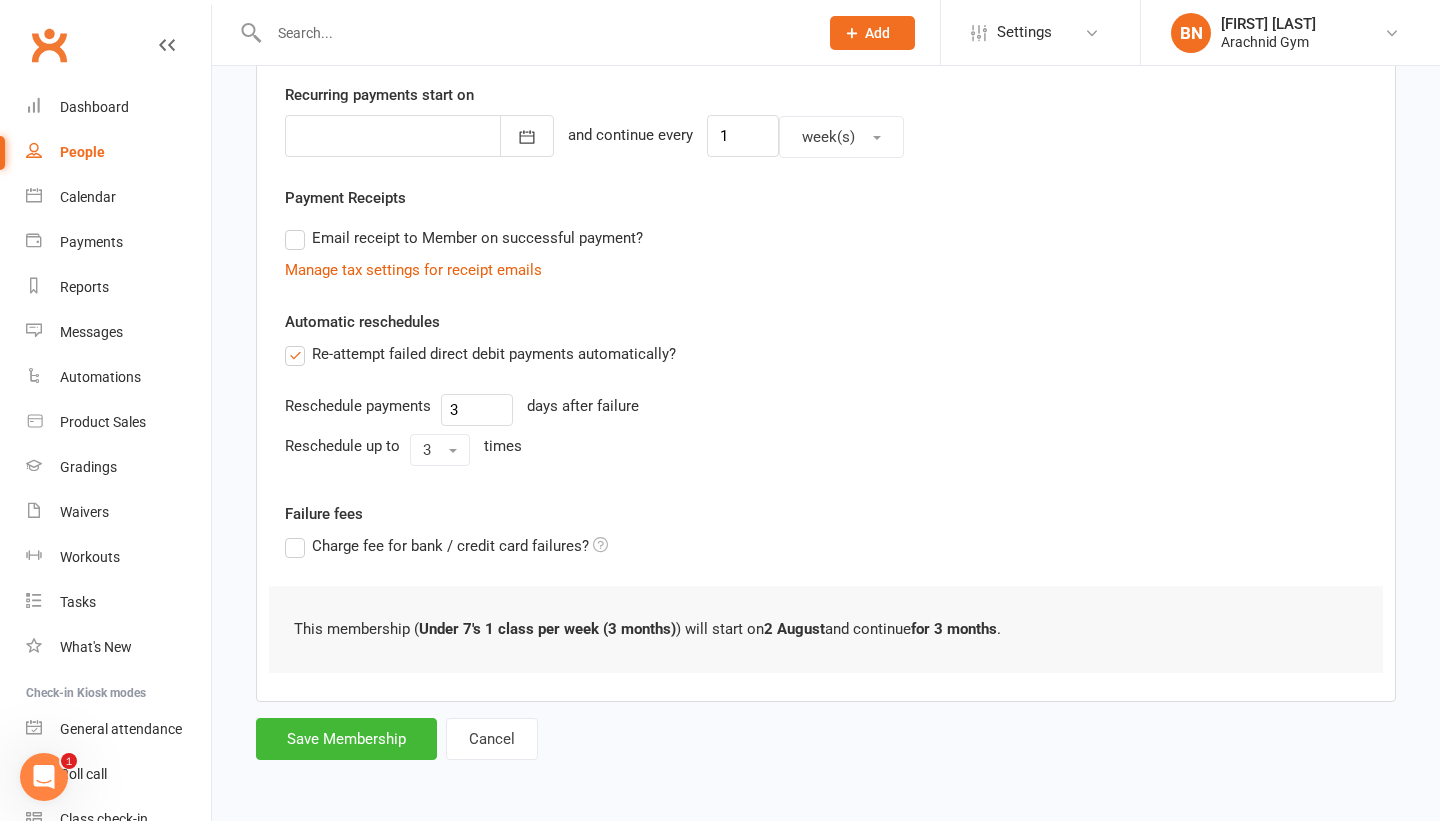 scroll, scrollTop: 0, scrollLeft: 0, axis: both 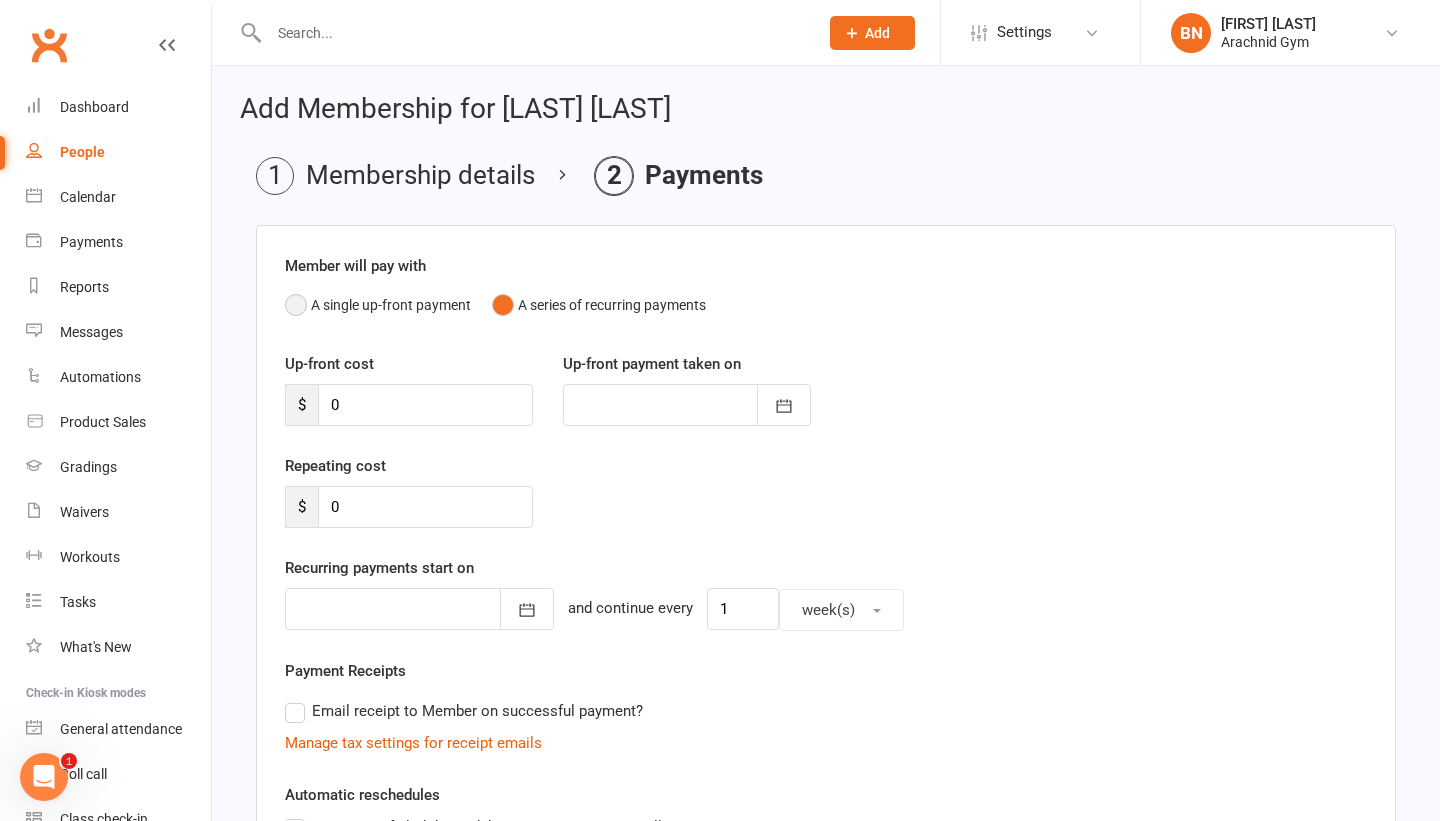 click on "A single up-front payment" at bounding box center (378, 305) 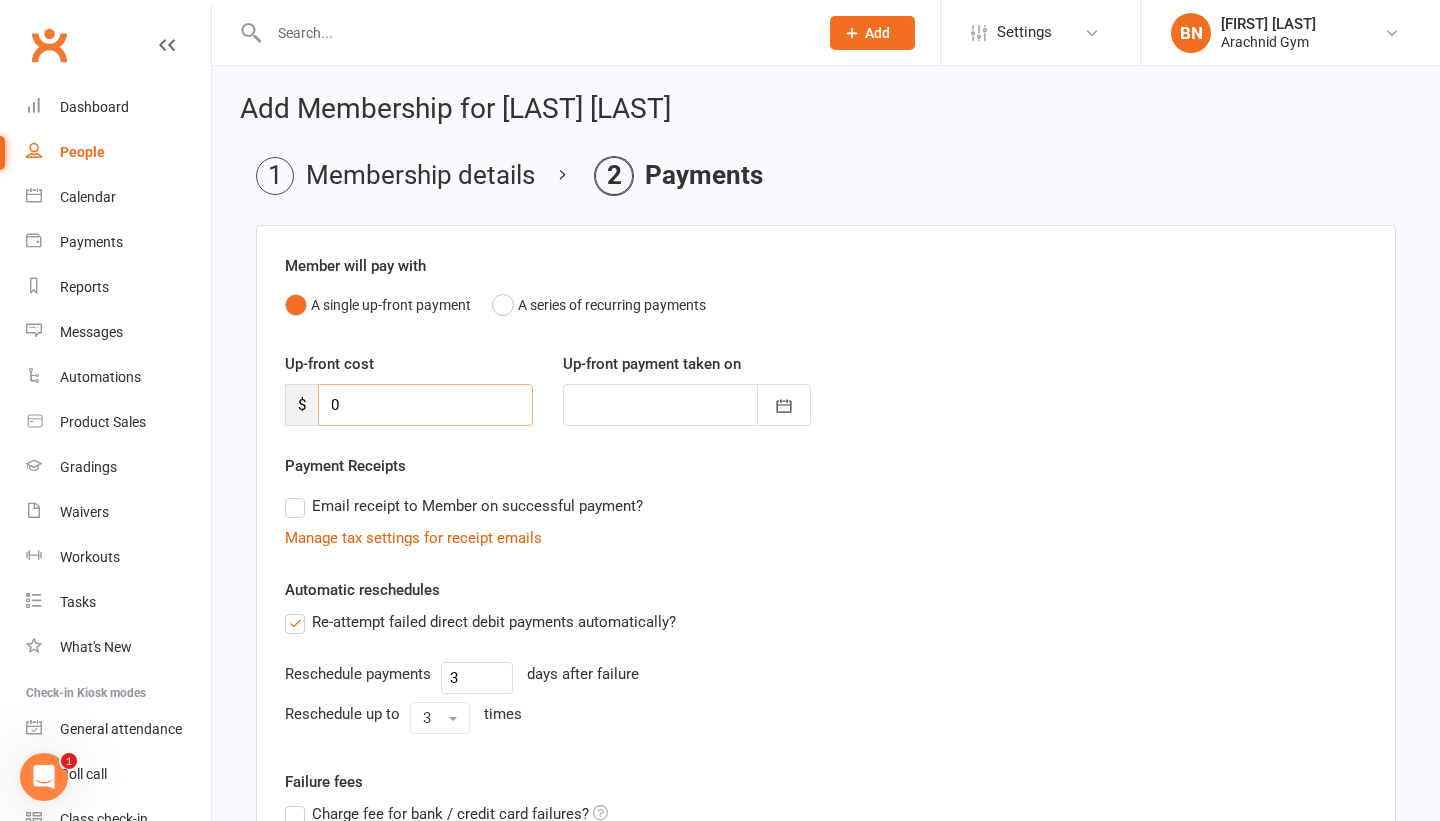 click on "0" at bounding box center (425, 405) 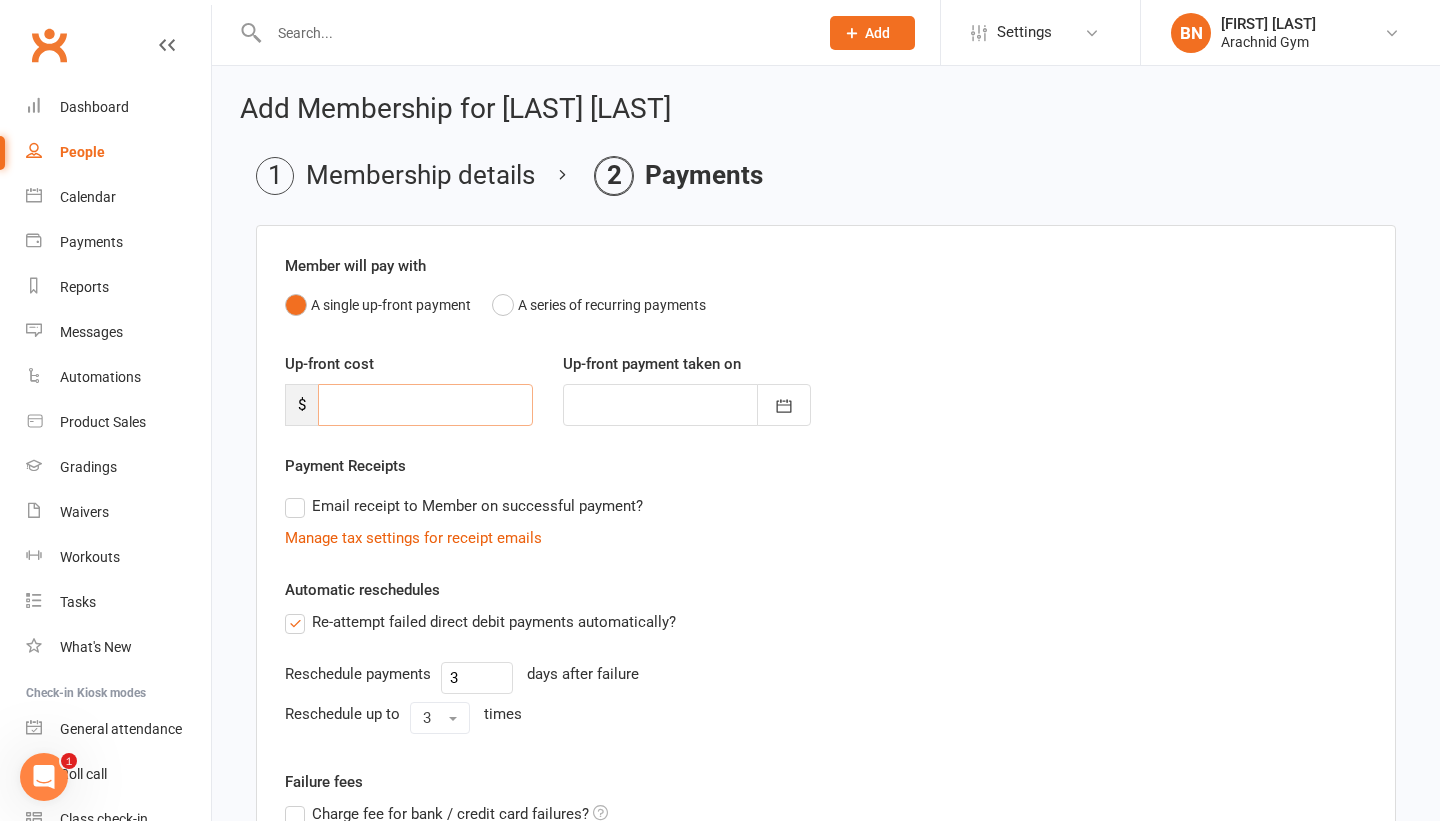 type on "1" 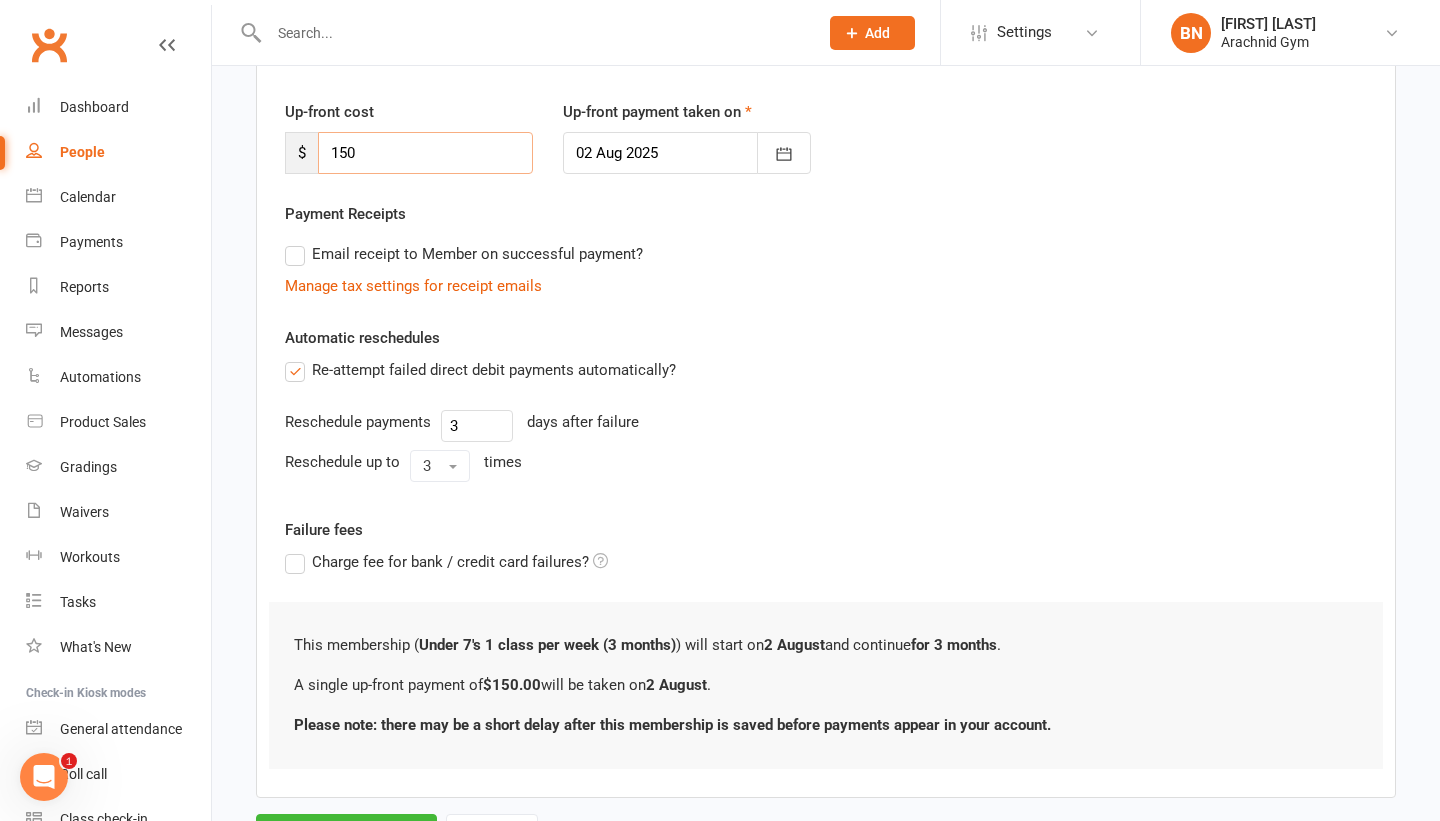 scroll, scrollTop: 348, scrollLeft: 0, axis: vertical 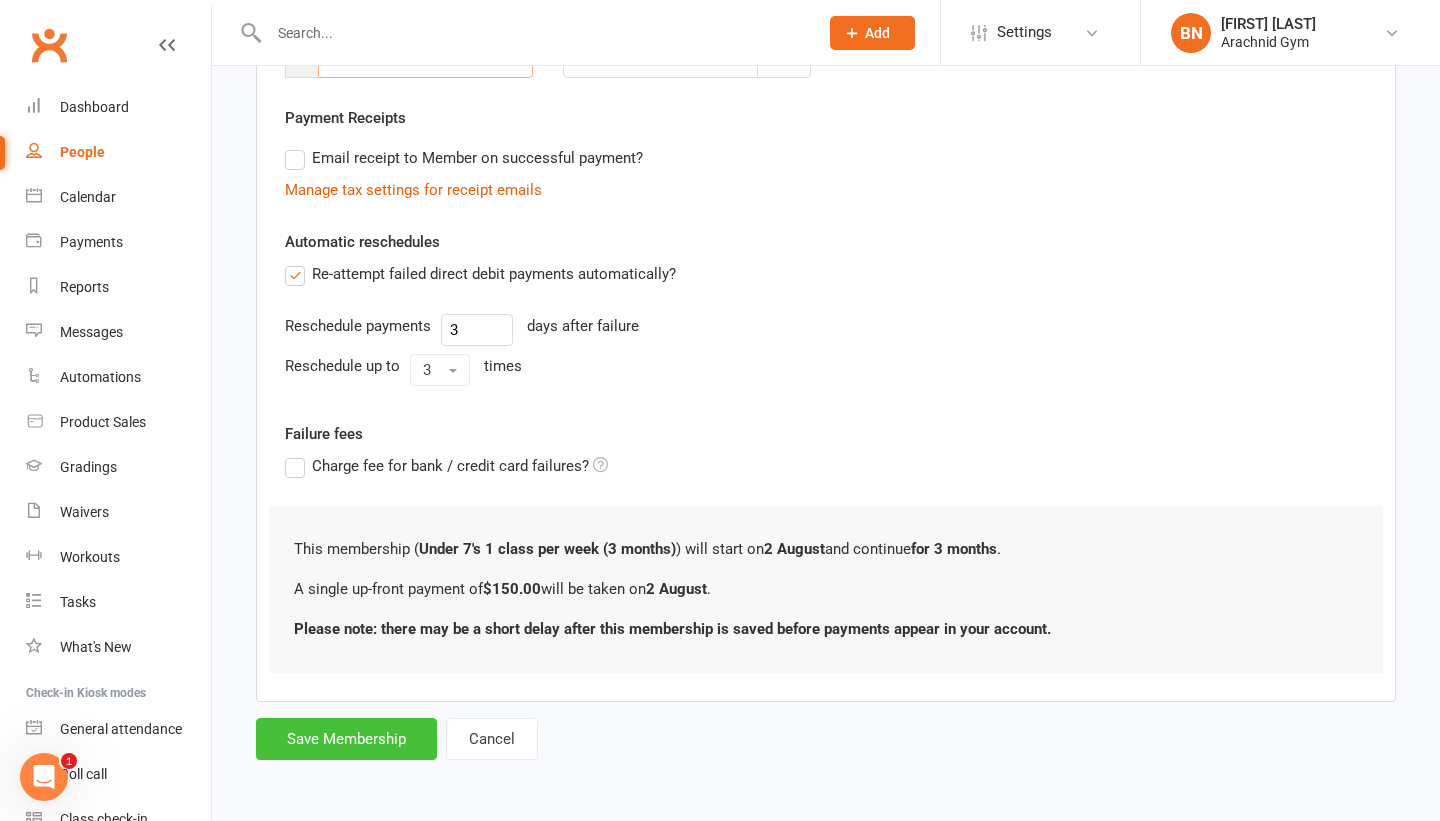 type on "150" 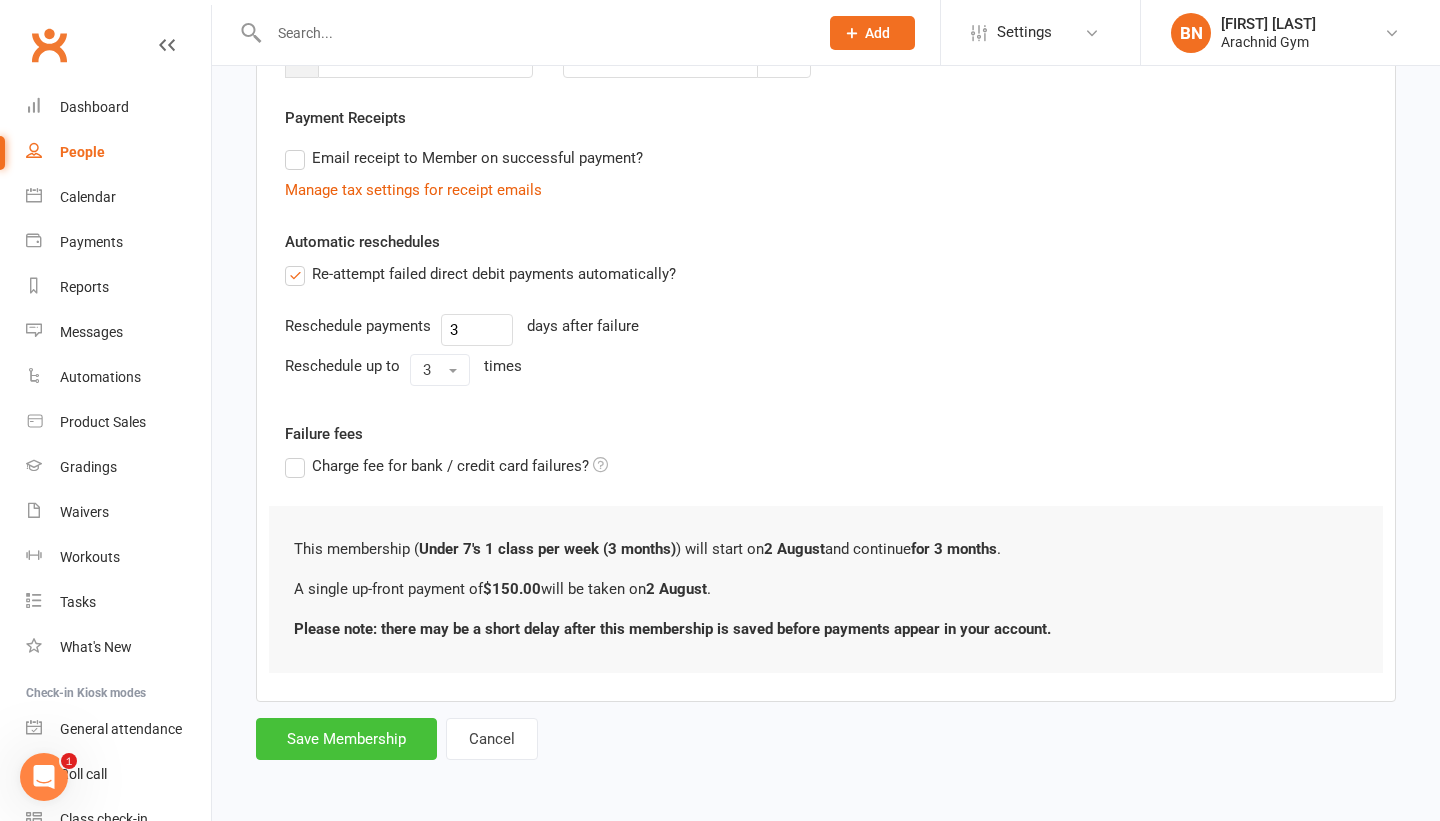 click on "Save Membership" at bounding box center (346, 739) 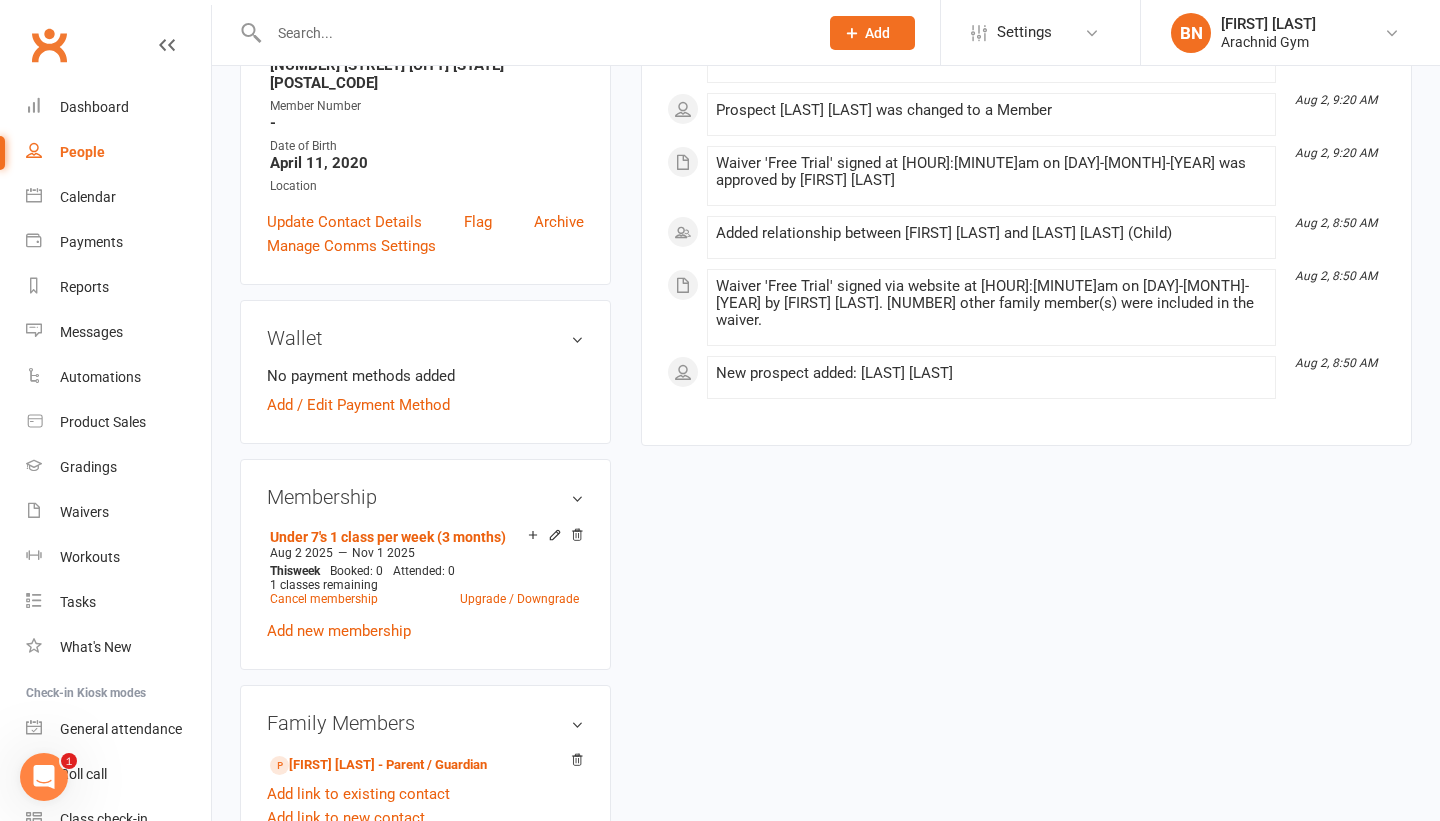 scroll, scrollTop: 0, scrollLeft: 0, axis: both 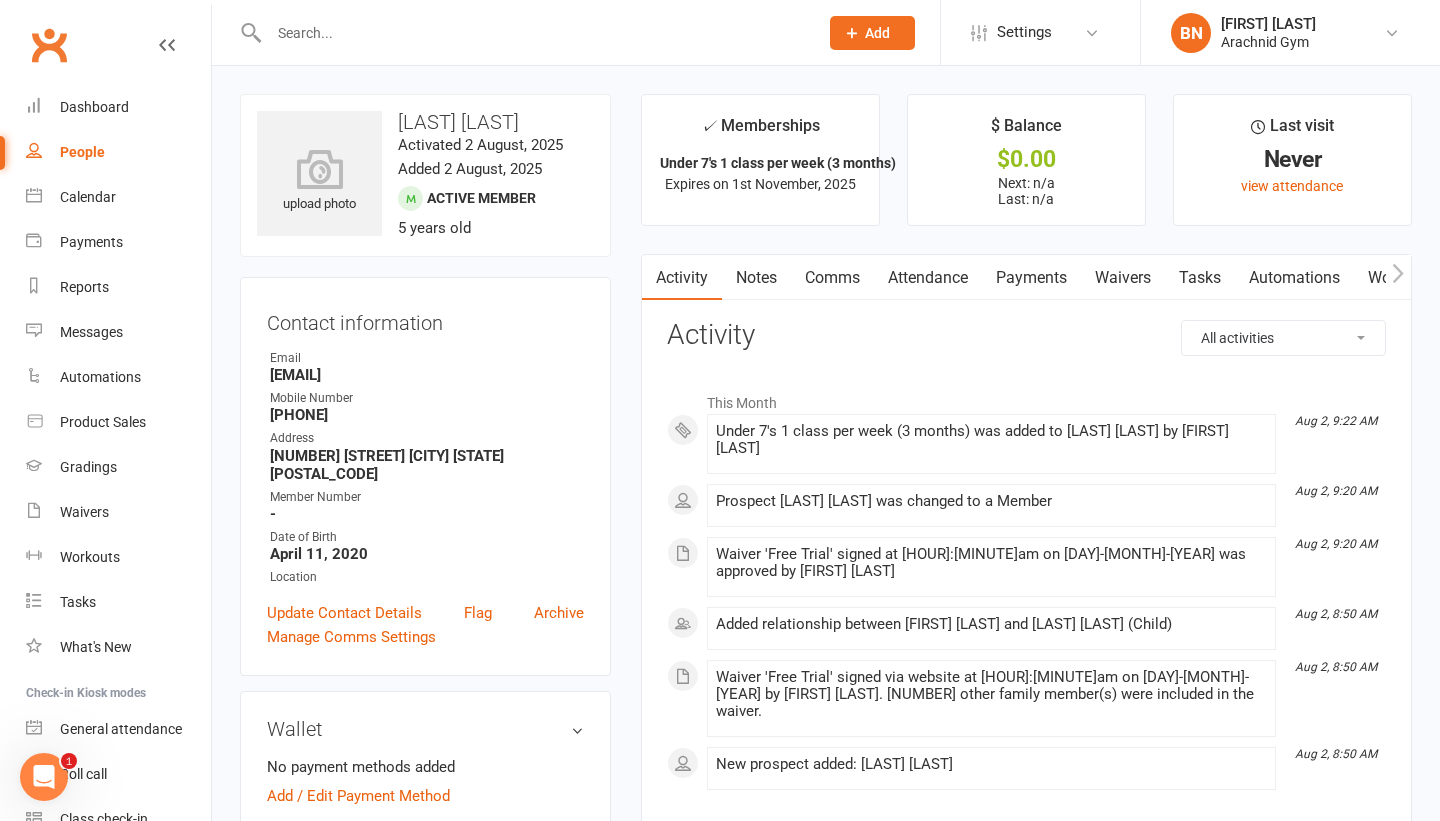 click on "Notes" at bounding box center (756, 278) 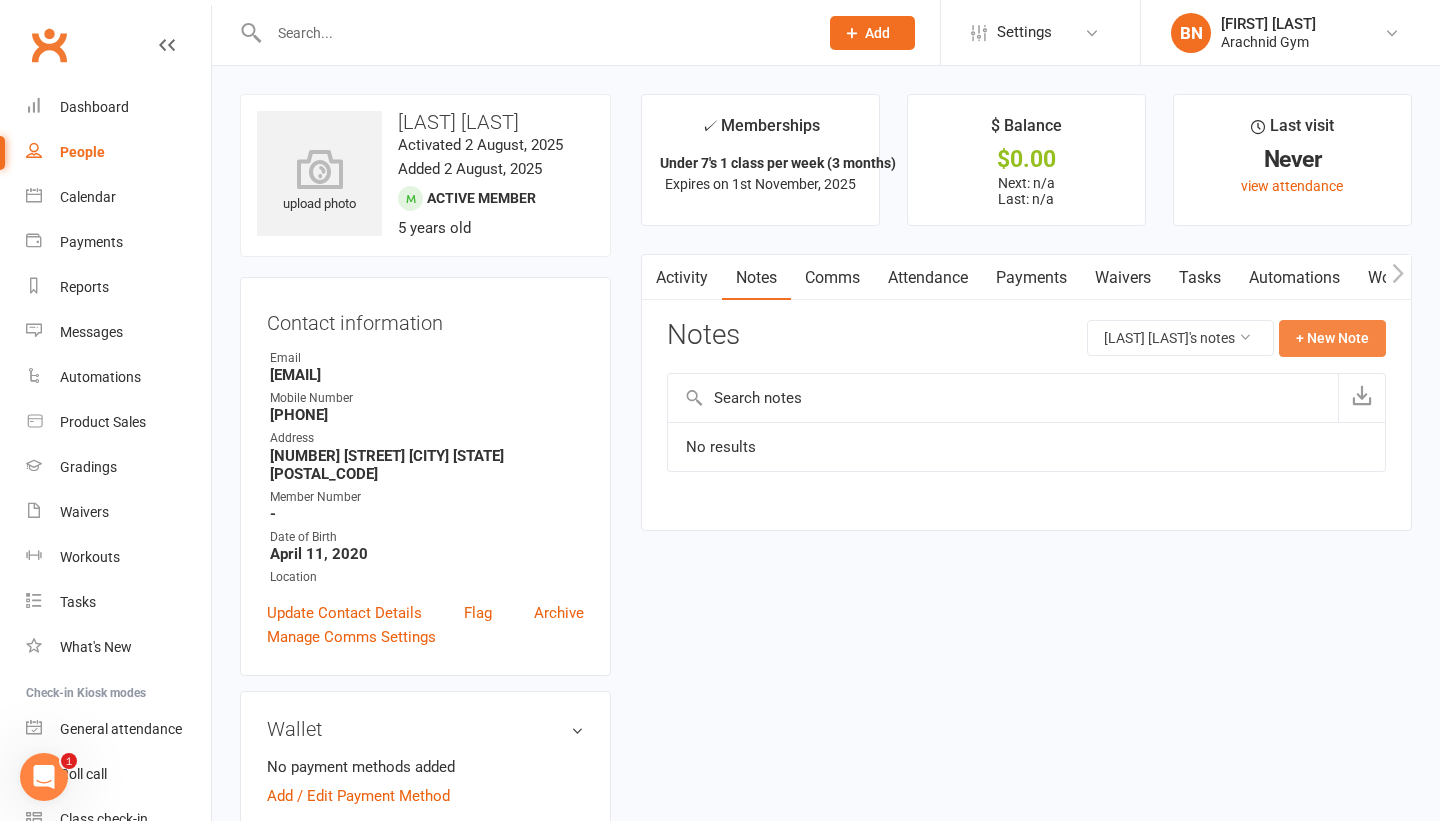 click on "+ New Note" at bounding box center (1332, 338) 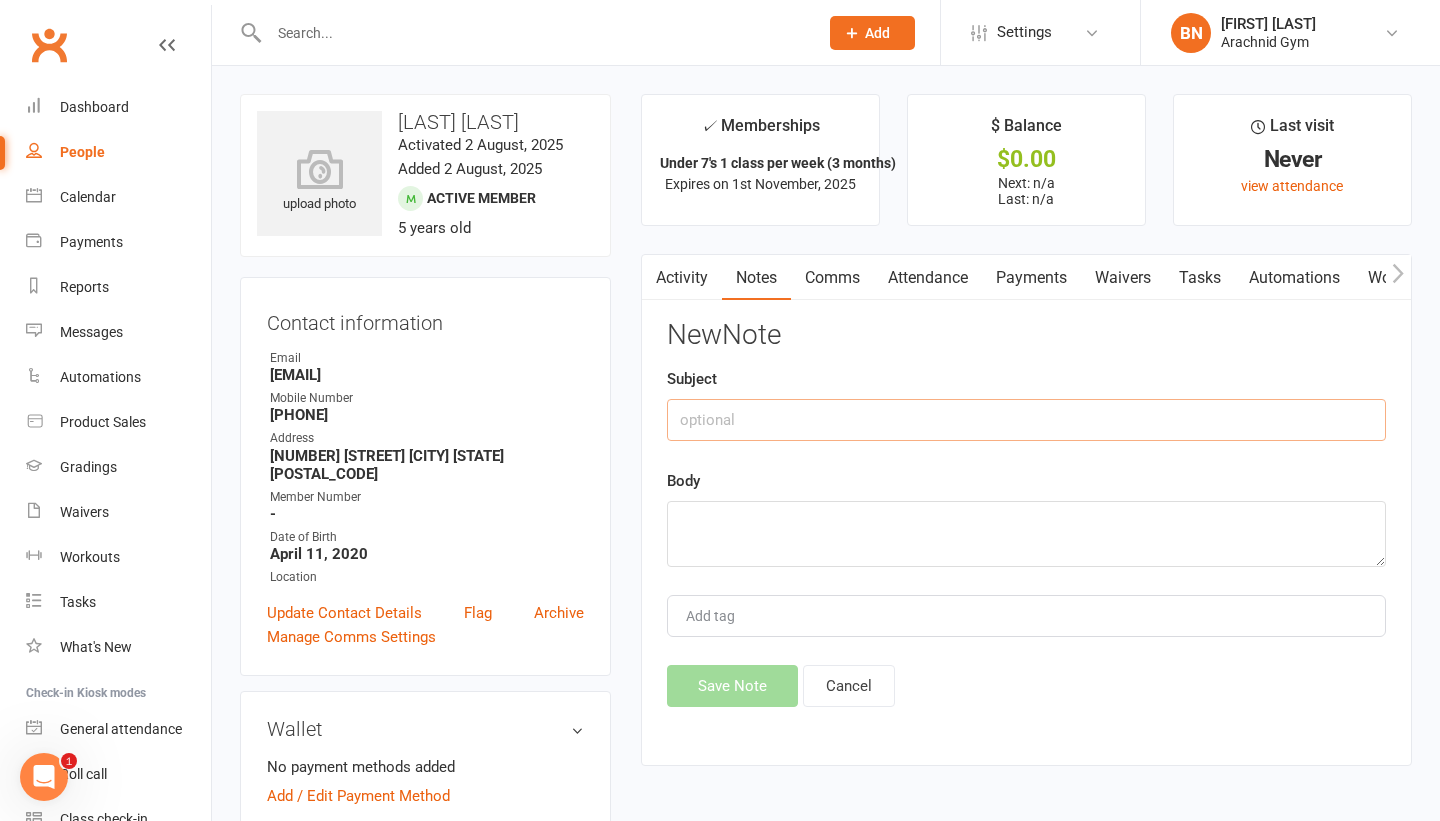 click at bounding box center [1026, 420] 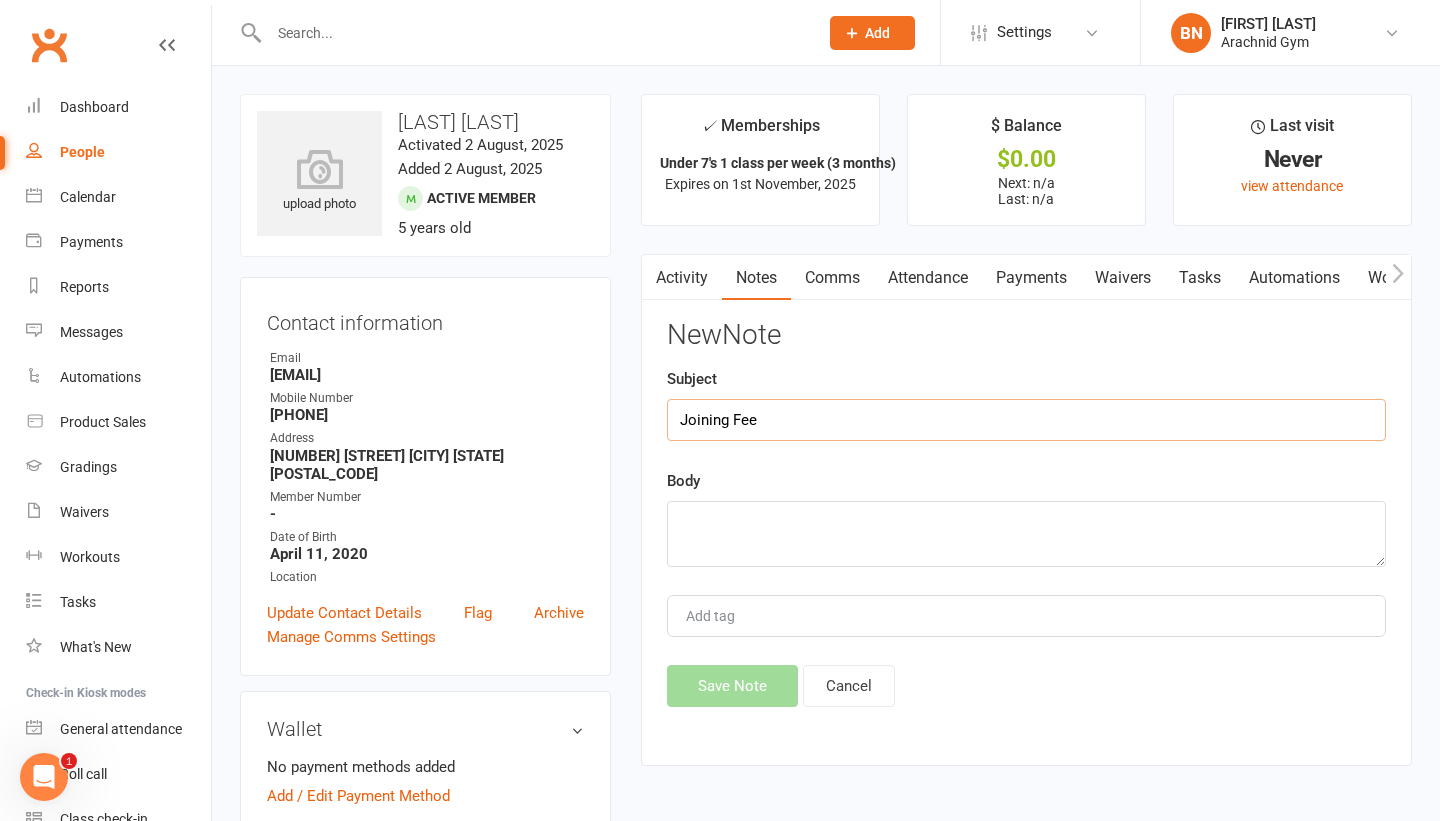 type on "Joining Fee" 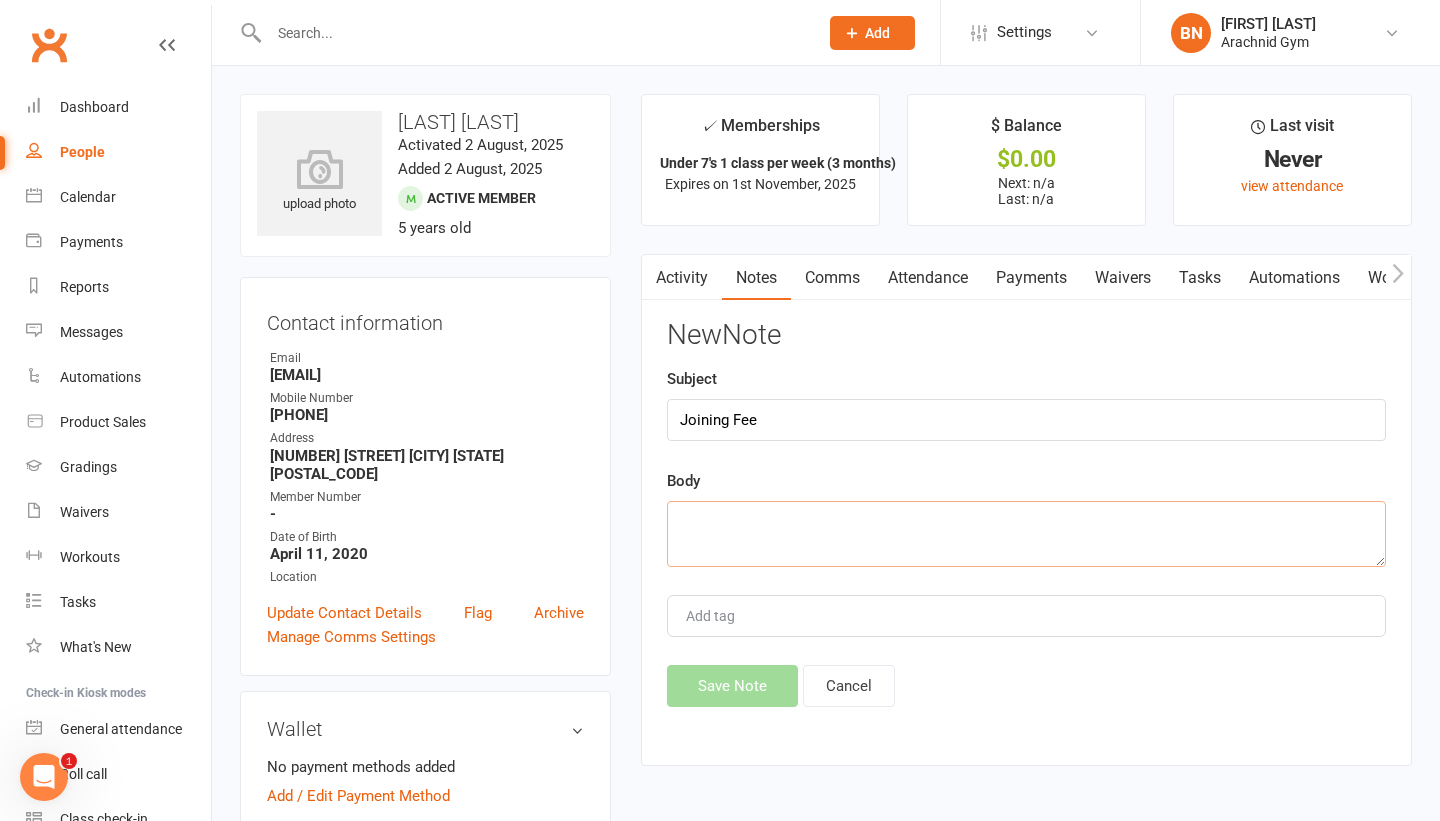 click at bounding box center (1026, 534) 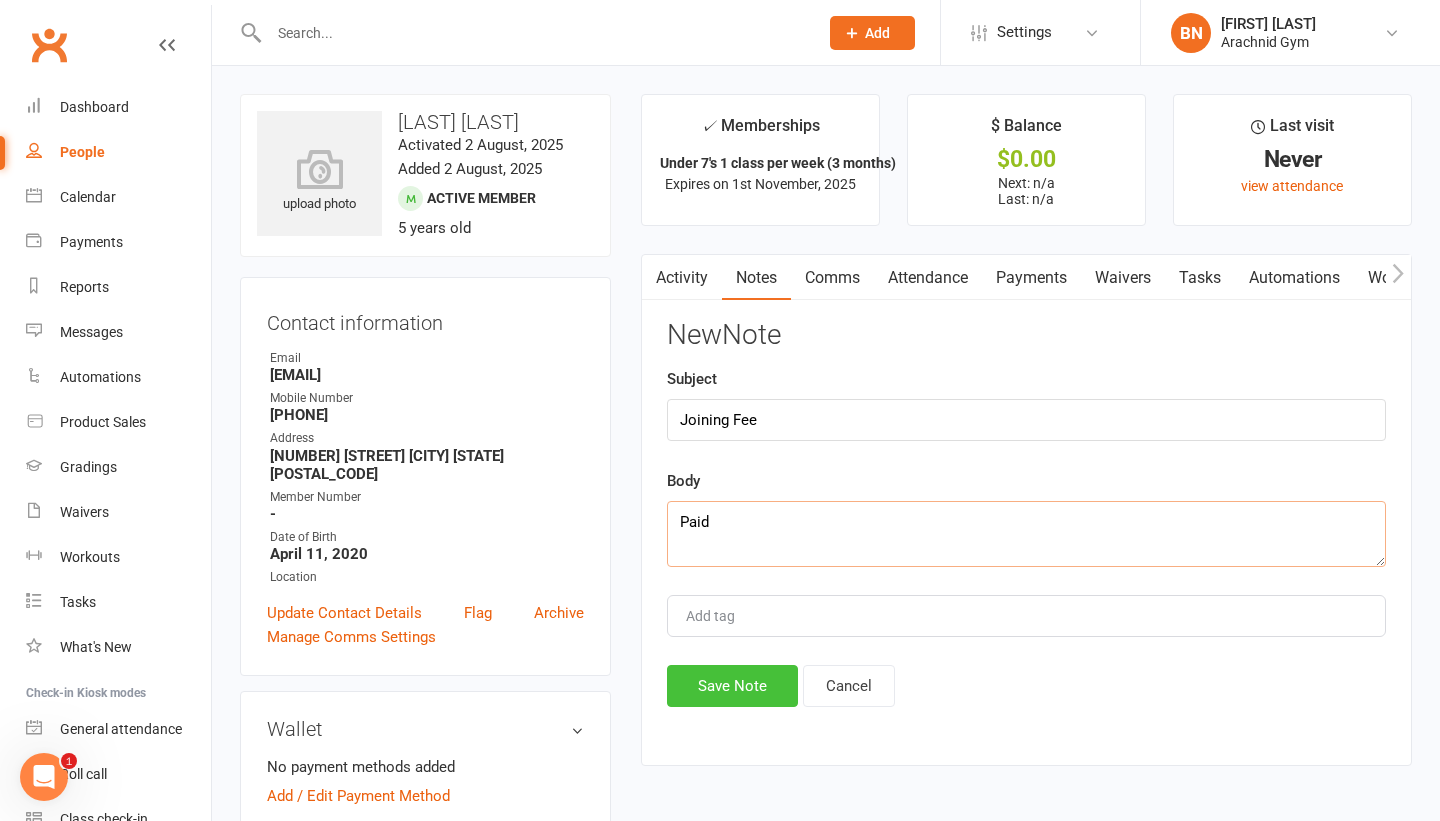 type on "Paid" 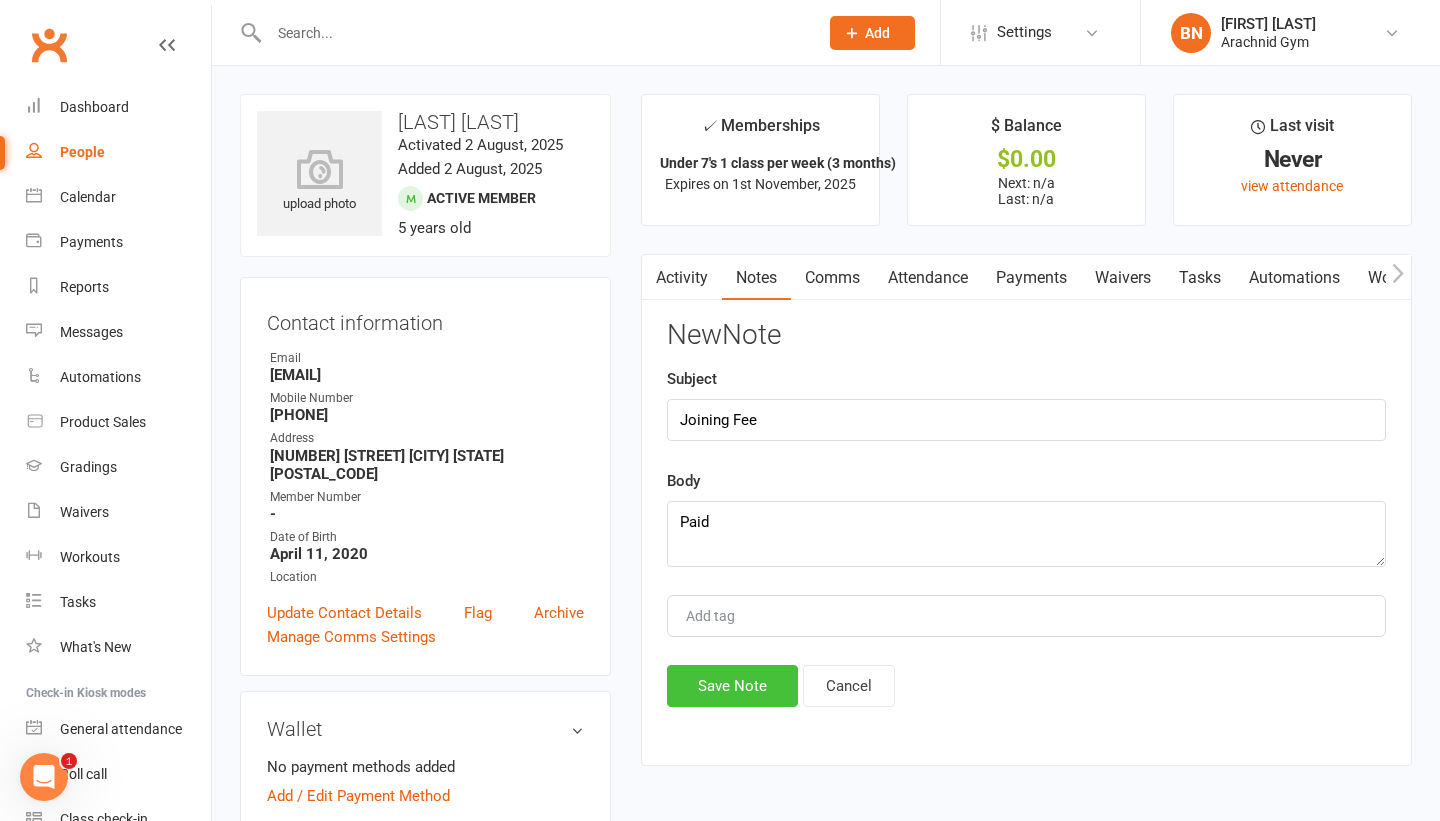 click on "Save Note" at bounding box center (732, 686) 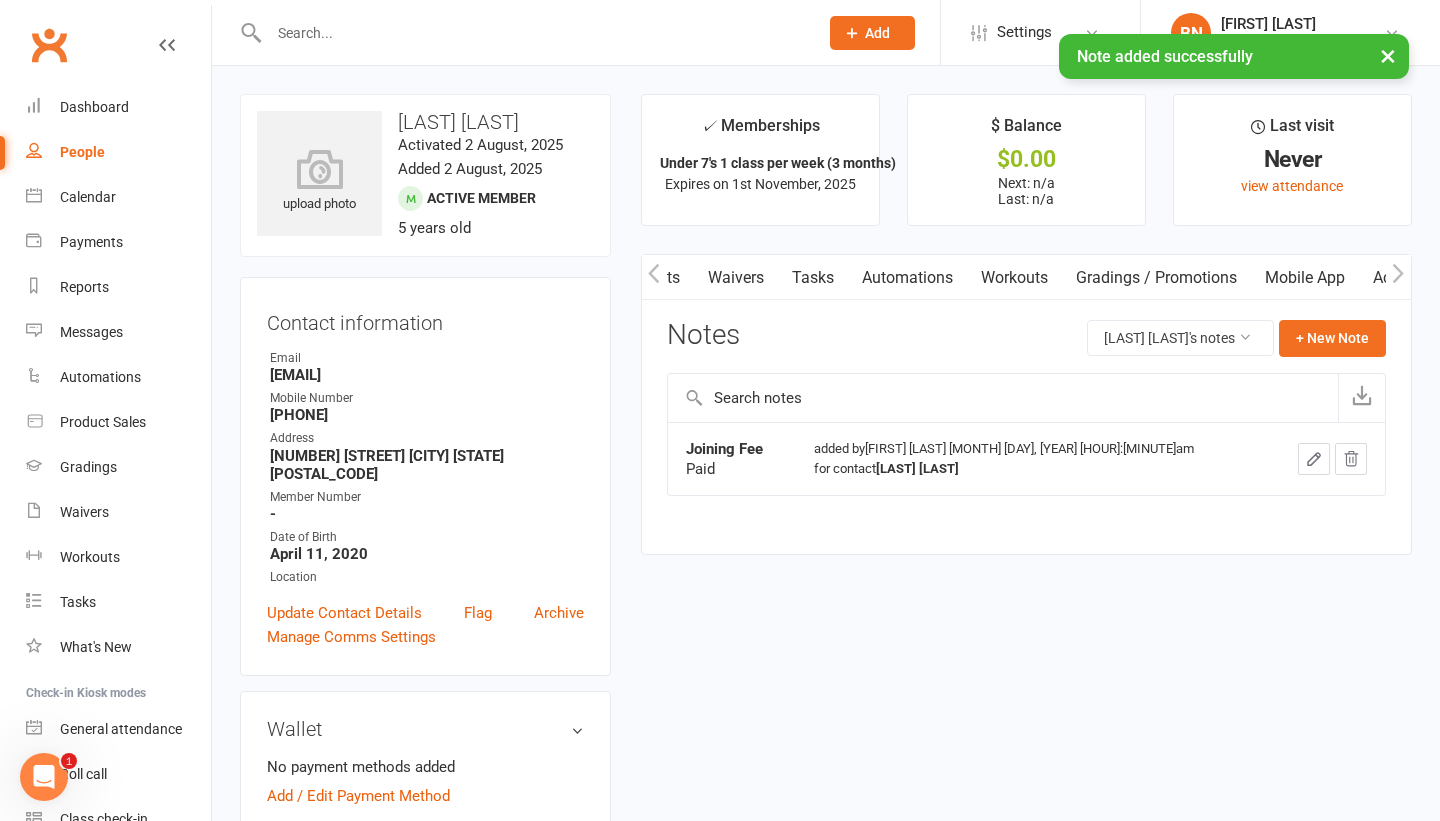 scroll, scrollTop: 0, scrollLeft: 394, axis: horizontal 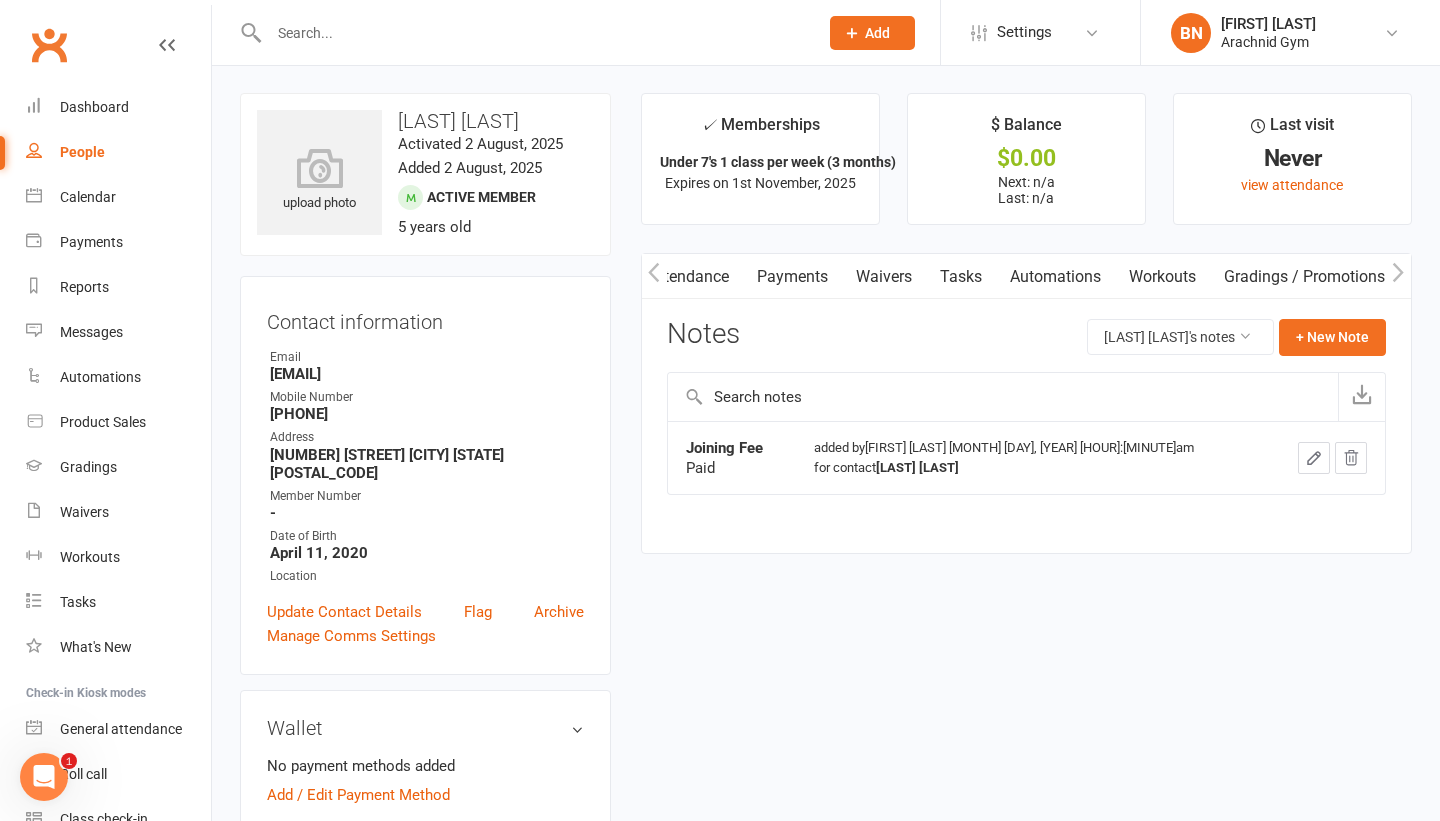 click on "Payments" at bounding box center [792, 277] 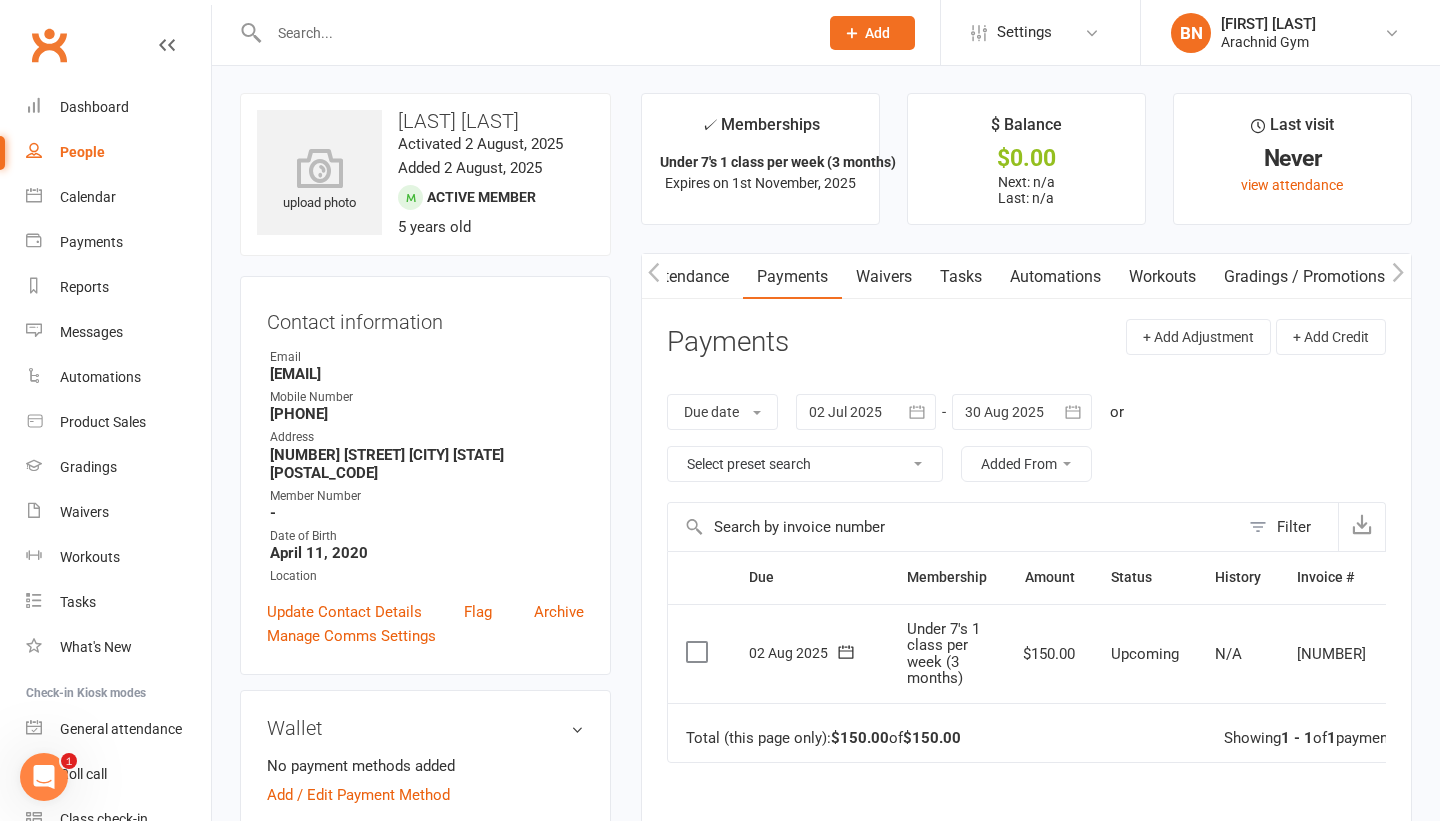 scroll, scrollTop: 0, scrollLeft: 0, axis: both 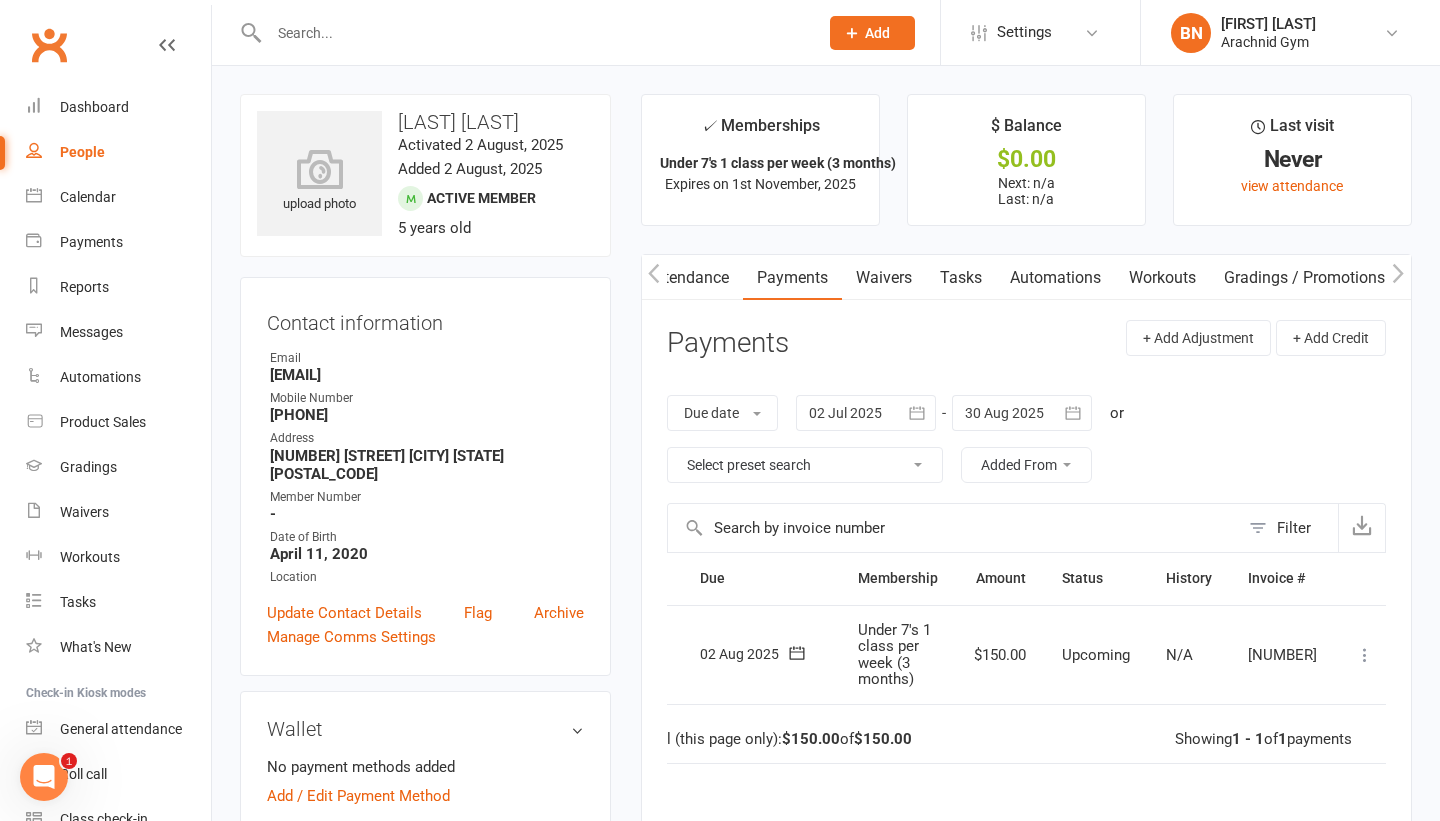 click at bounding box center [1365, 655] 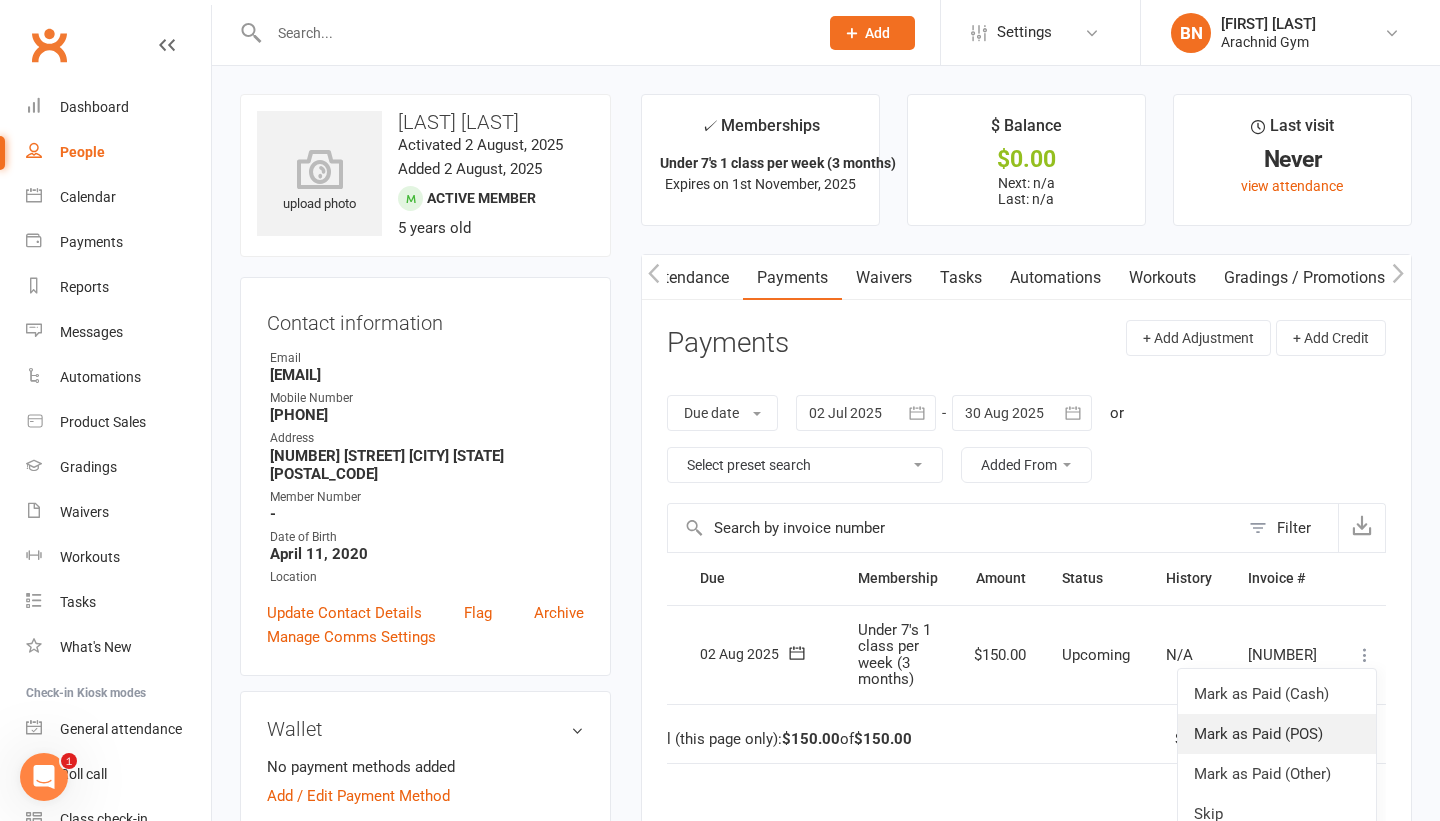 click on "Mark as Paid (POS)" at bounding box center (1277, 734) 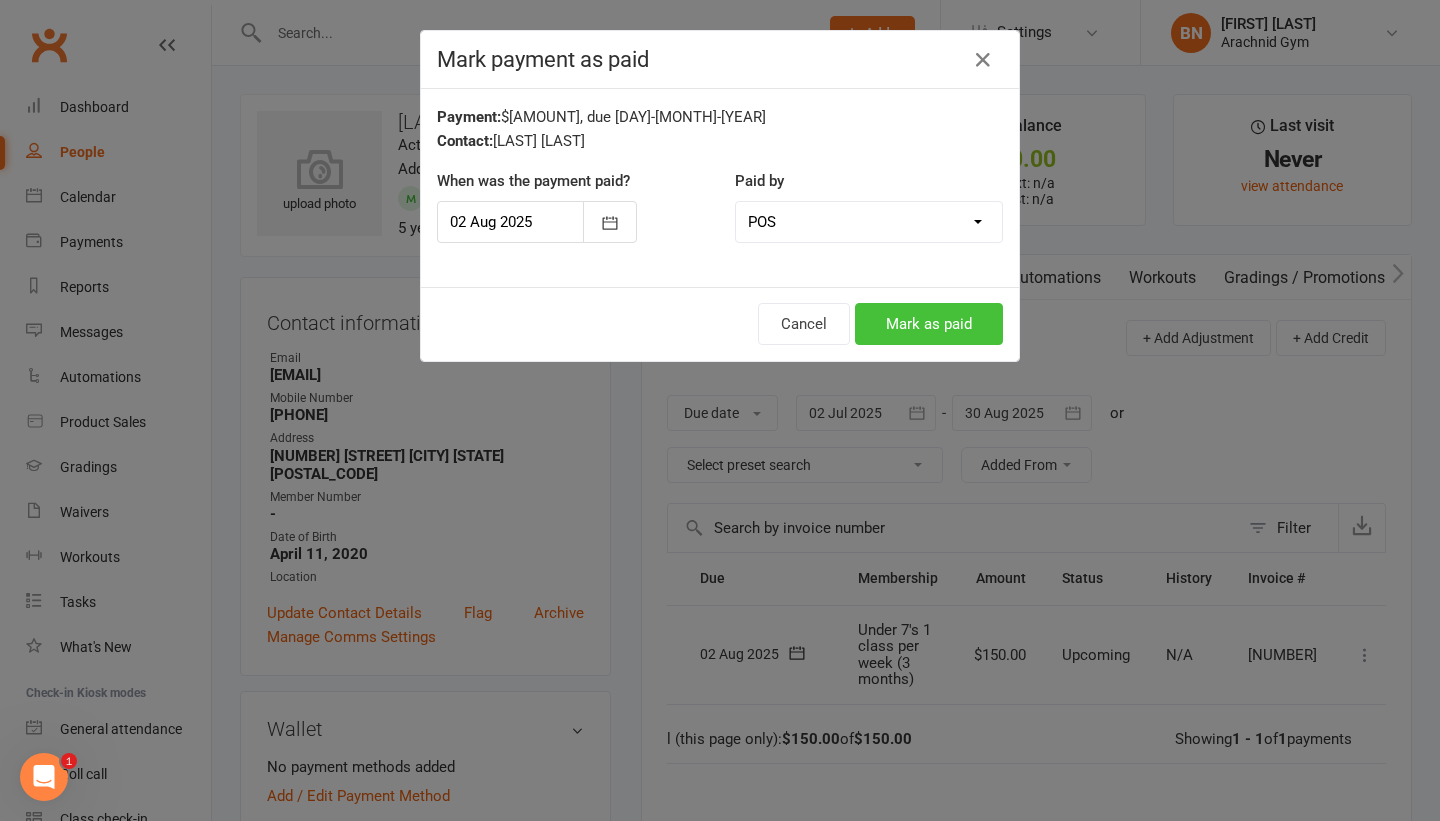 click on "Mark as paid" at bounding box center (929, 324) 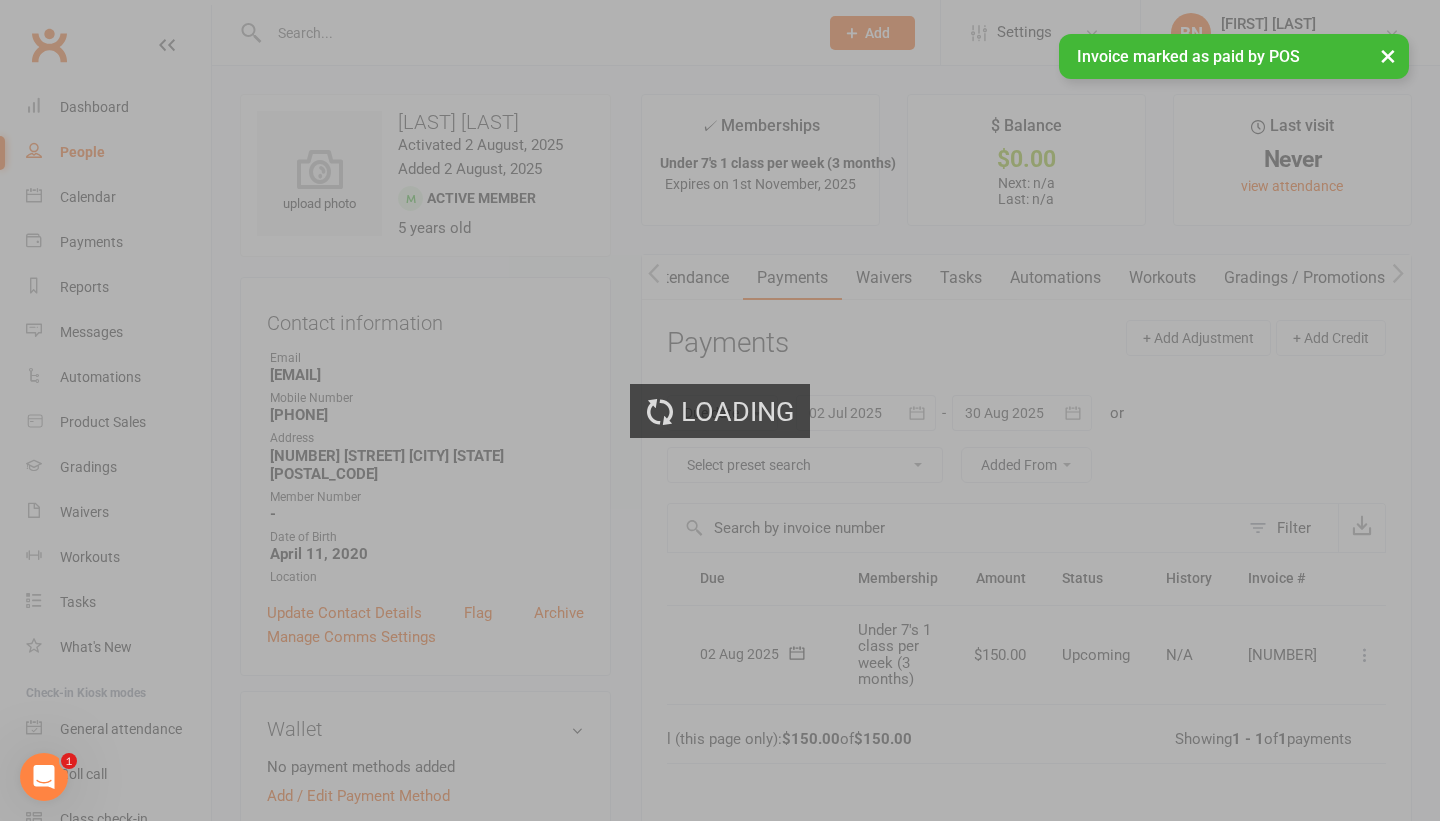 scroll, scrollTop: 0, scrollLeft: 7, axis: horizontal 